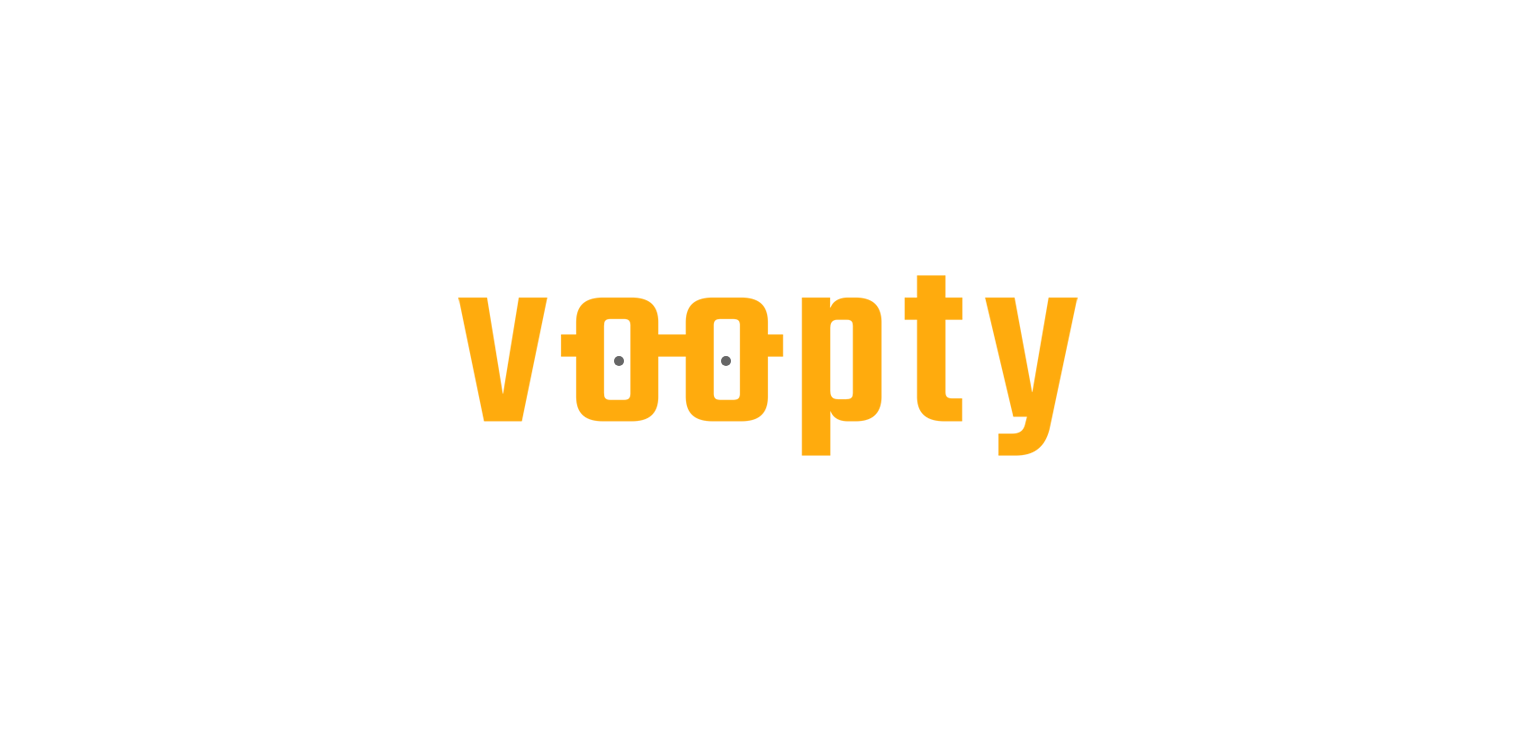 scroll, scrollTop: 0, scrollLeft: 0, axis: both 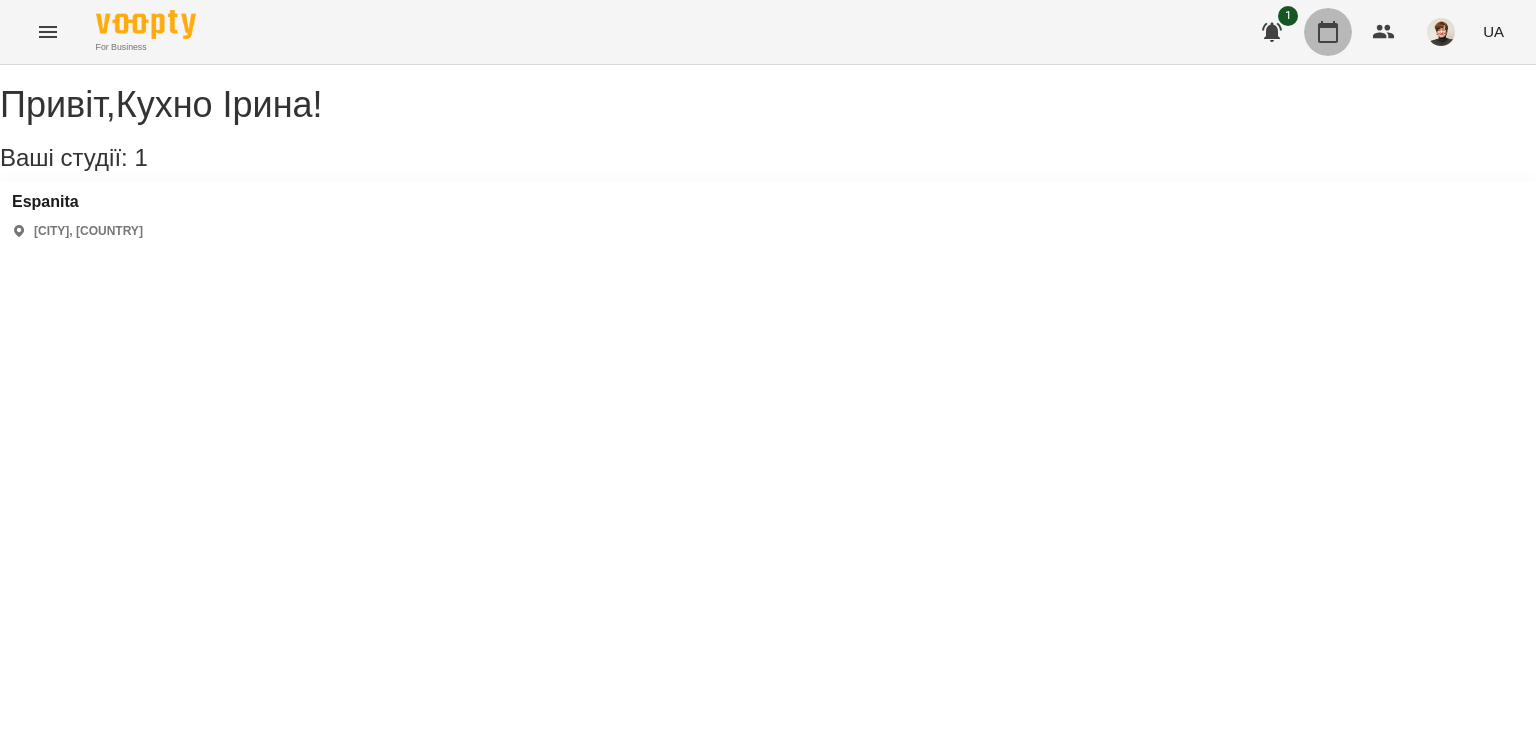 click 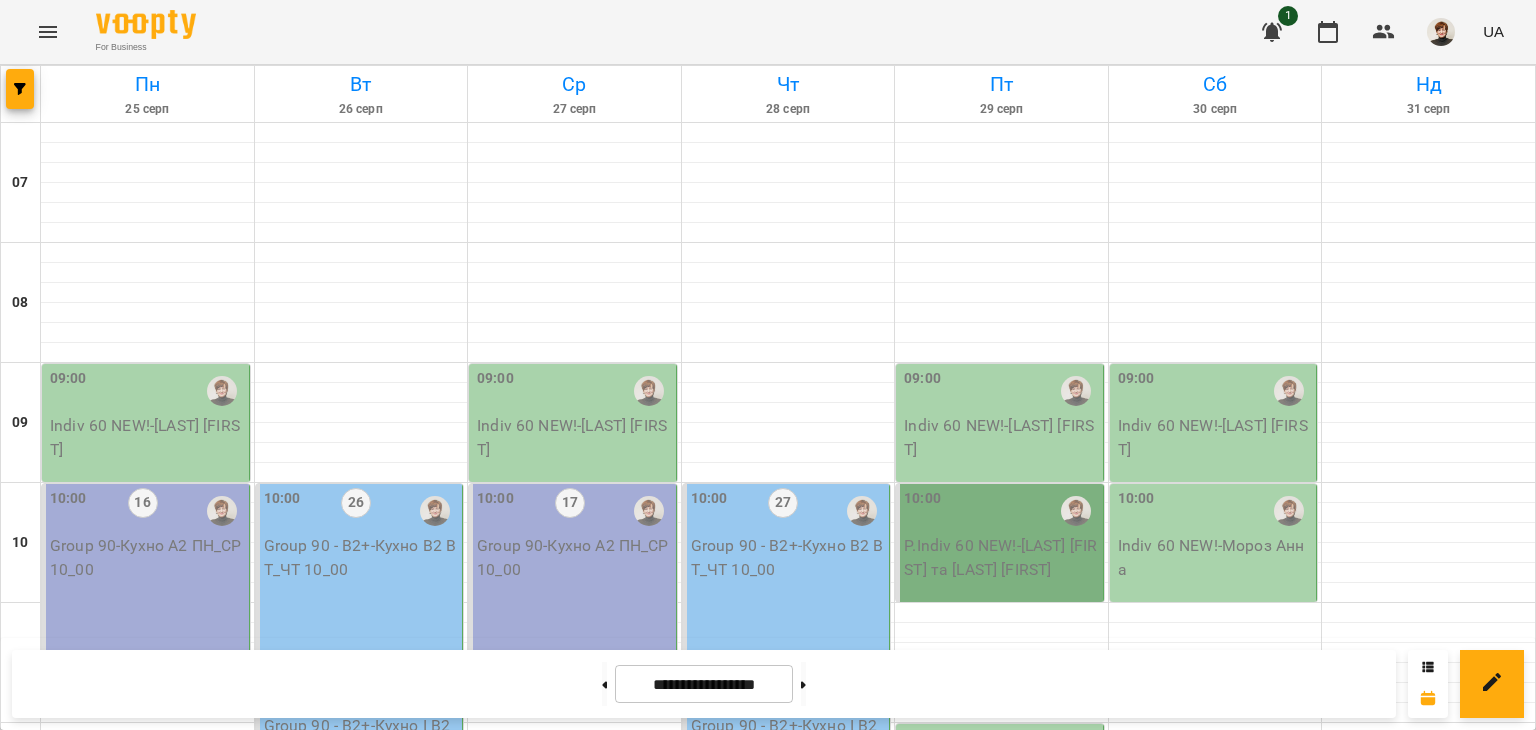 scroll, scrollTop: 735, scrollLeft: 0, axis: vertical 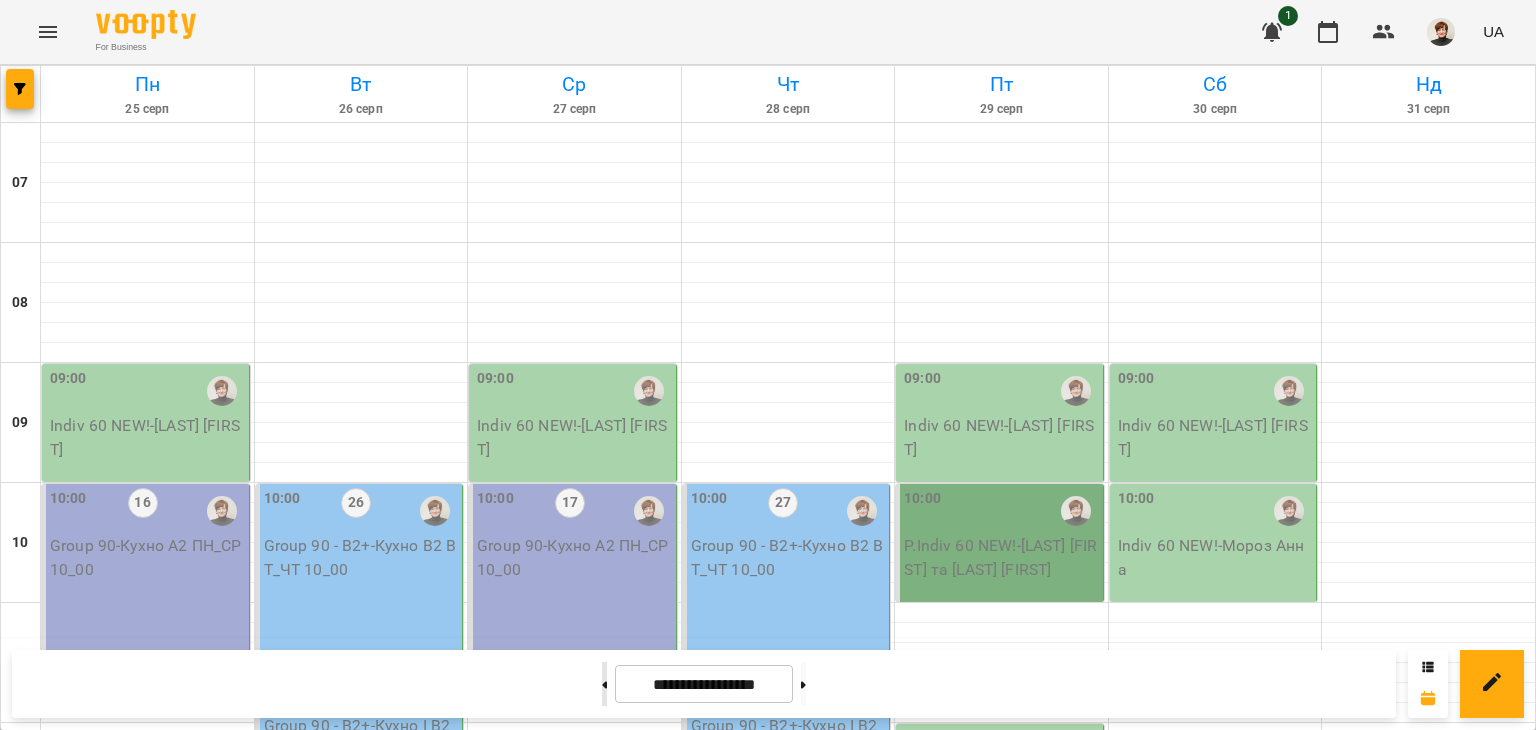 click 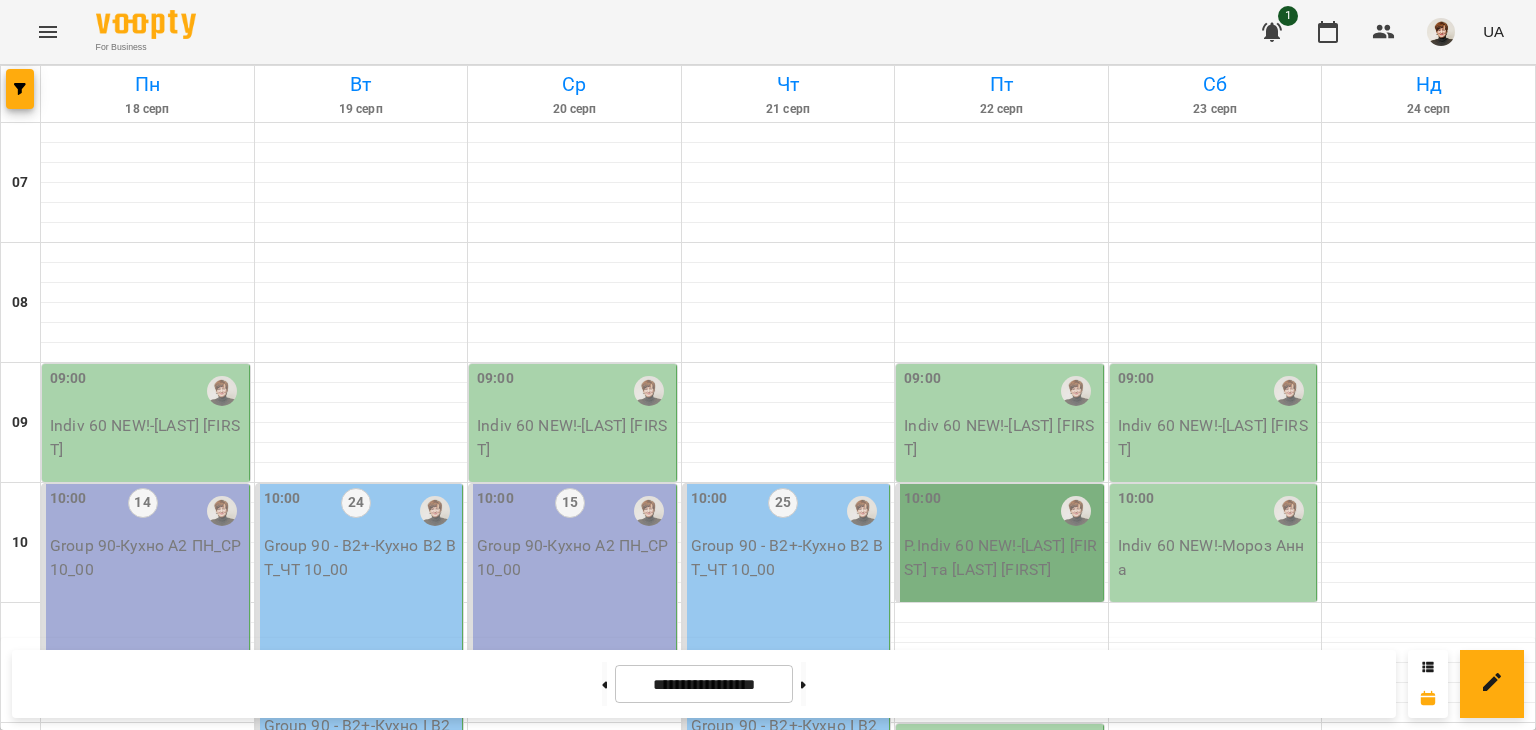 scroll, scrollTop: 735, scrollLeft: 0, axis: vertical 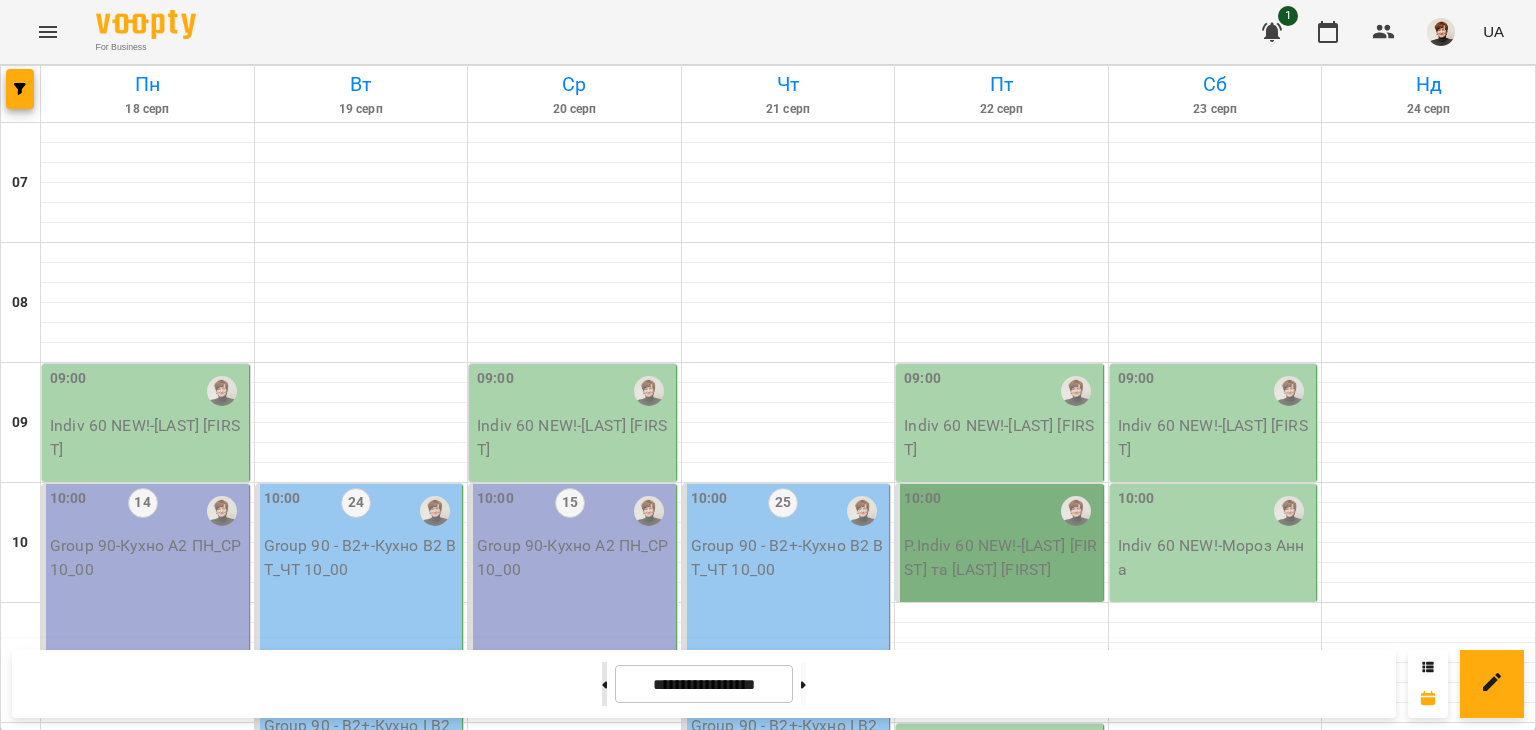click at bounding box center [604, 684] 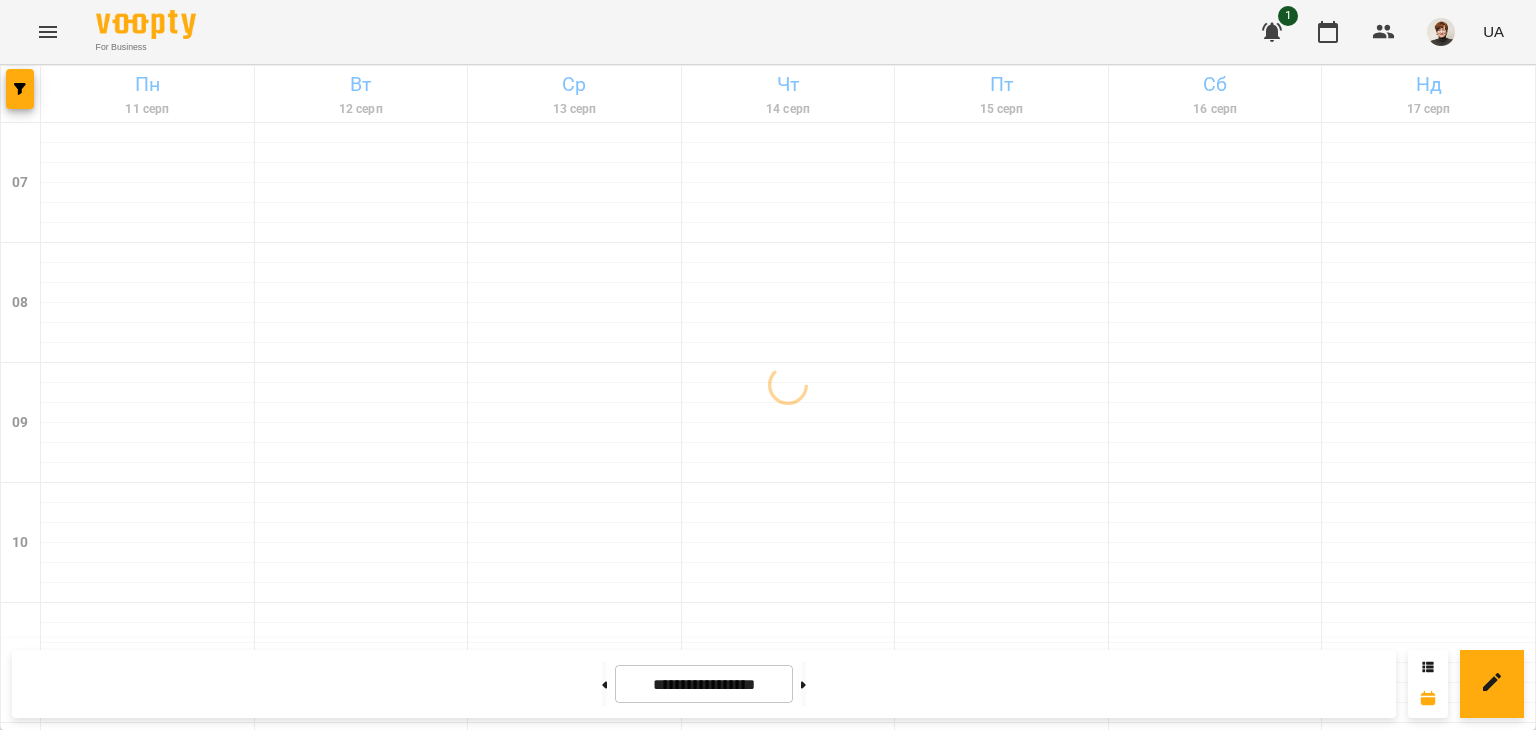 scroll, scrollTop: 0, scrollLeft: 0, axis: both 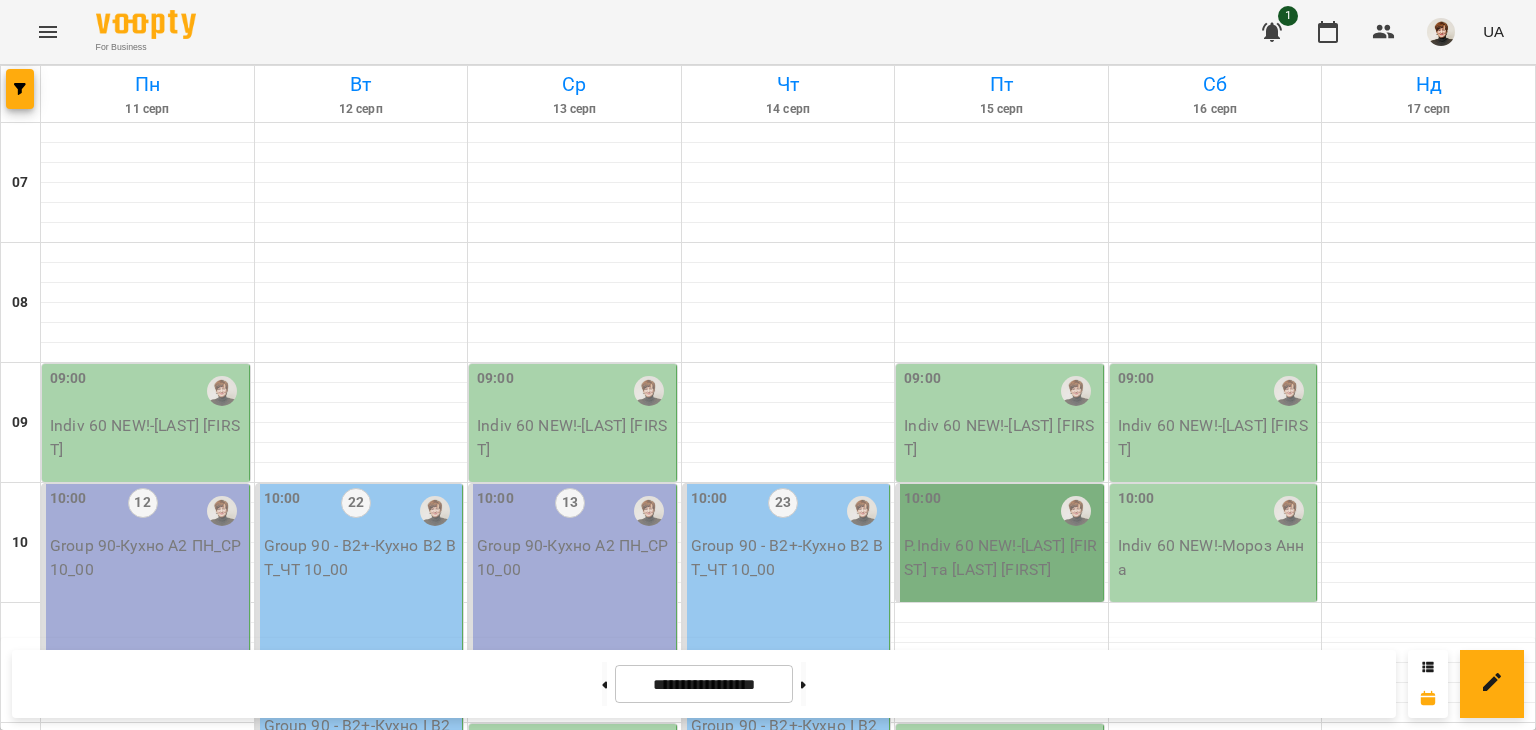 click 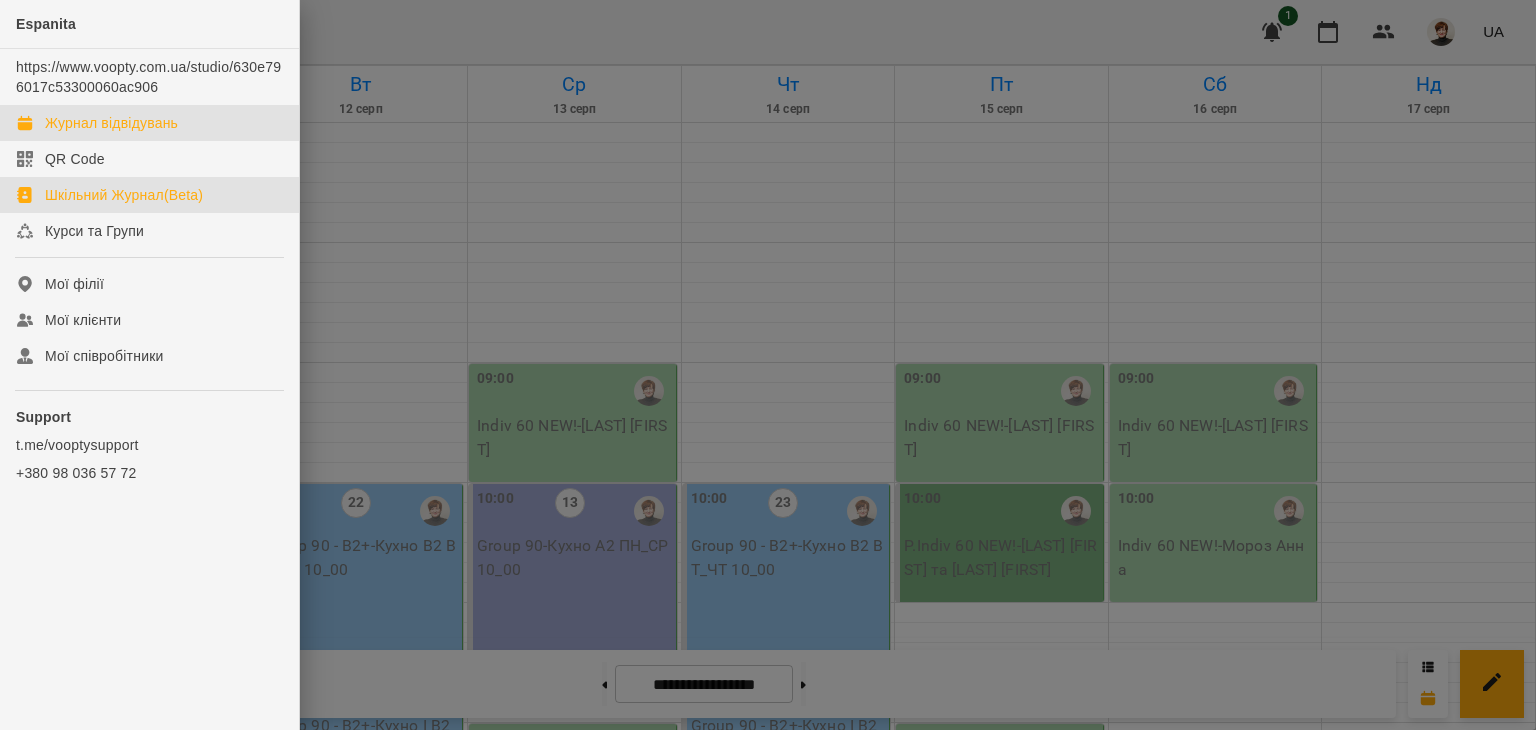 click on "Шкільний Журнал(Beta)" at bounding box center [124, 195] 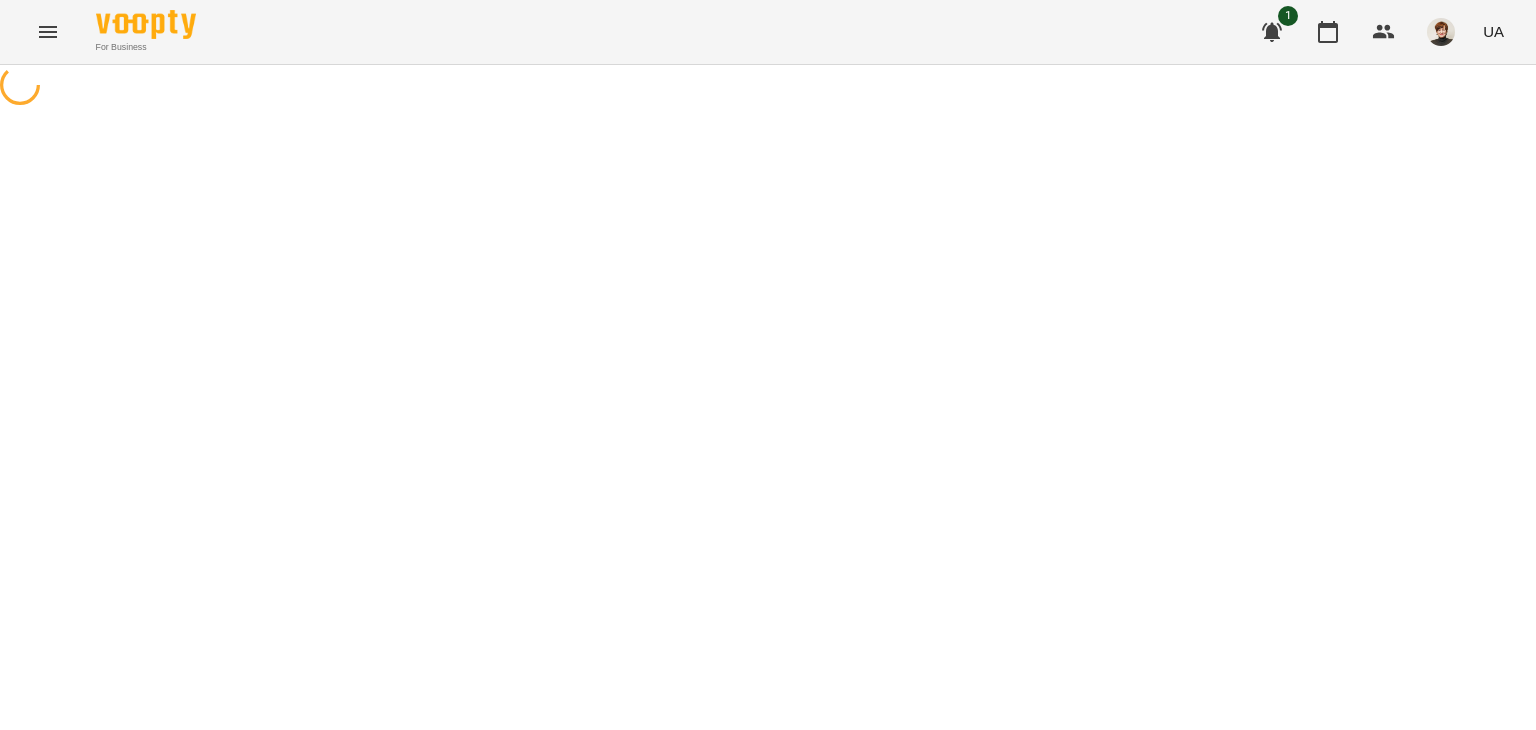 select on "**********" 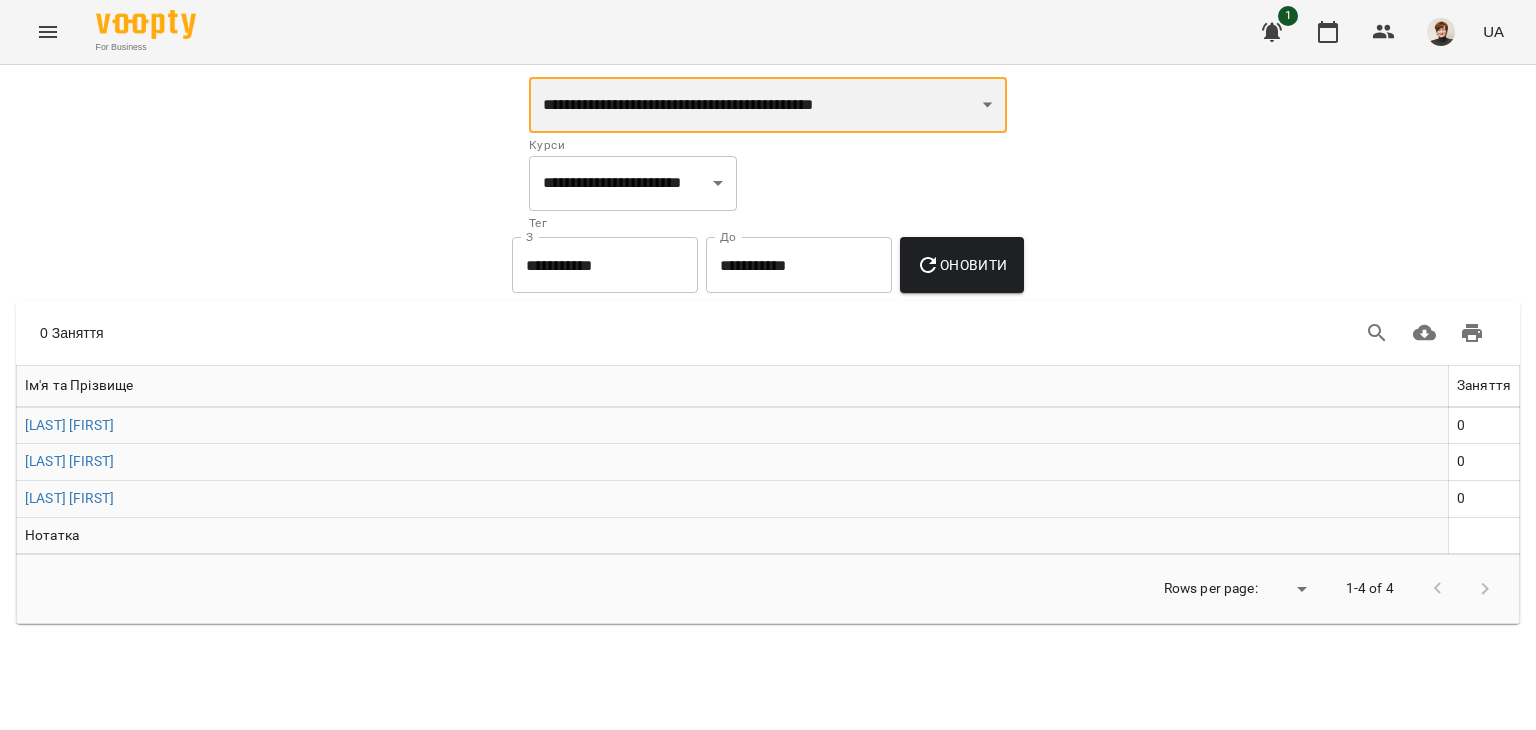 click on "**********" at bounding box center (768, 105) 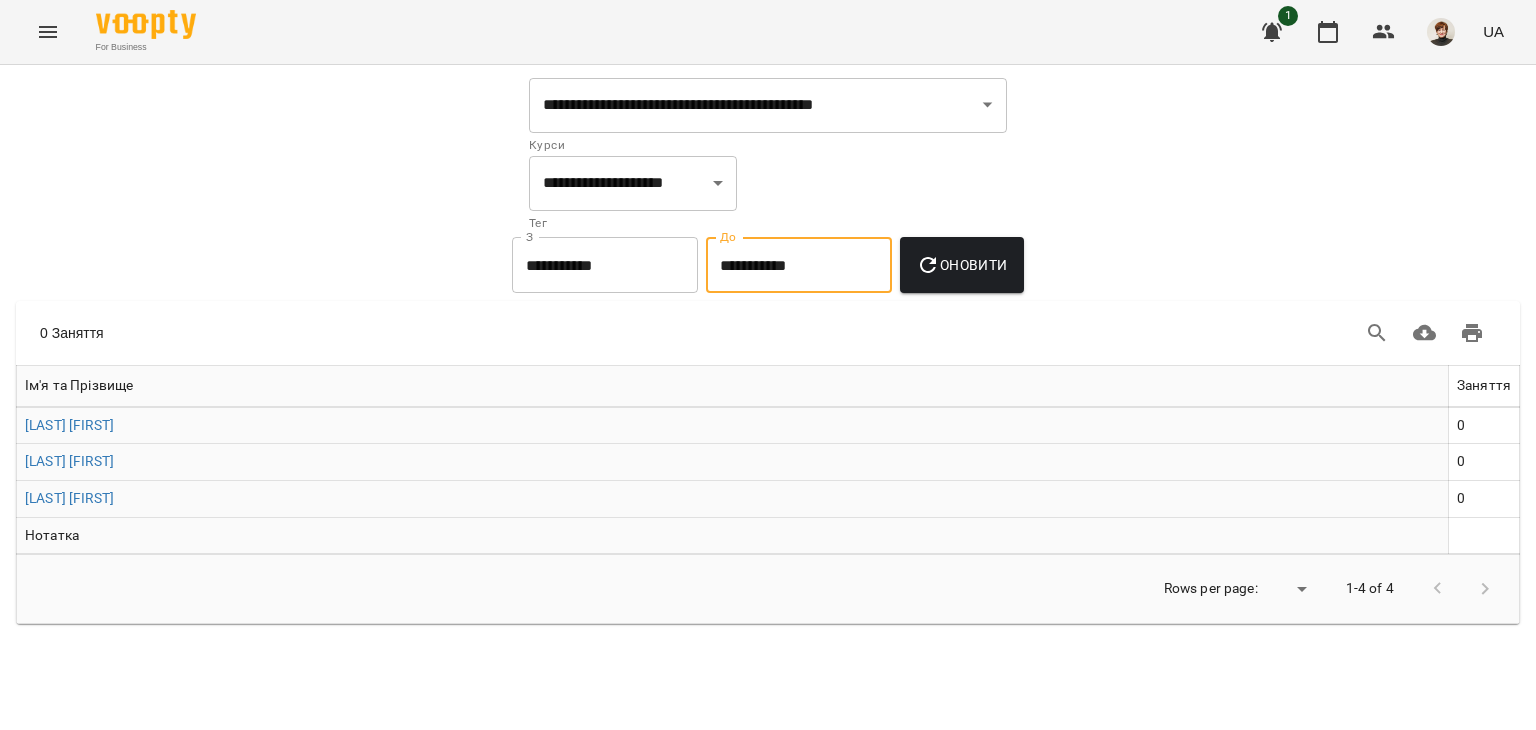 click on "**********" at bounding box center (799, 265) 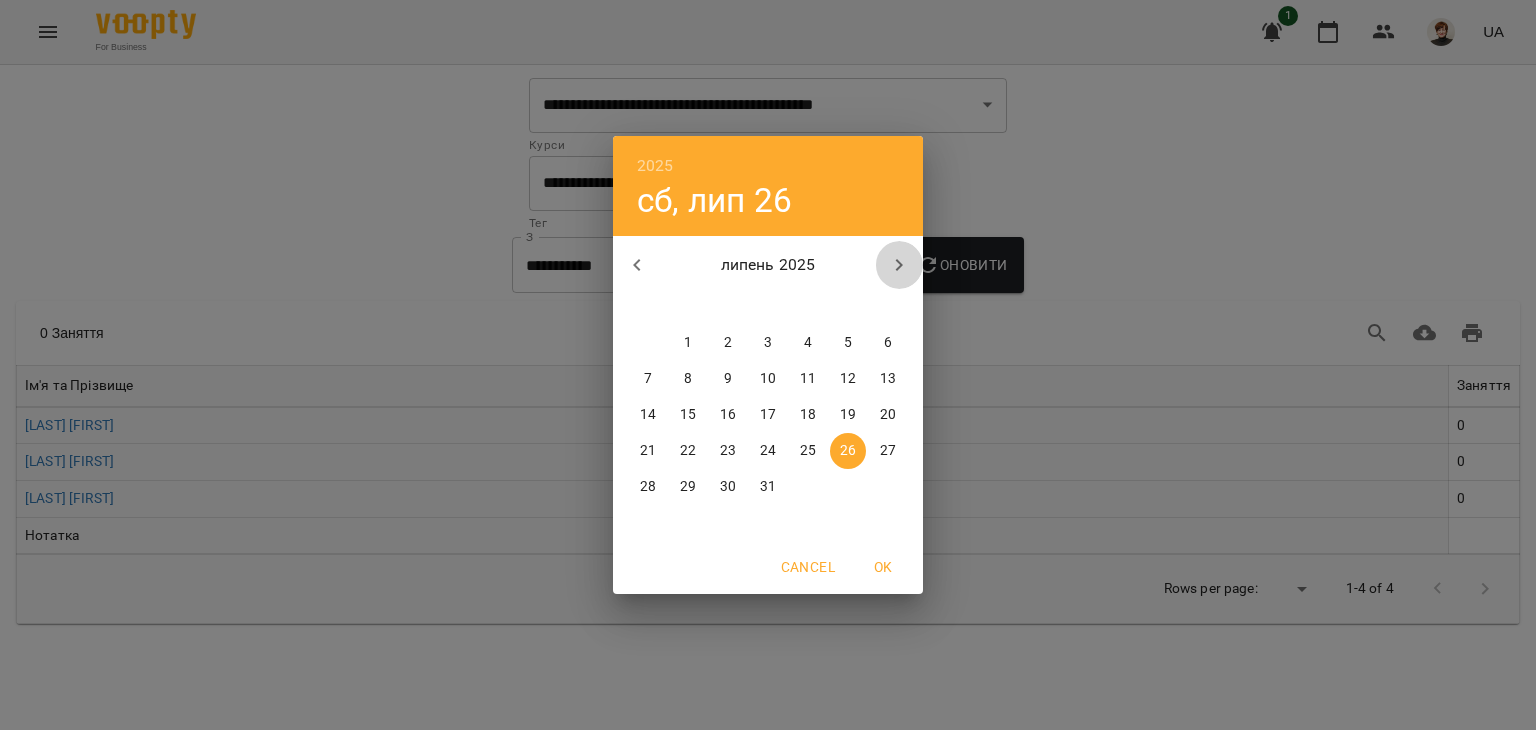 click 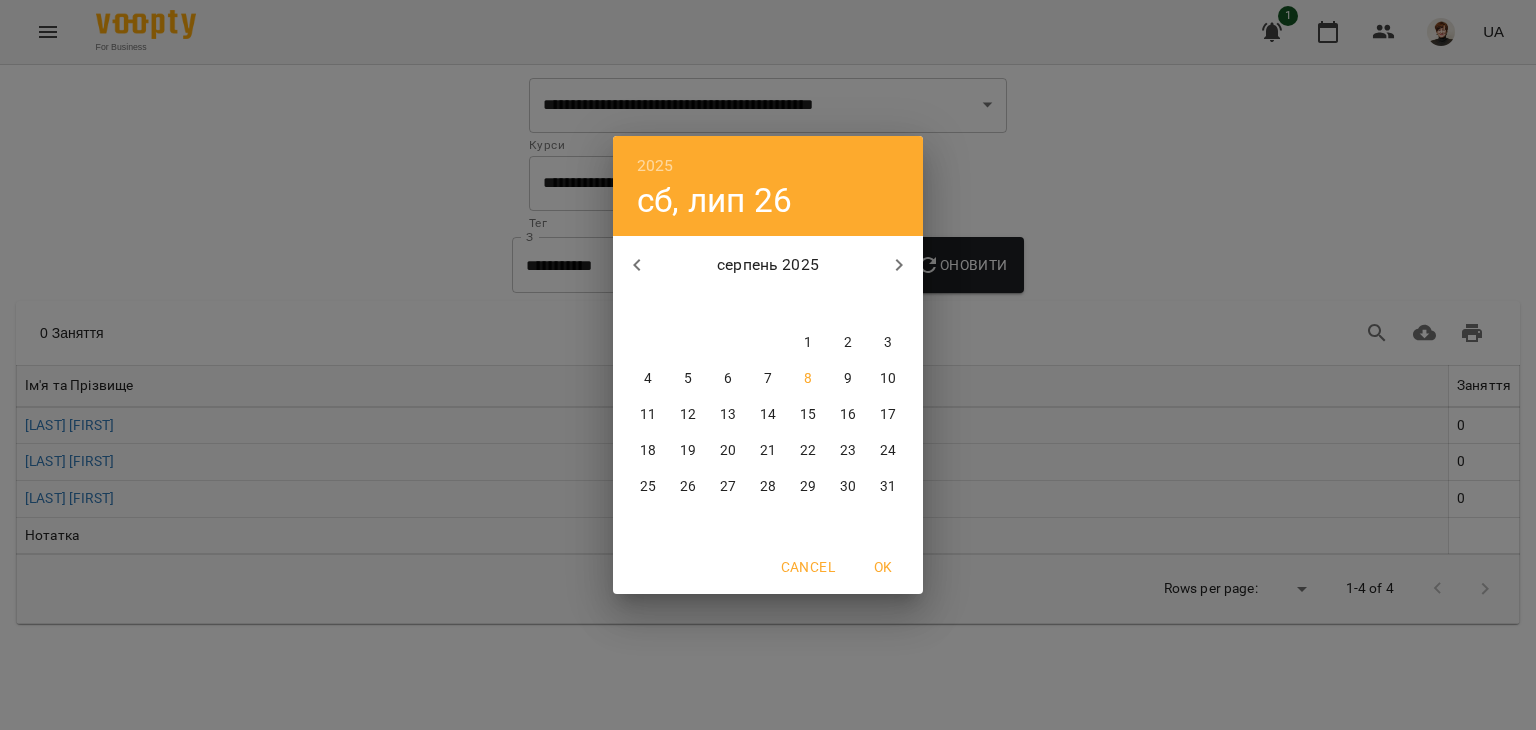 click on "8" at bounding box center (808, 379) 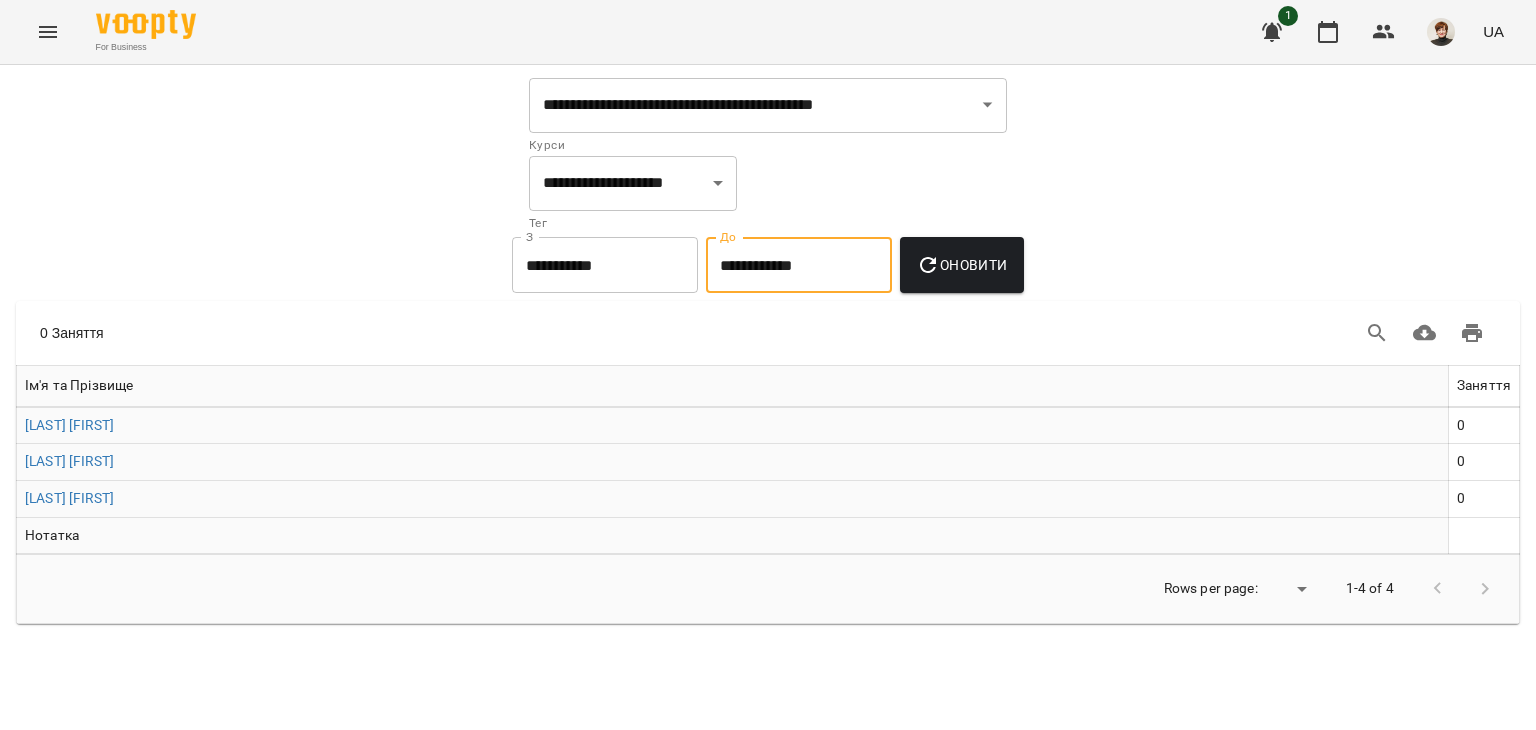 click on "Оновити" at bounding box center [961, 265] 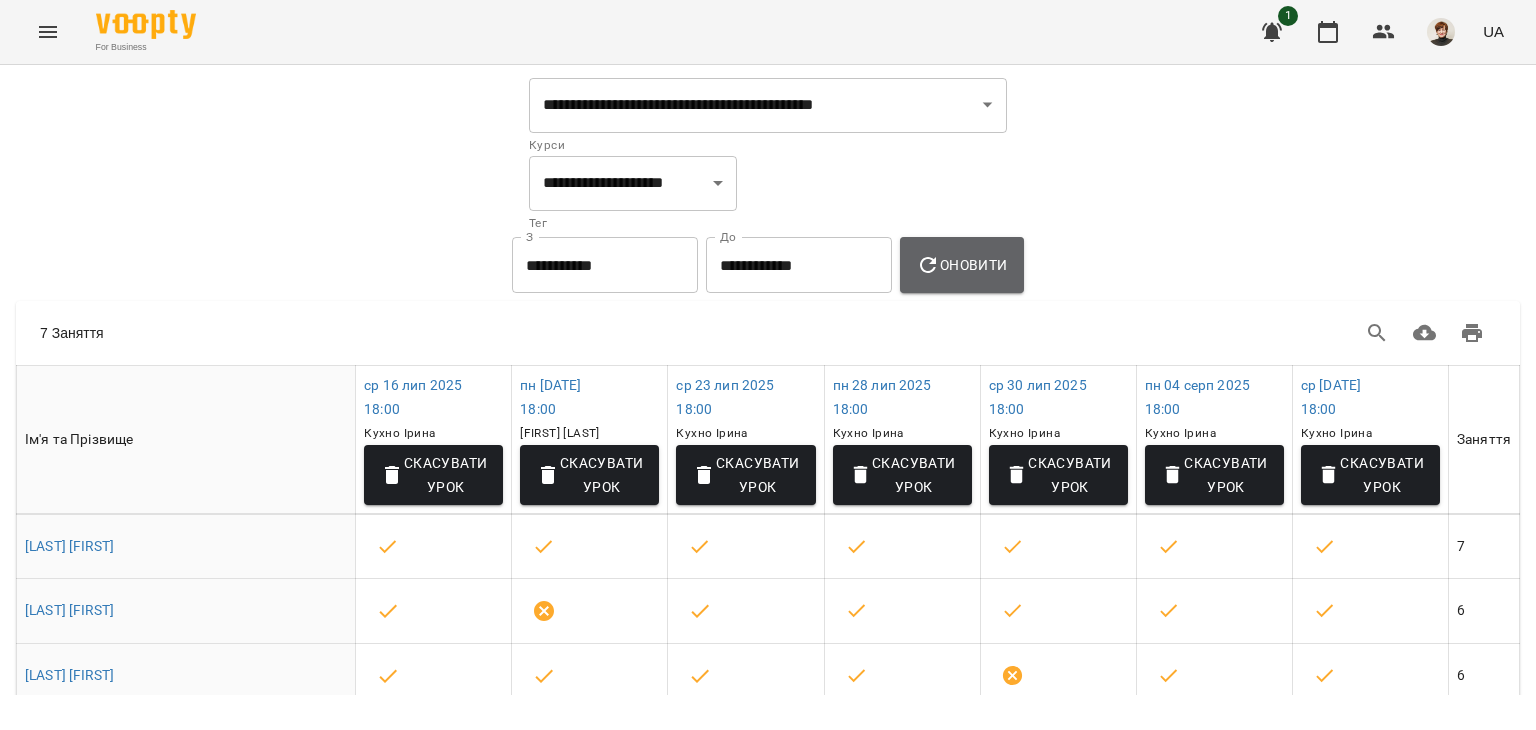 click on "Оновити" at bounding box center (961, 265) 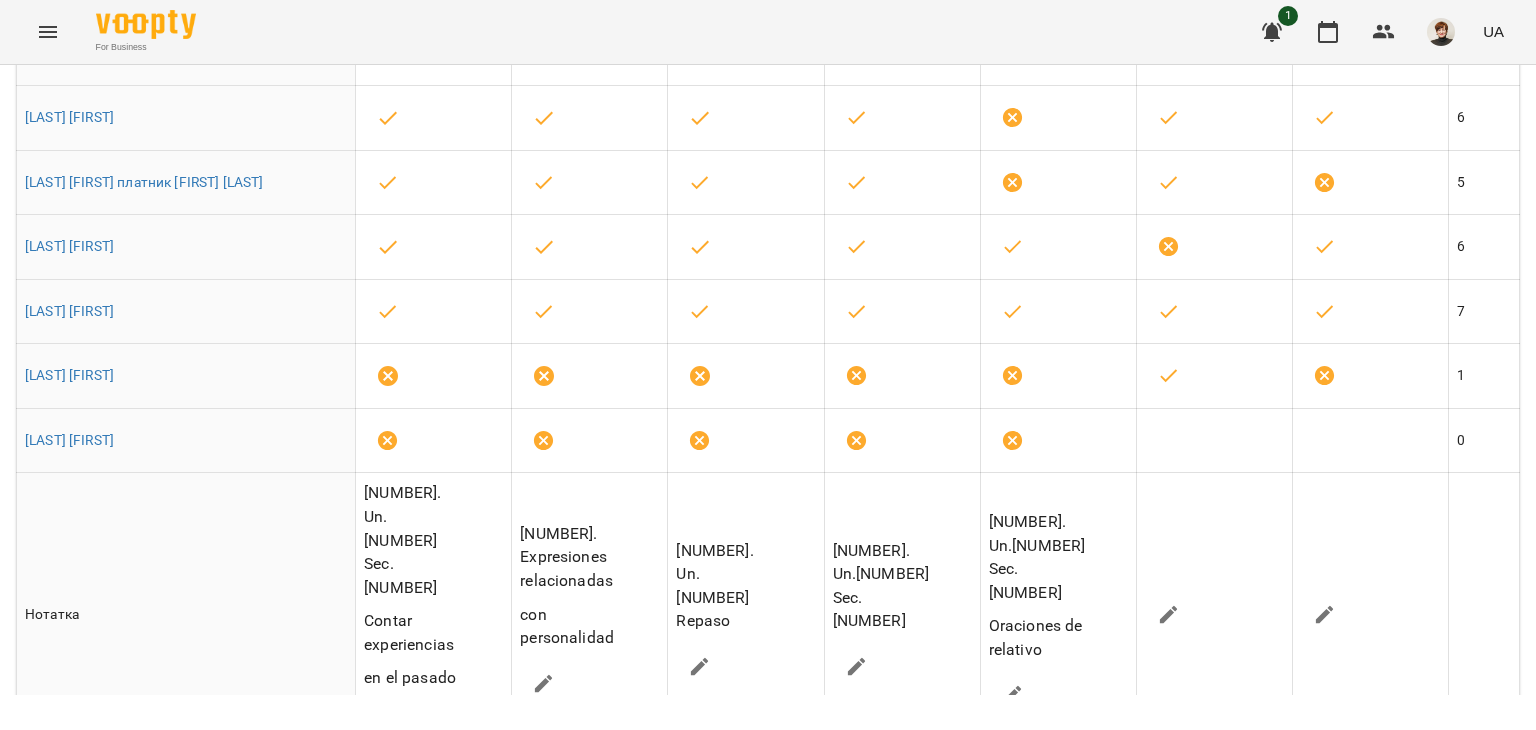 scroll, scrollTop: 560, scrollLeft: 0, axis: vertical 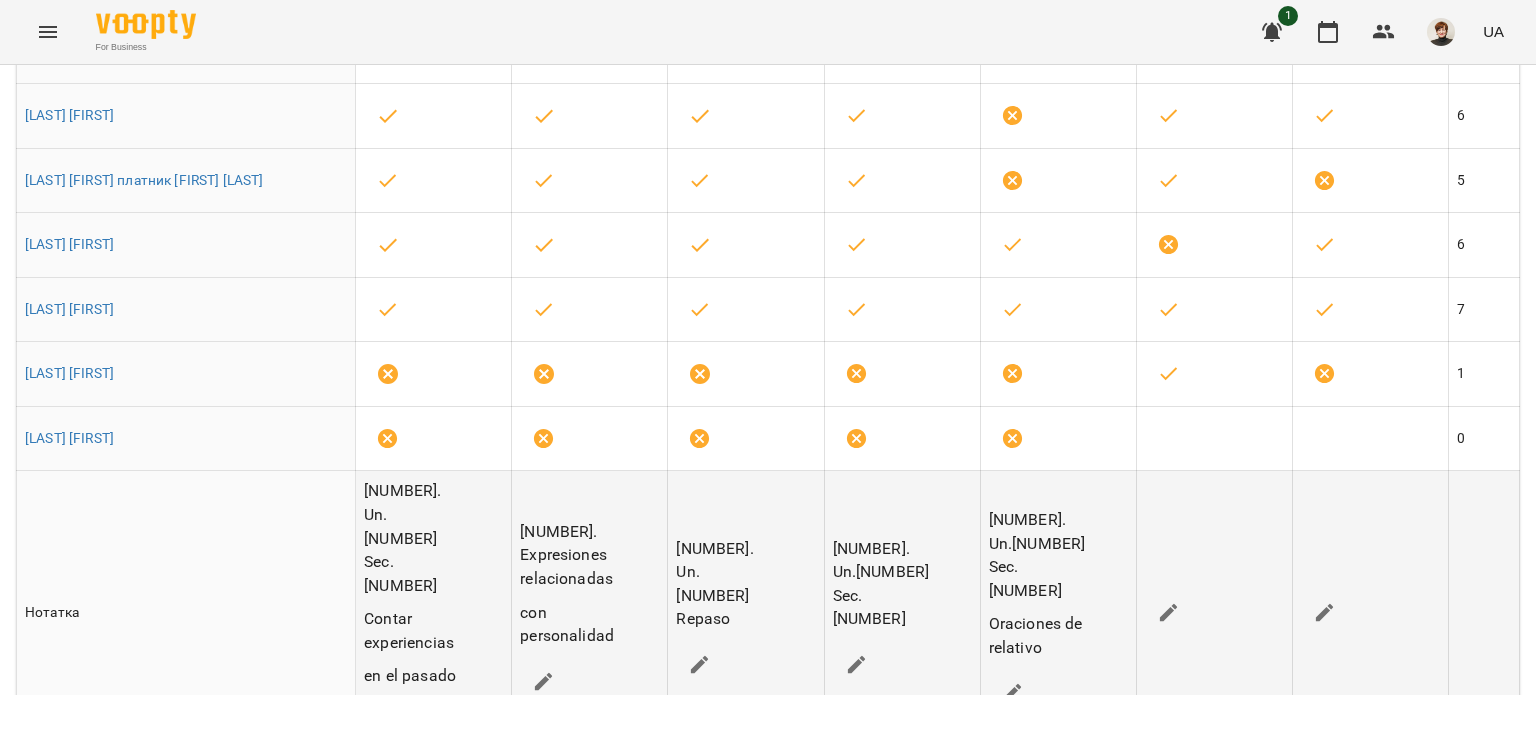 click 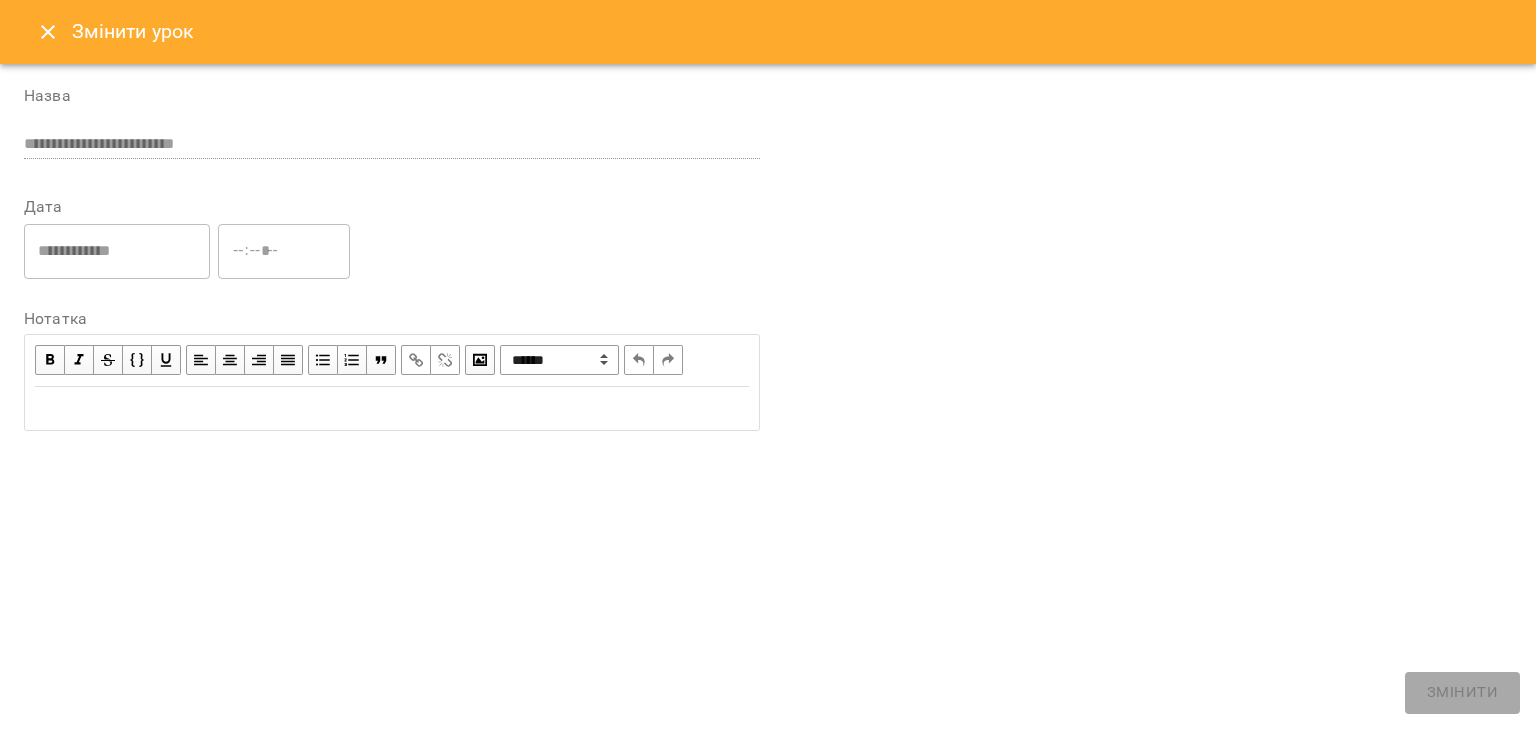click at bounding box center (392, 408) 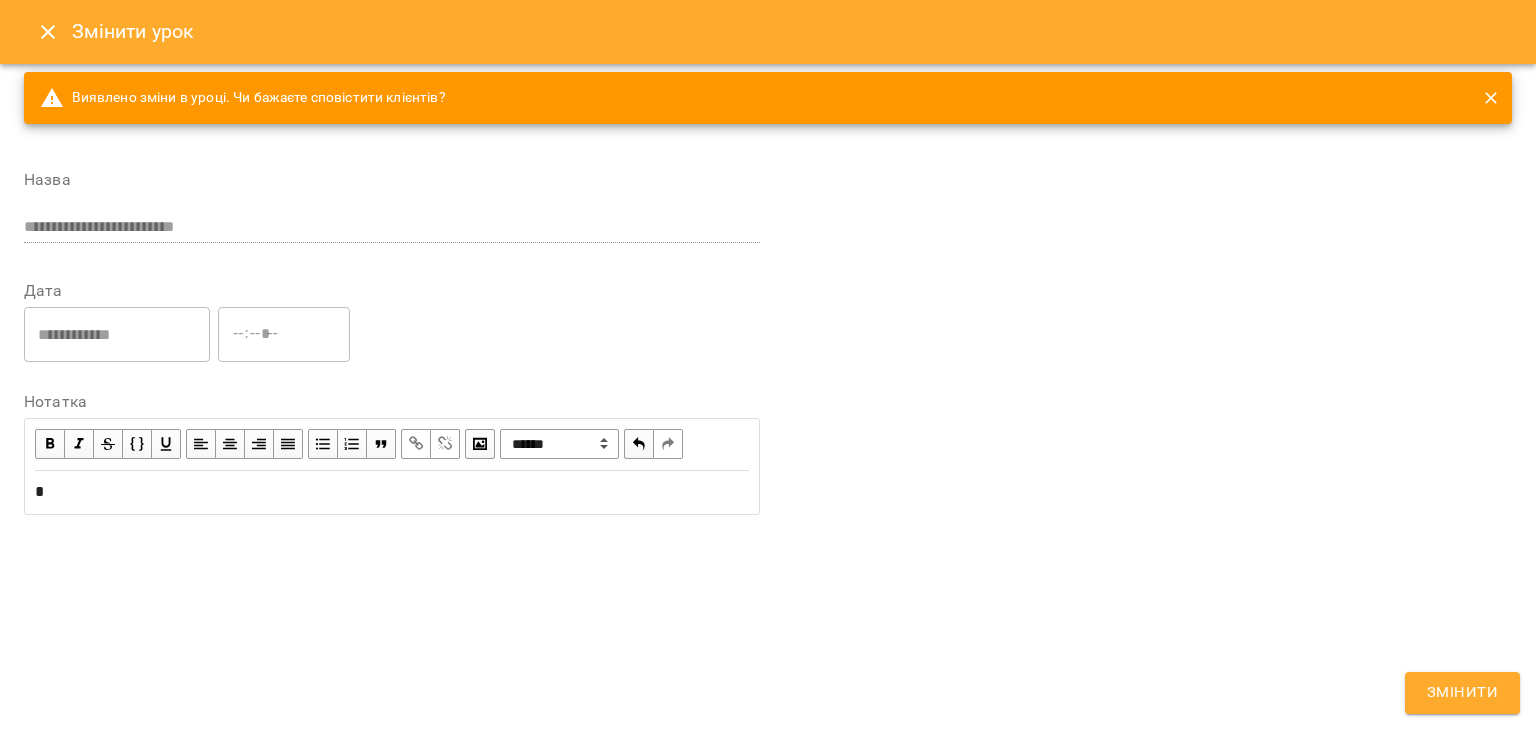 type 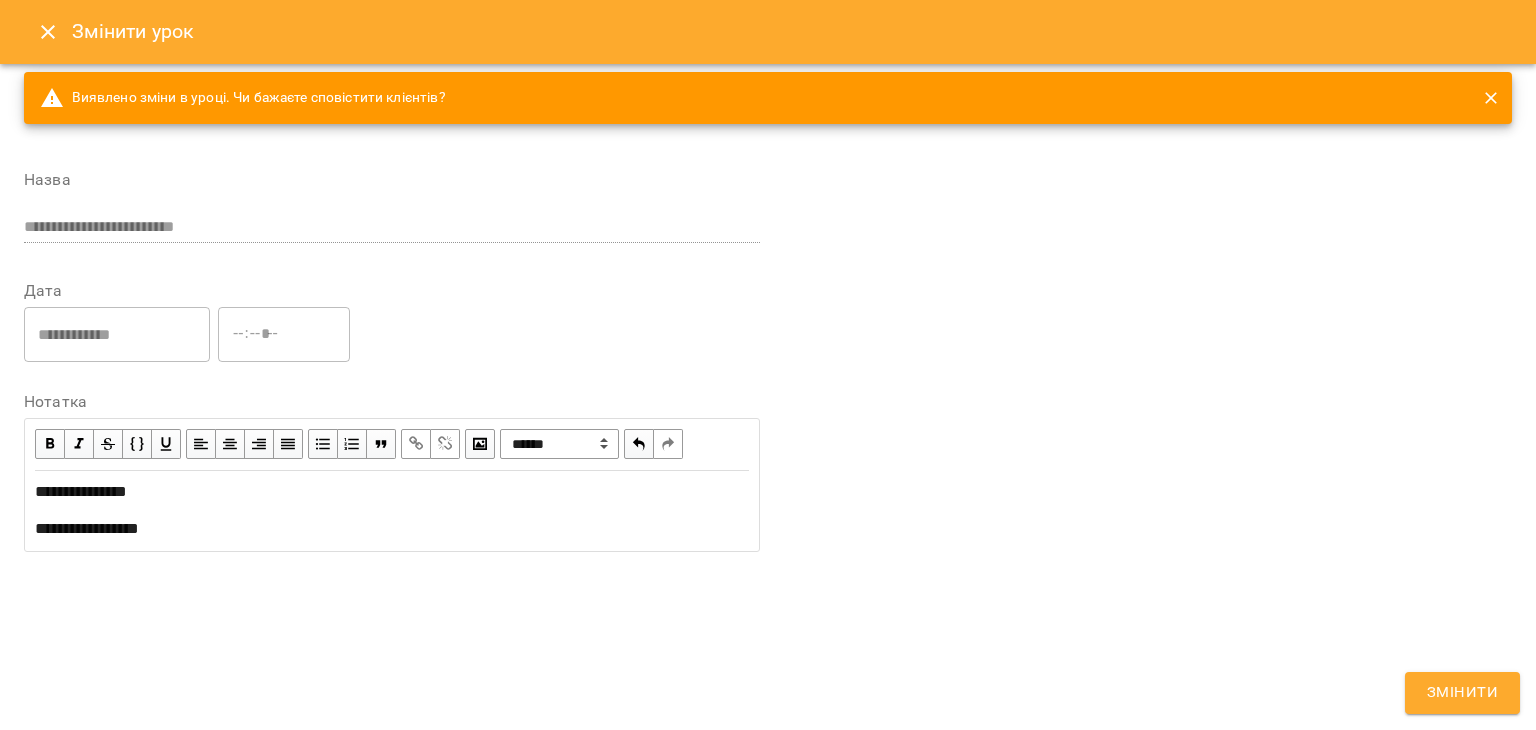 click on "**********" at bounding box center (87, 528) 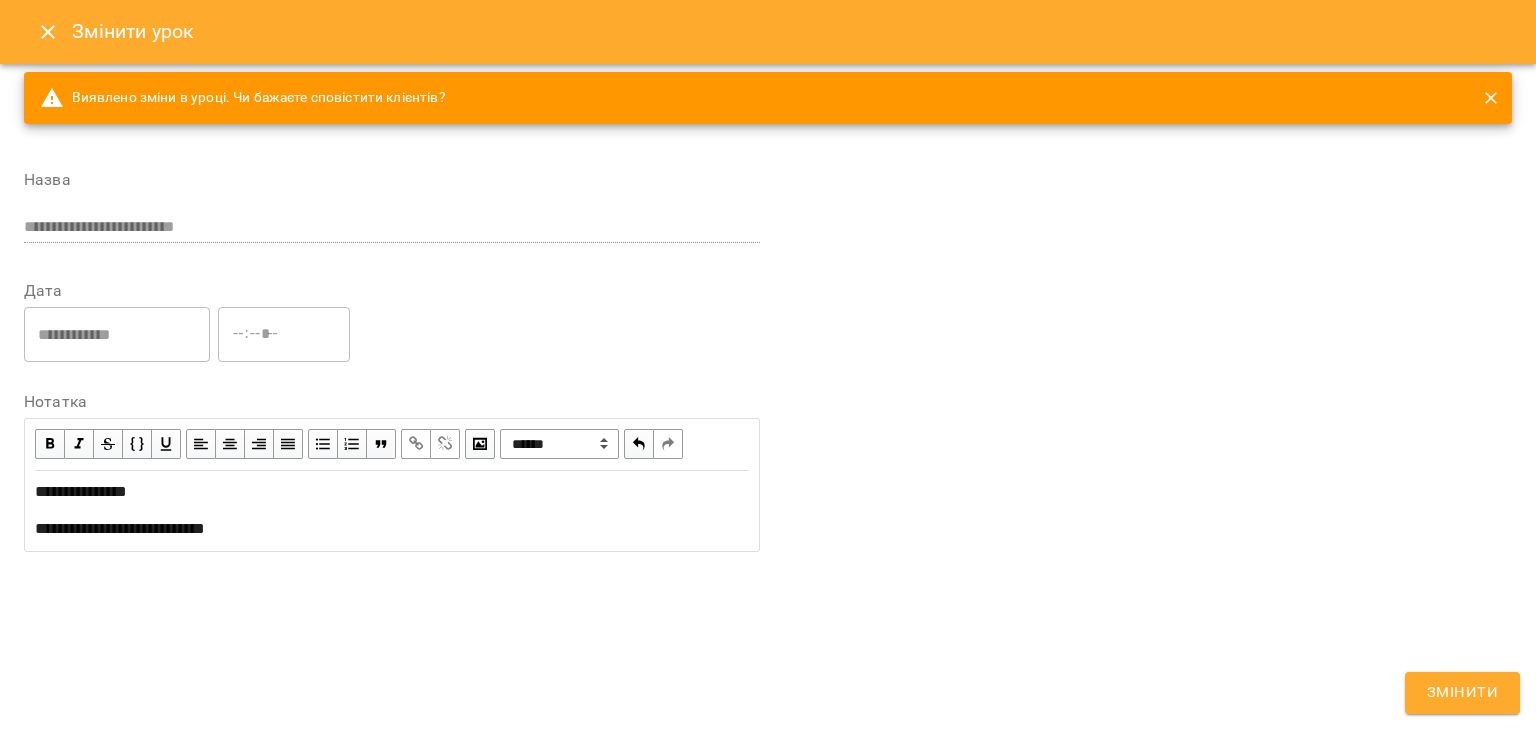 click on "Змінити" at bounding box center (1462, 693) 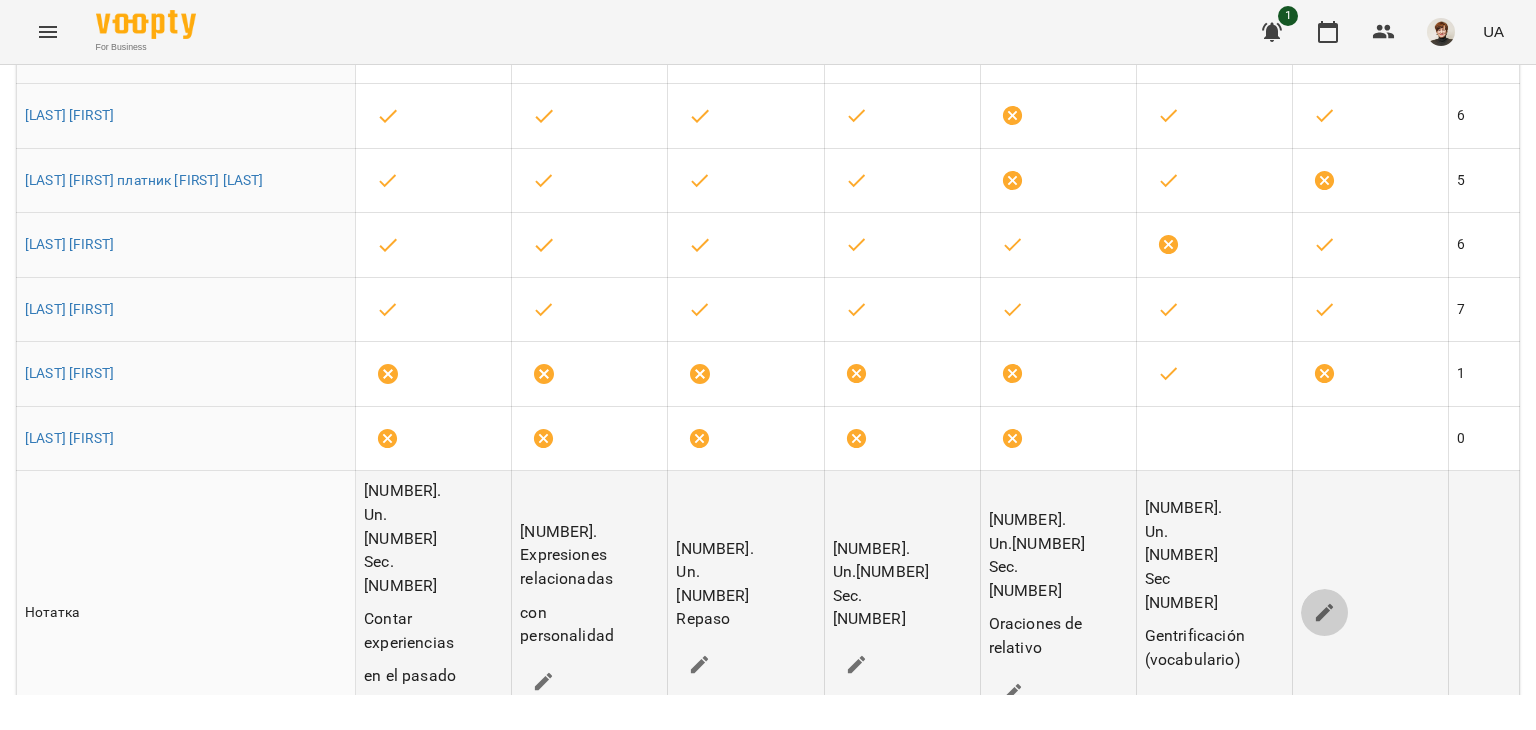 click 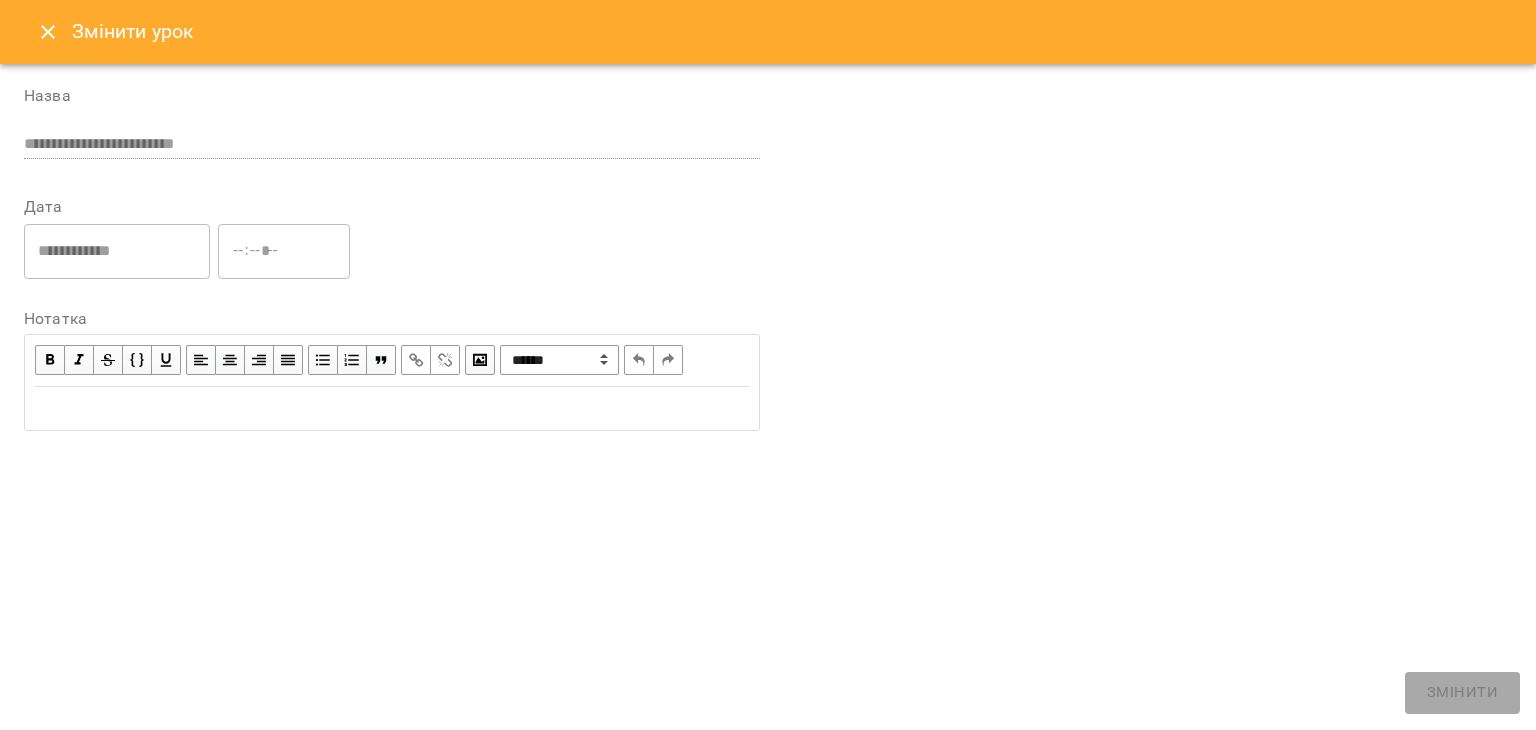 click at bounding box center [392, 408] 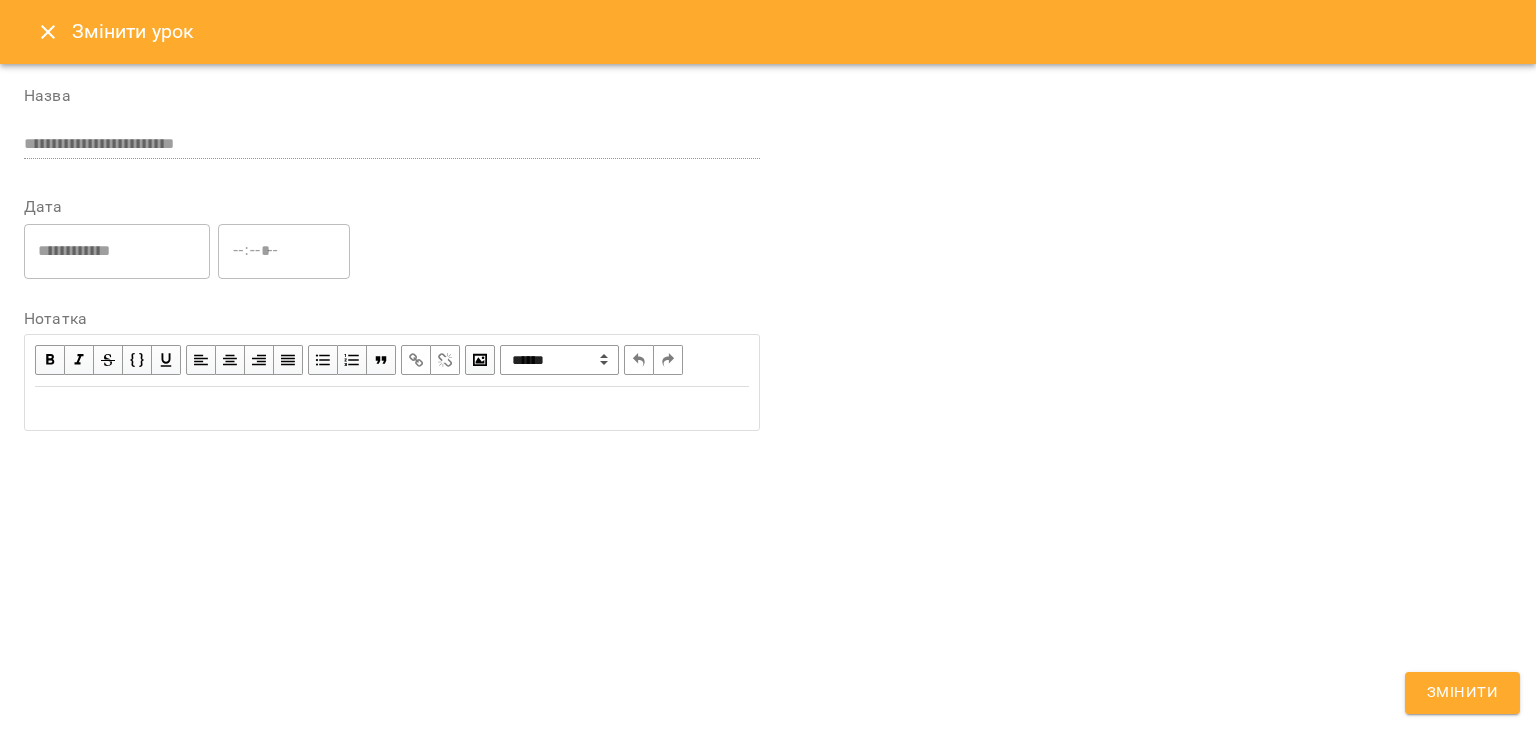 type 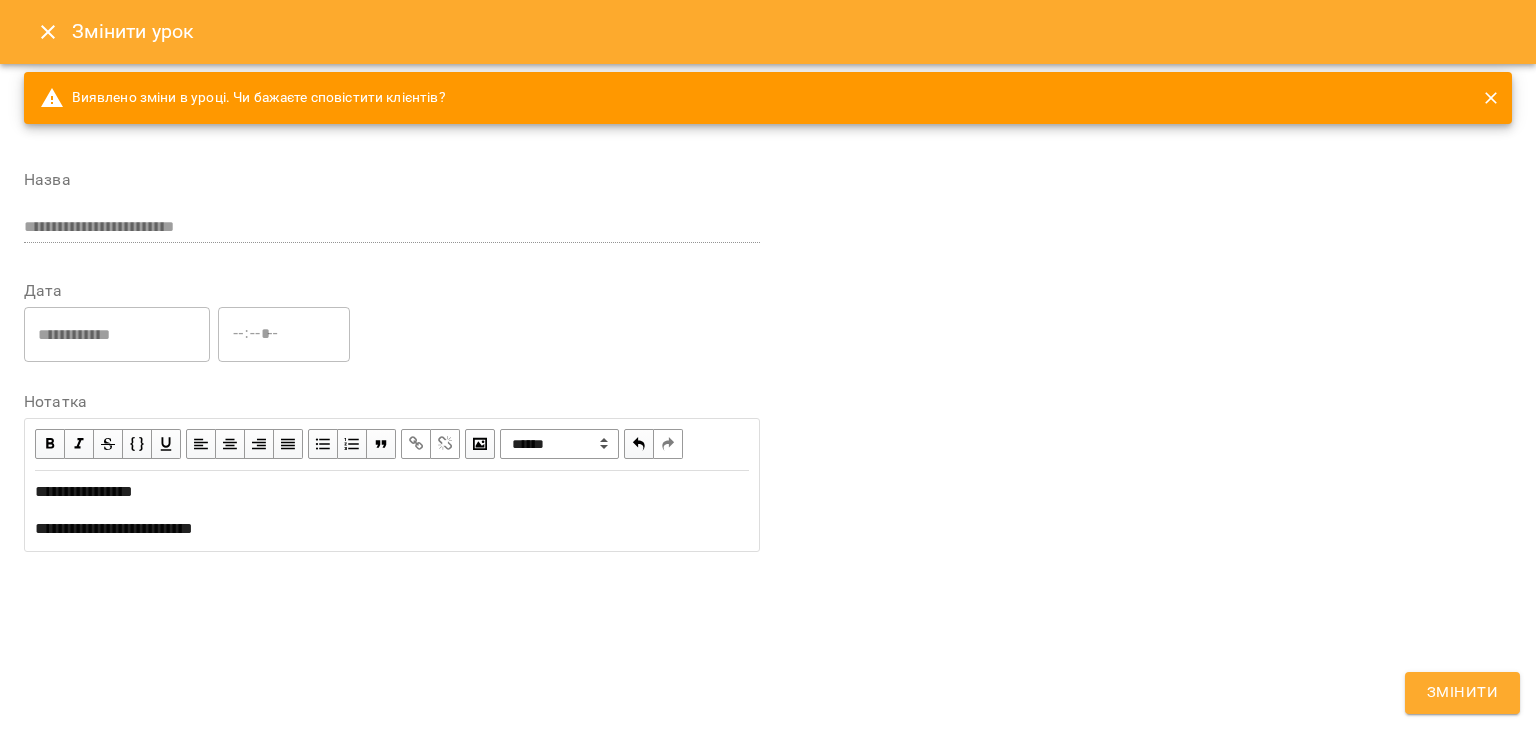 click on "Змінити" at bounding box center (1462, 693) 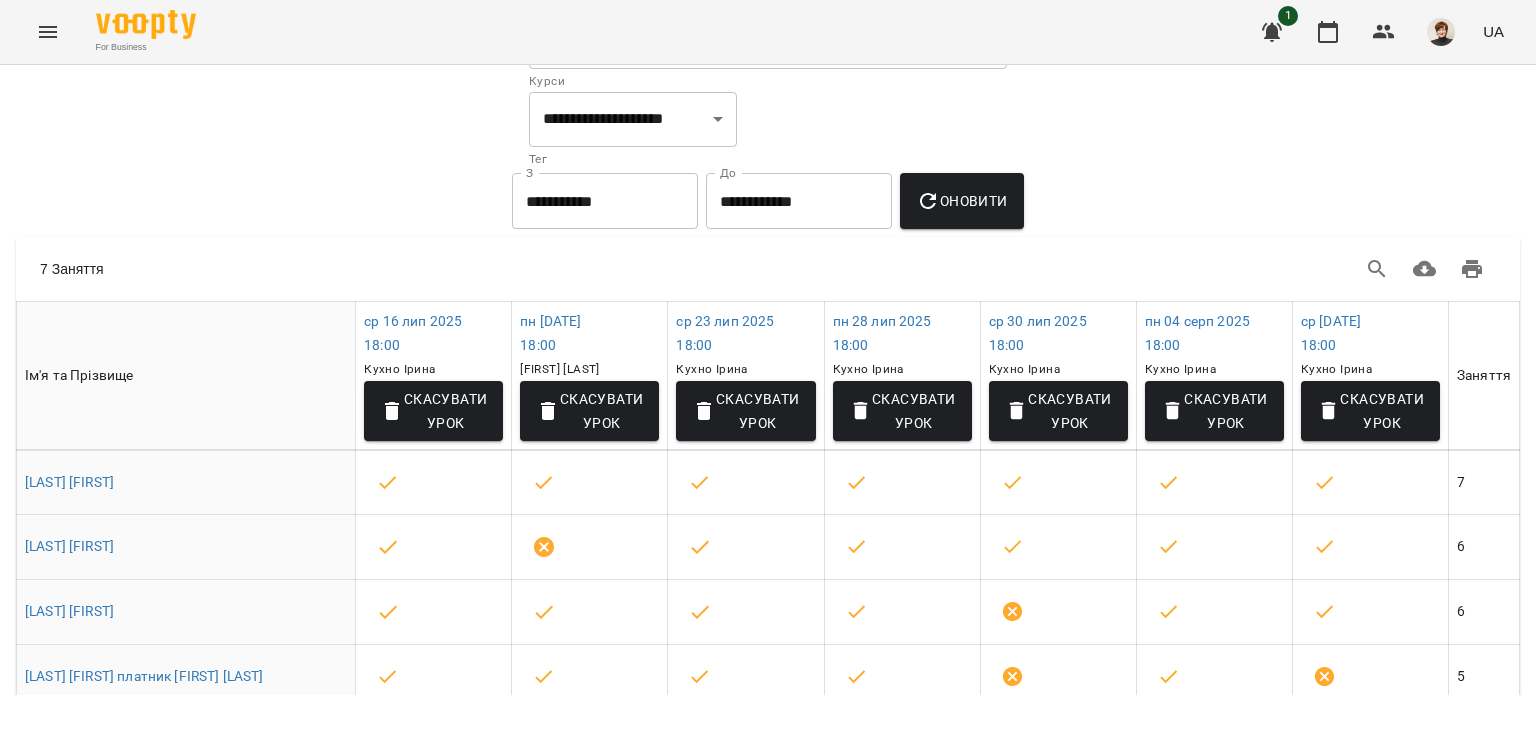 scroll, scrollTop: 0, scrollLeft: 0, axis: both 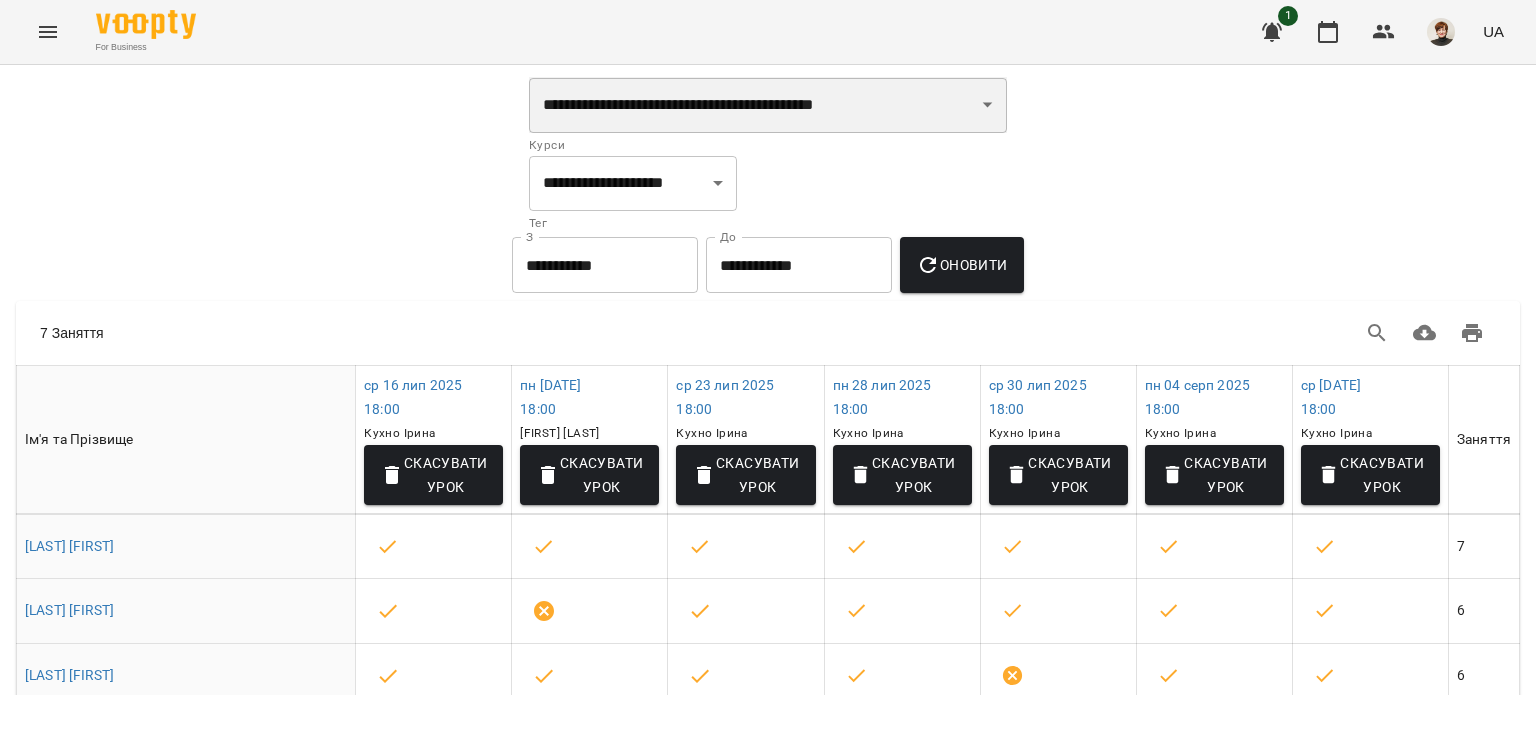 click on "**********" at bounding box center [768, 105] 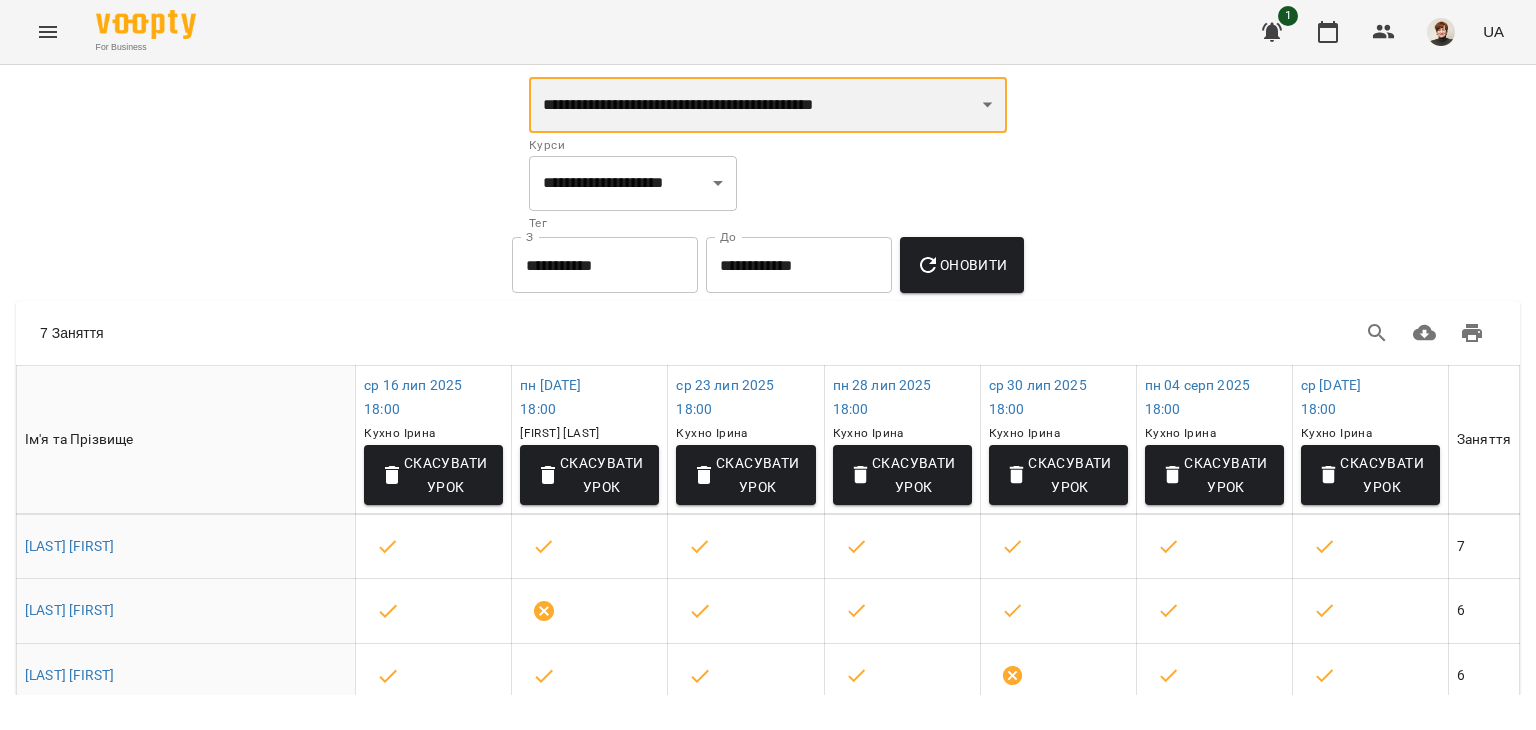 select on "**********" 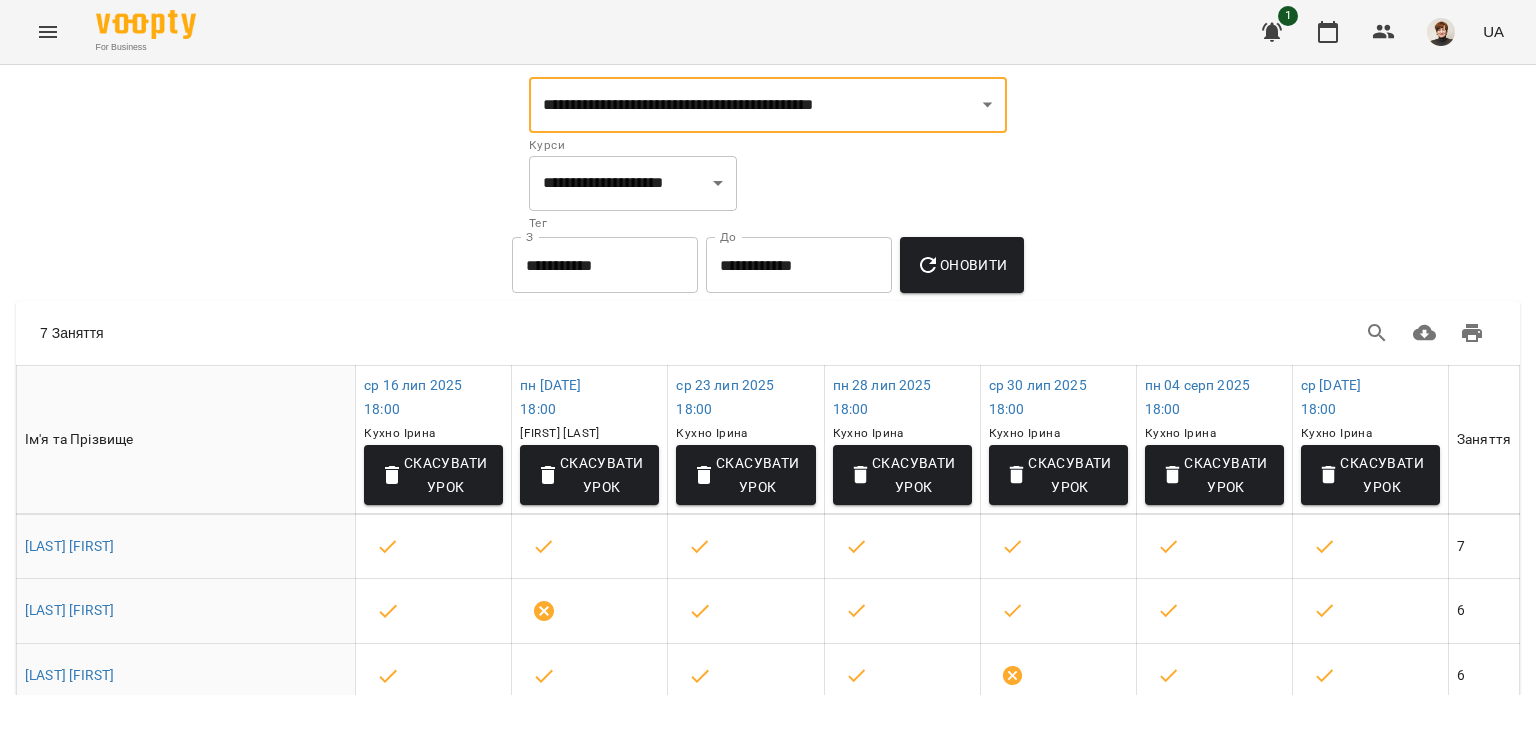 click on "Оновити" at bounding box center [961, 265] 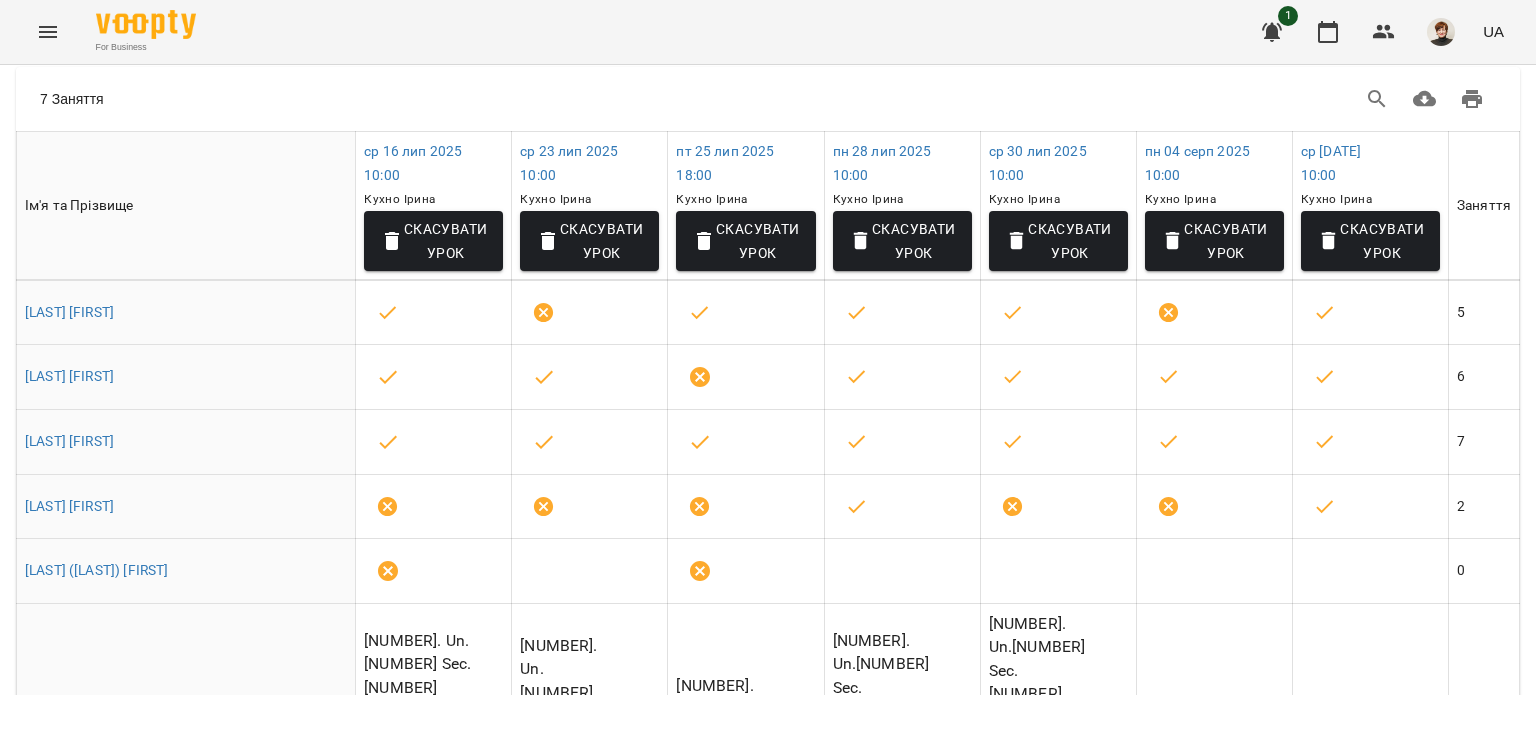 scroll, scrollTop: 425, scrollLeft: 0, axis: vertical 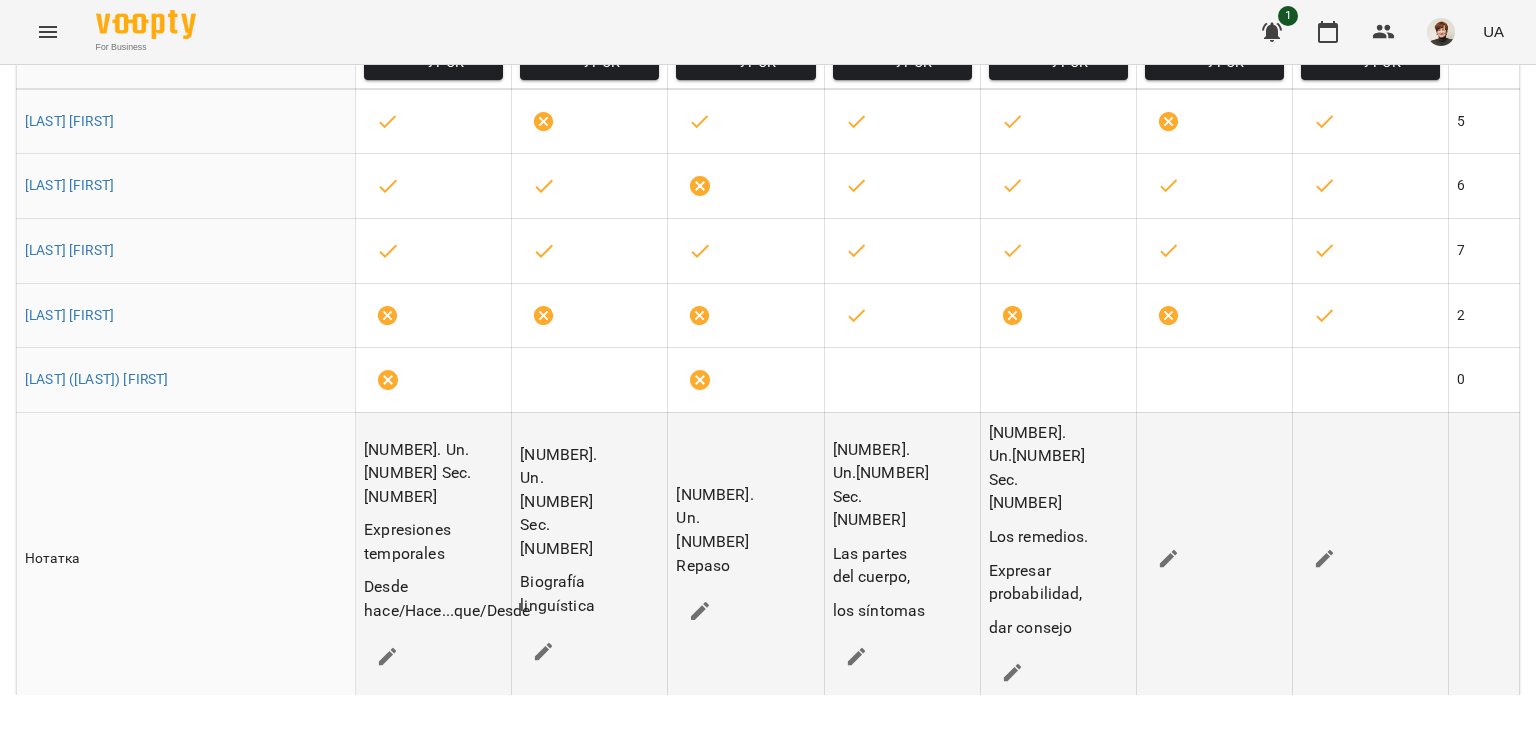 click 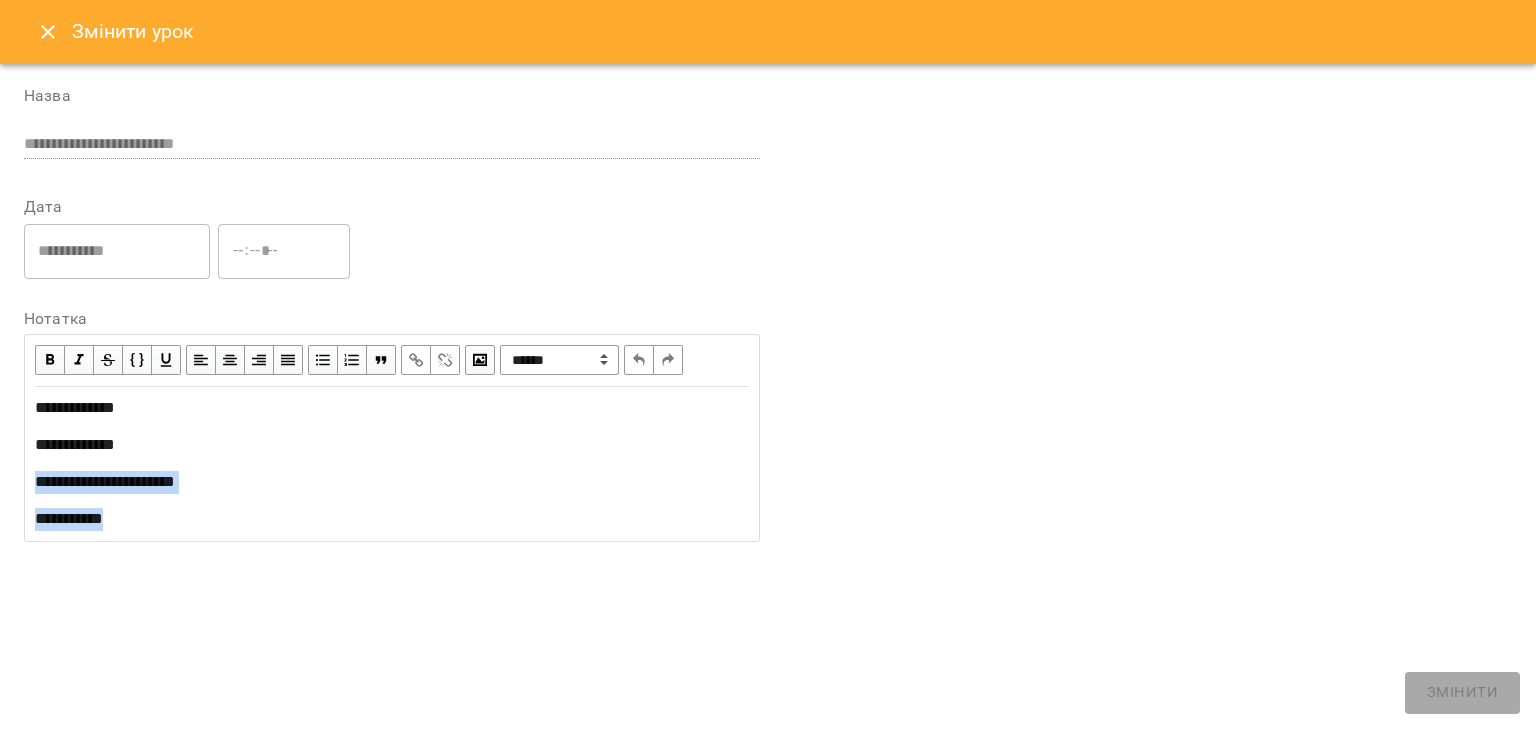 drag, startPoint x: 121, startPoint y: 523, endPoint x: 28, endPoint y: 480, distance: 102.45975 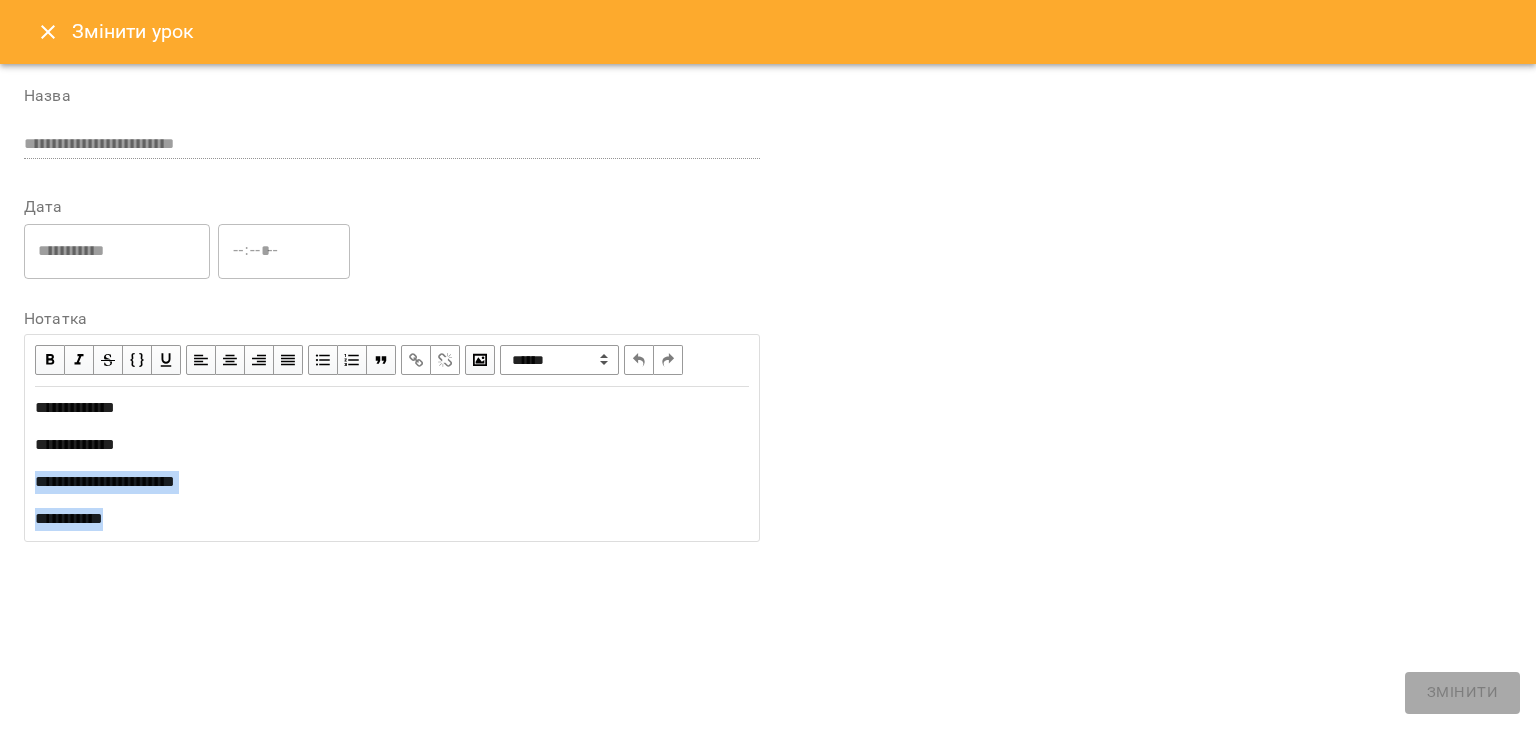click on "**********" at bounding box center (392, 463) 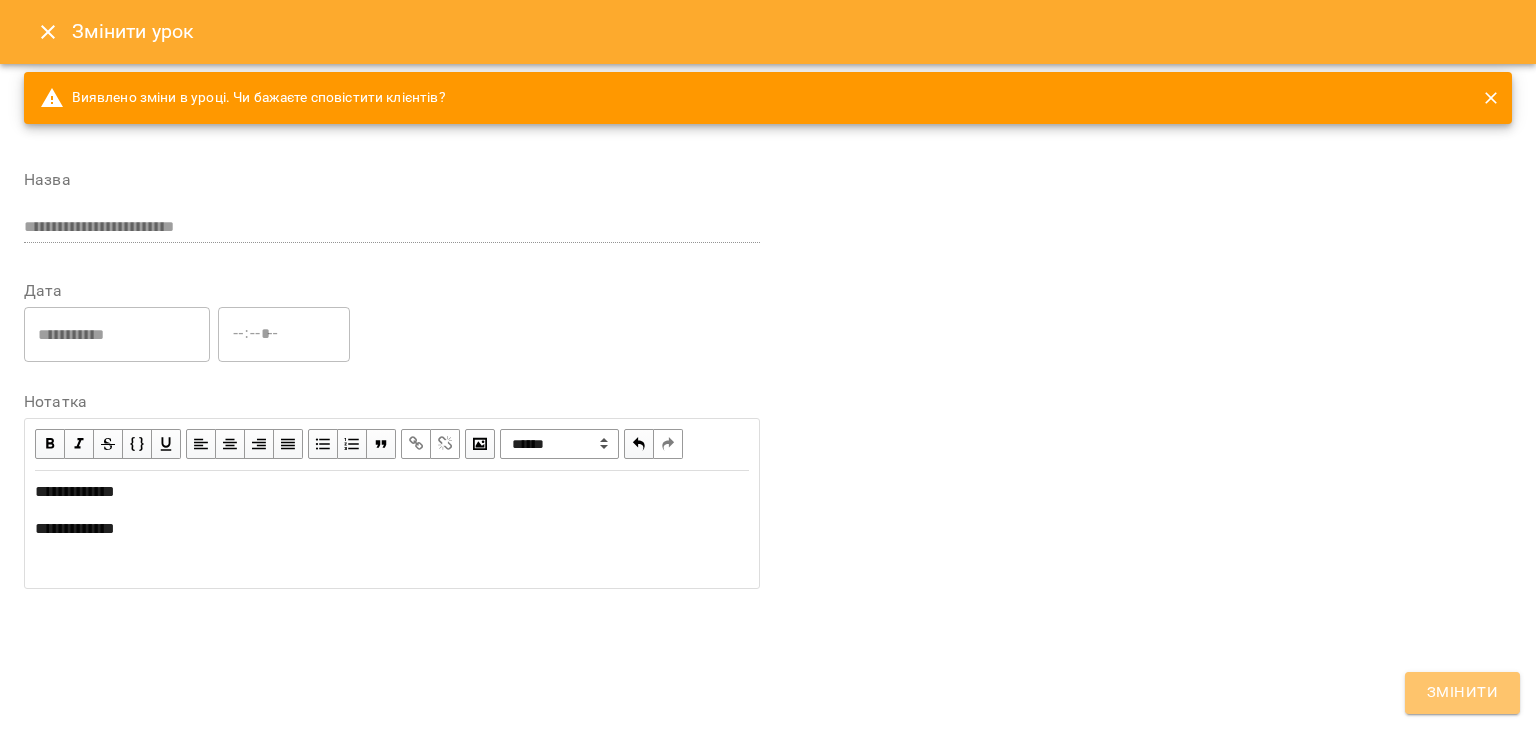 click on "Змінити" at bounding box center [1462, 693] 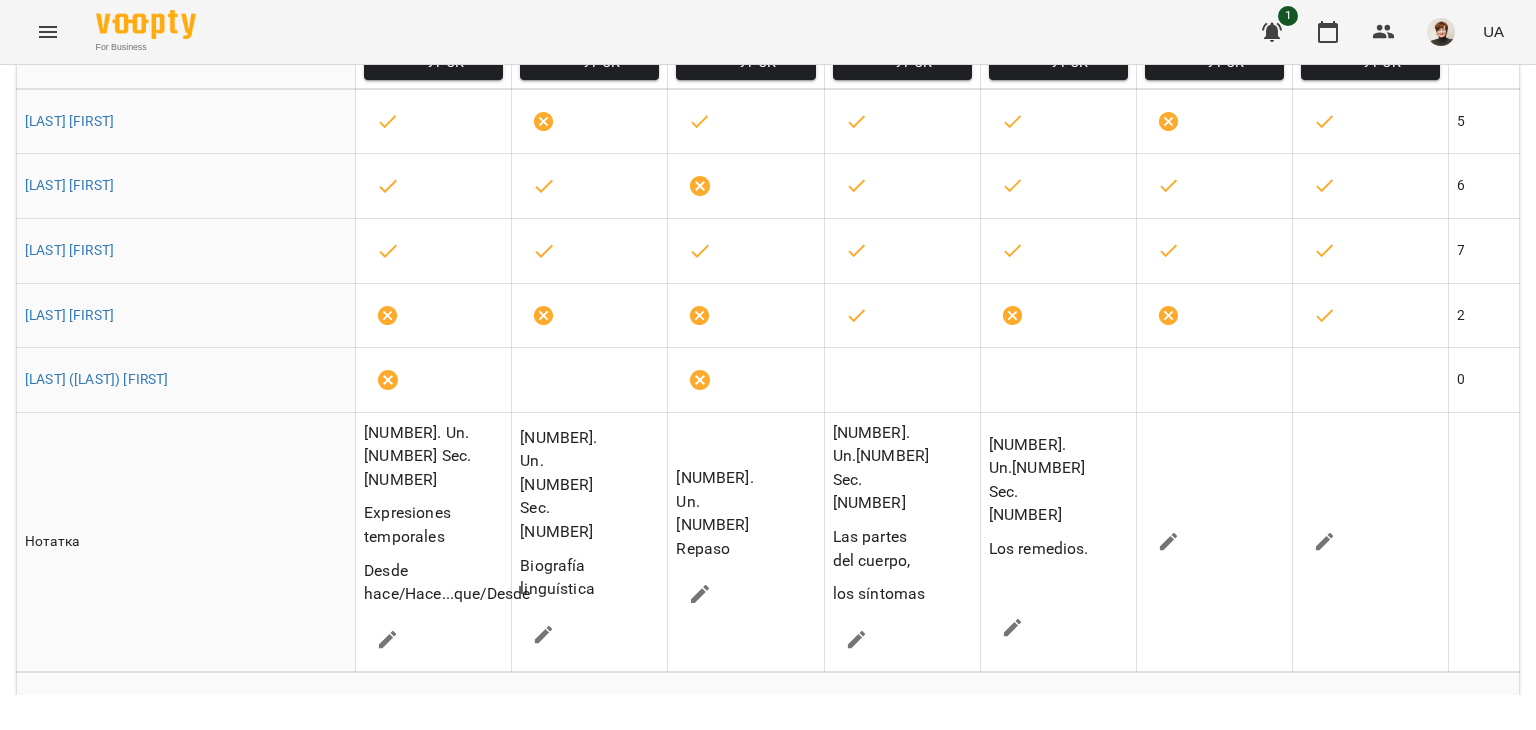 scroll, scrollTop: 392, scrollLeft: 0, axis: vertical 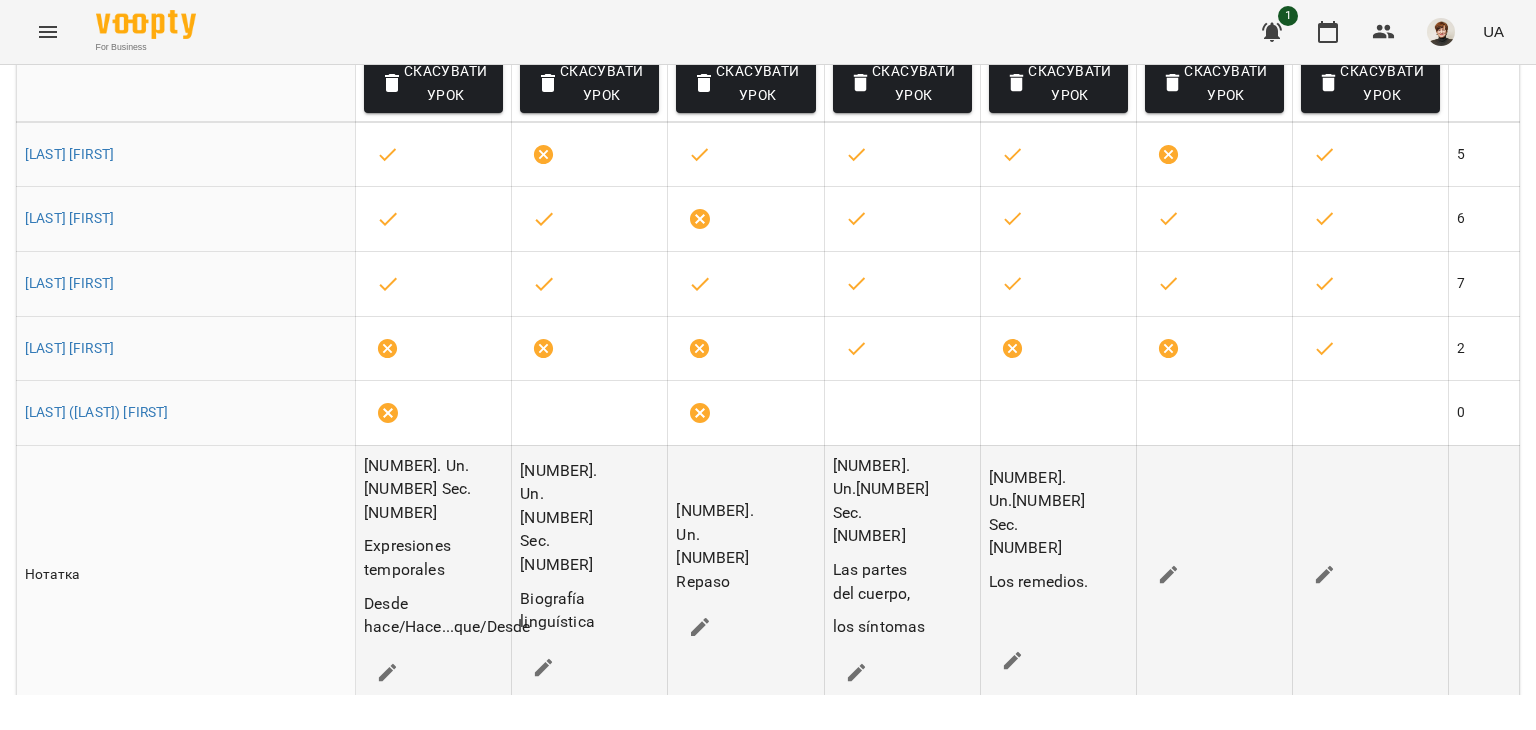 click 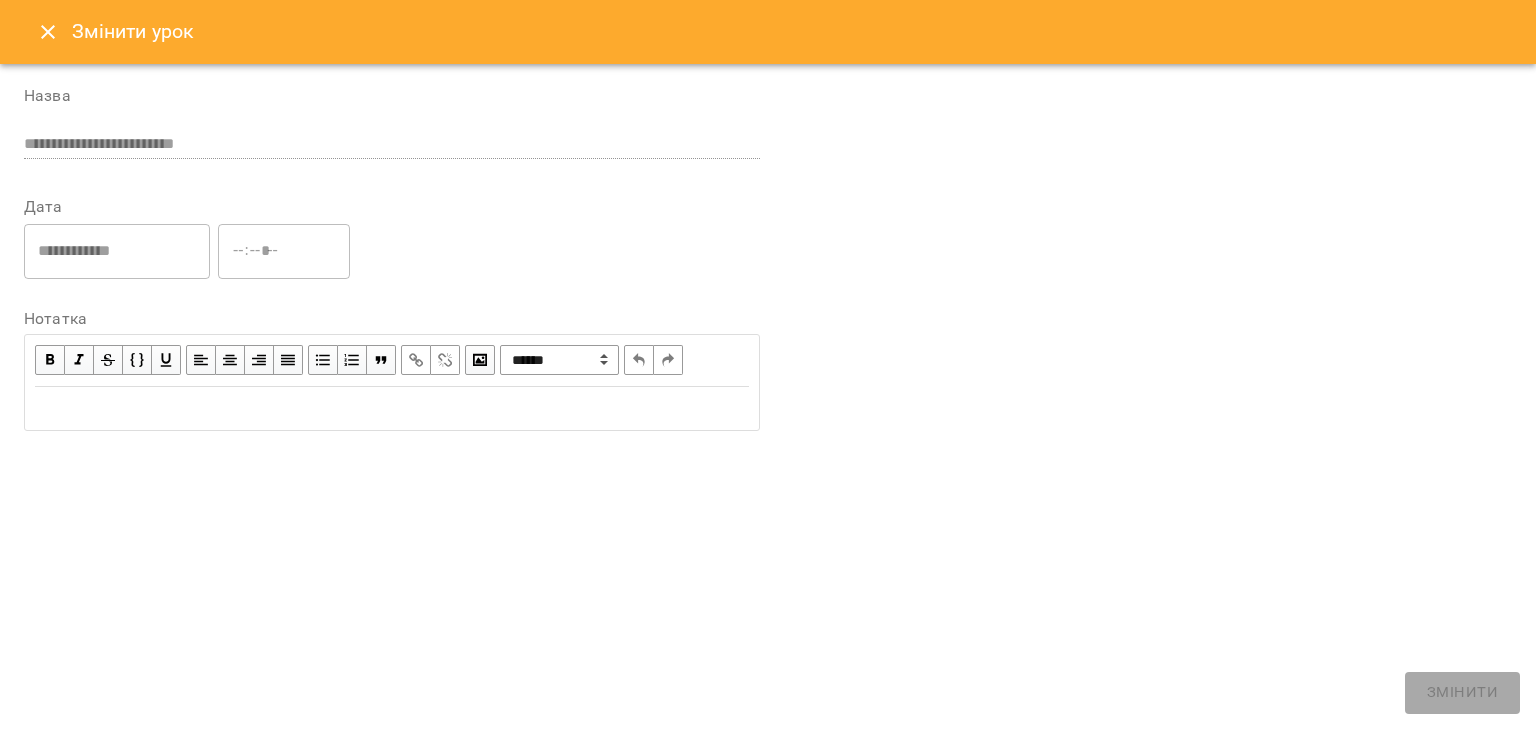 click at bounding box center (392, 408) 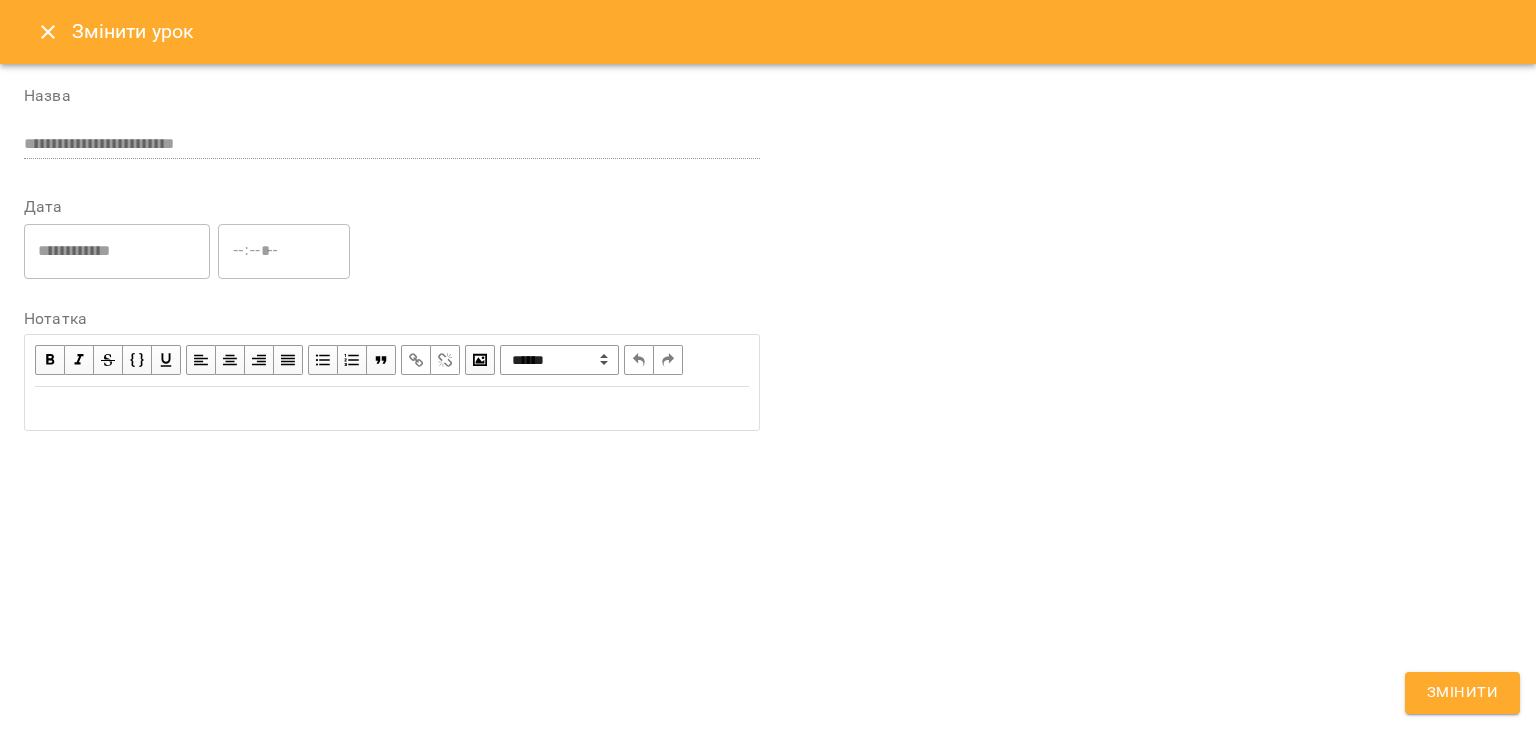 type 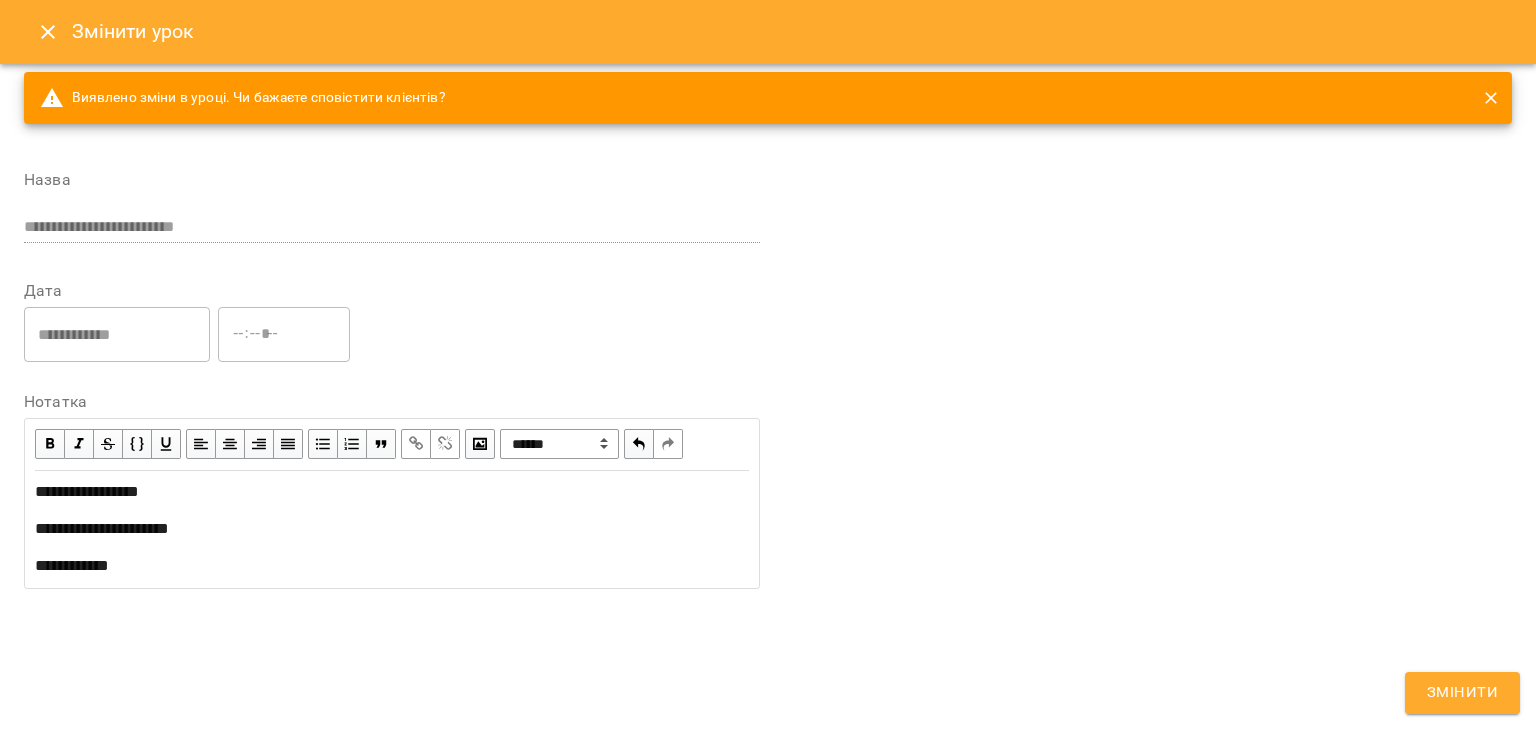 click on "Змінити" at bounding box center (1462, 693) 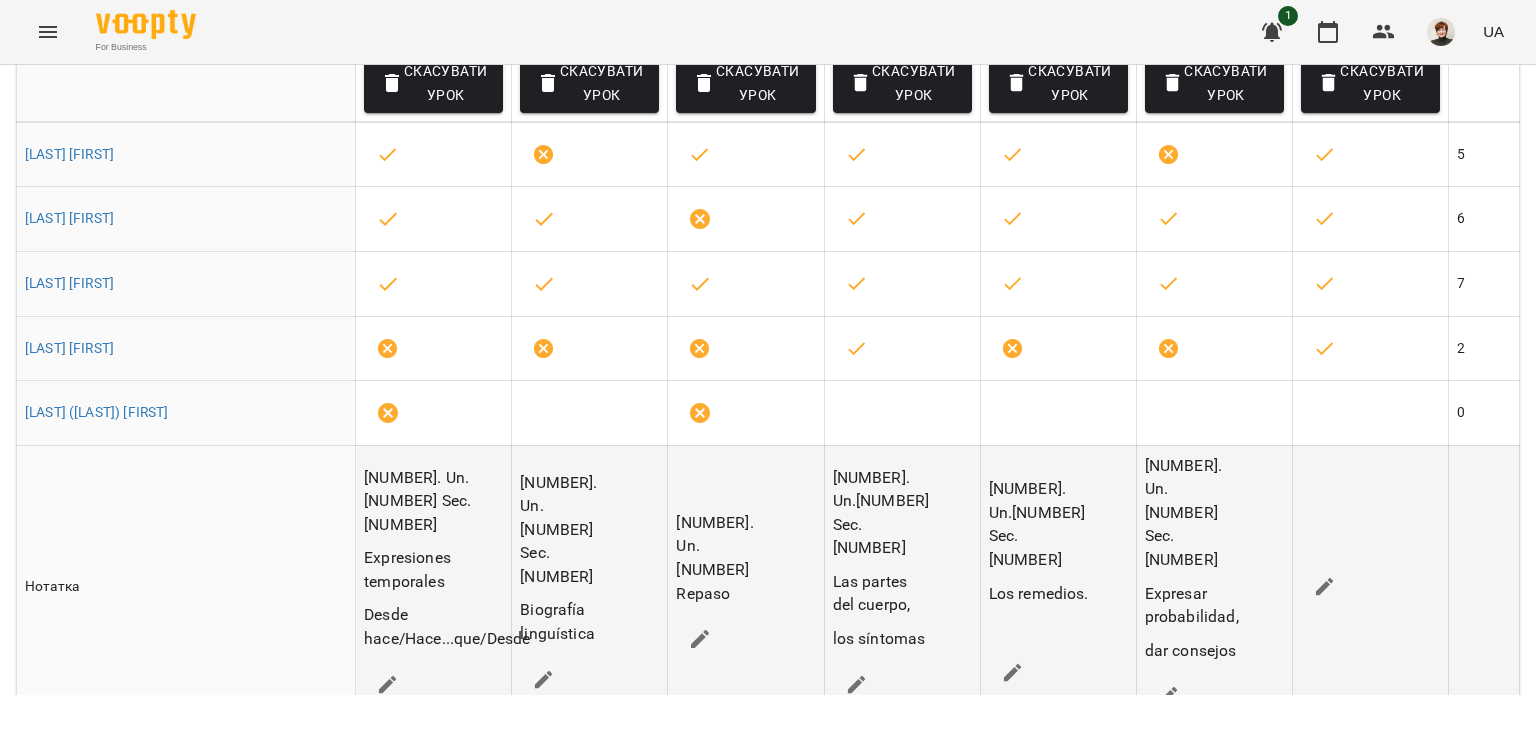 click 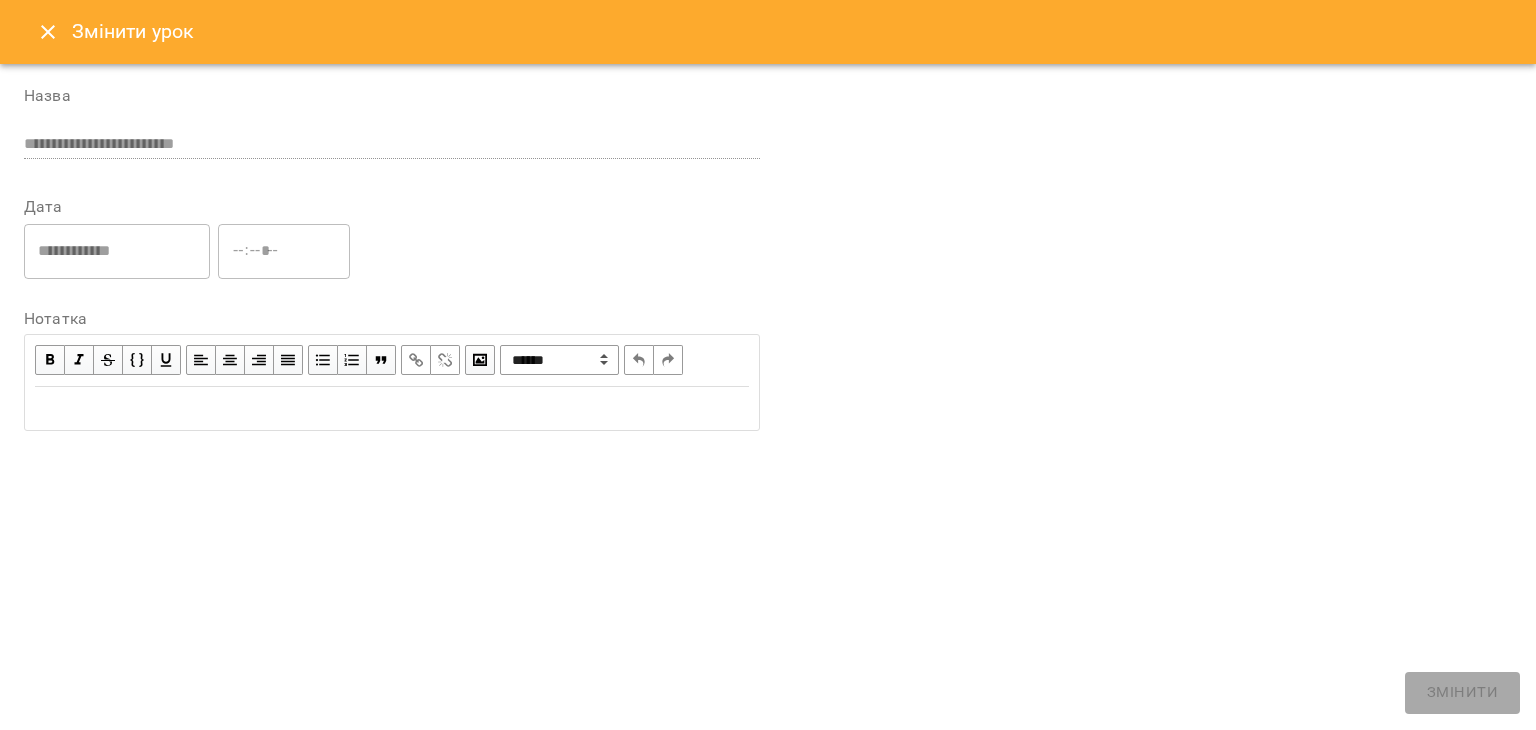 click at bounding box center (392, 408) 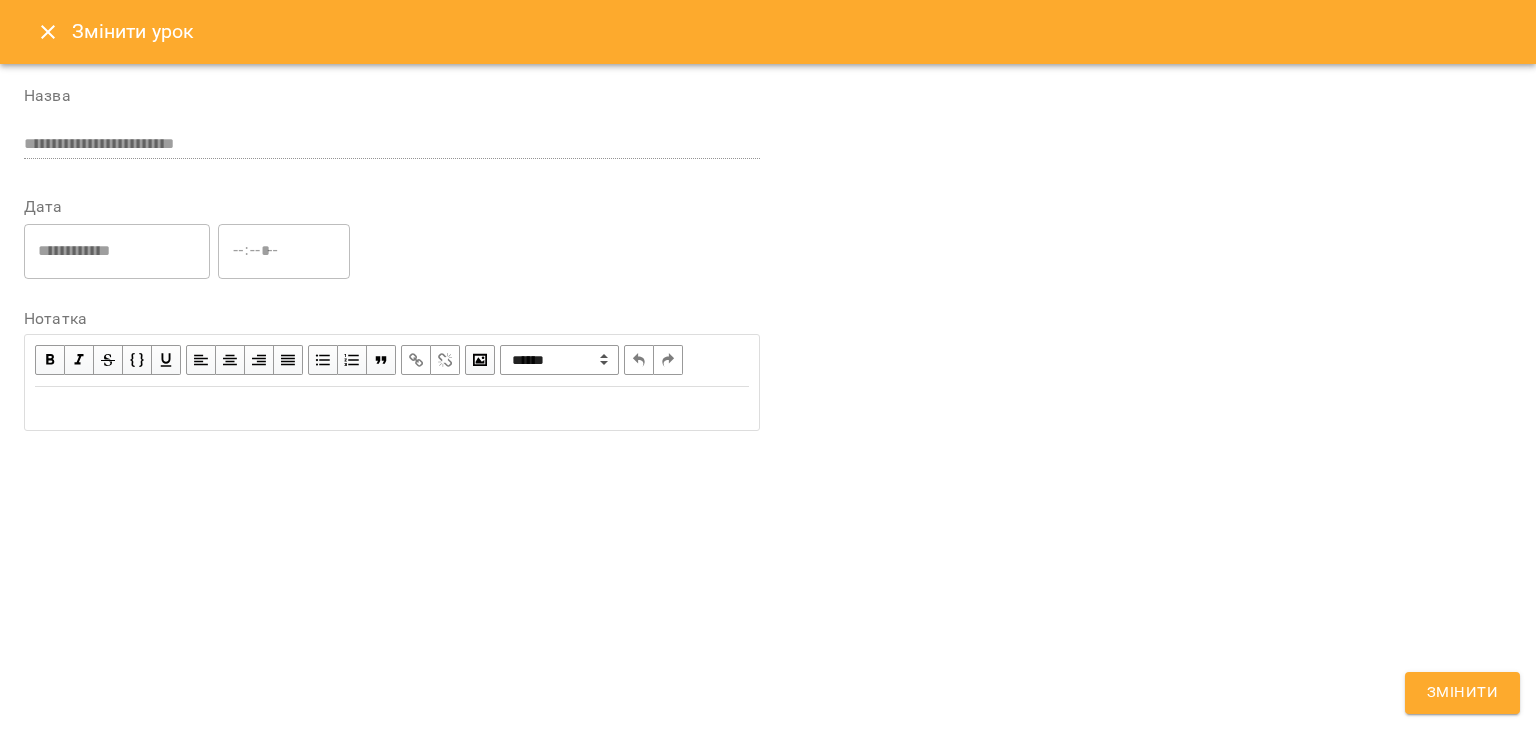 type 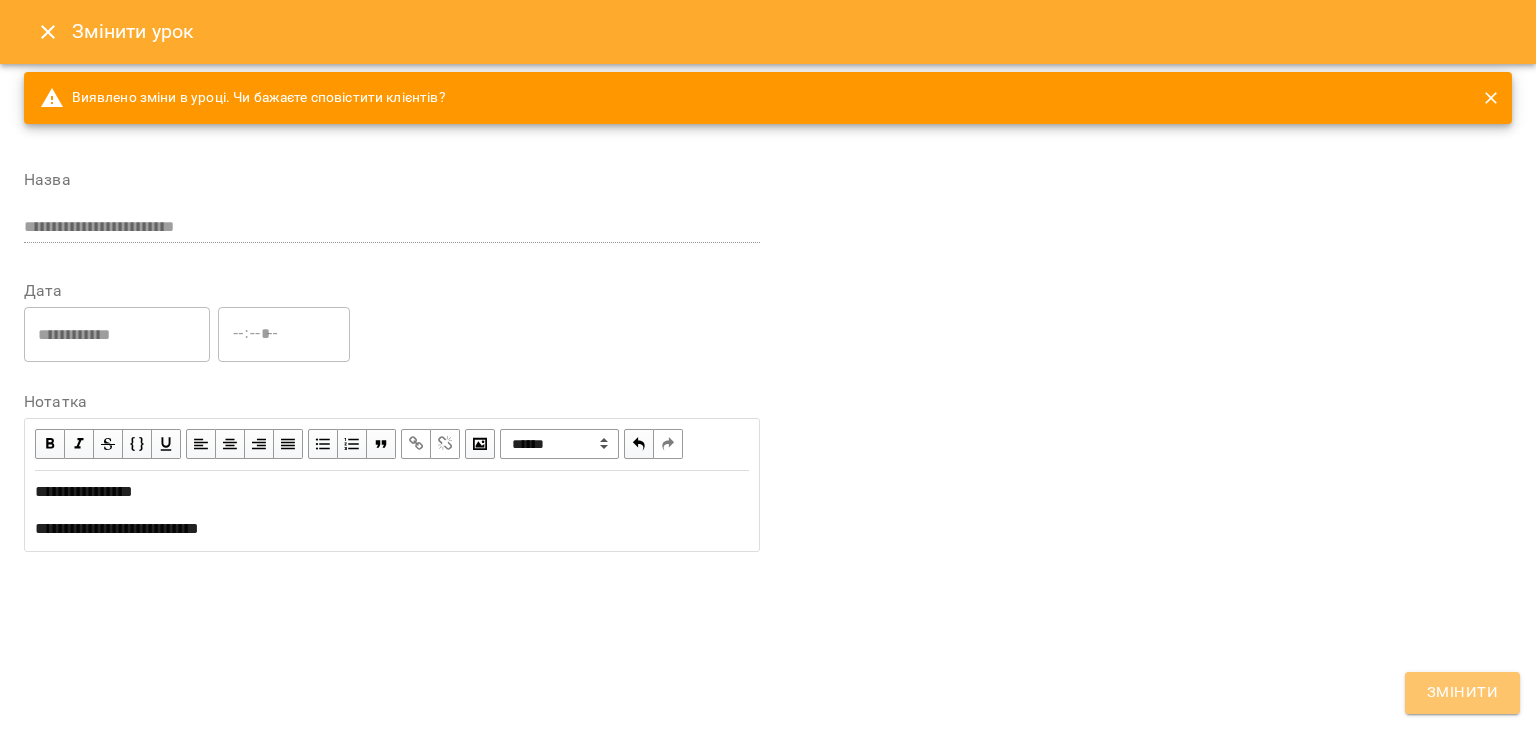 click on "Змінити" at bounding box center [1462, 693] 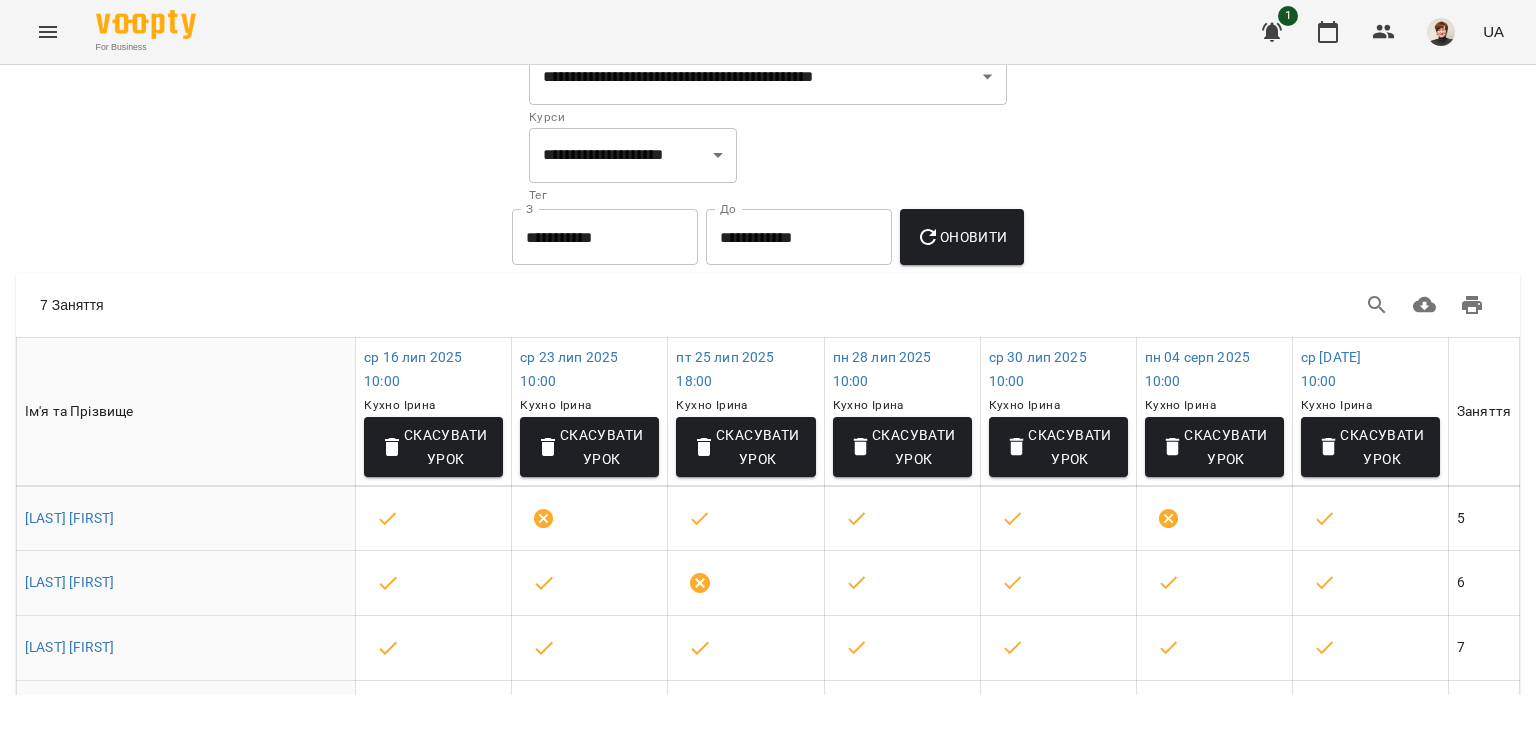 scroll, scrollTop: 0, scrollLeft: 0, axis: both 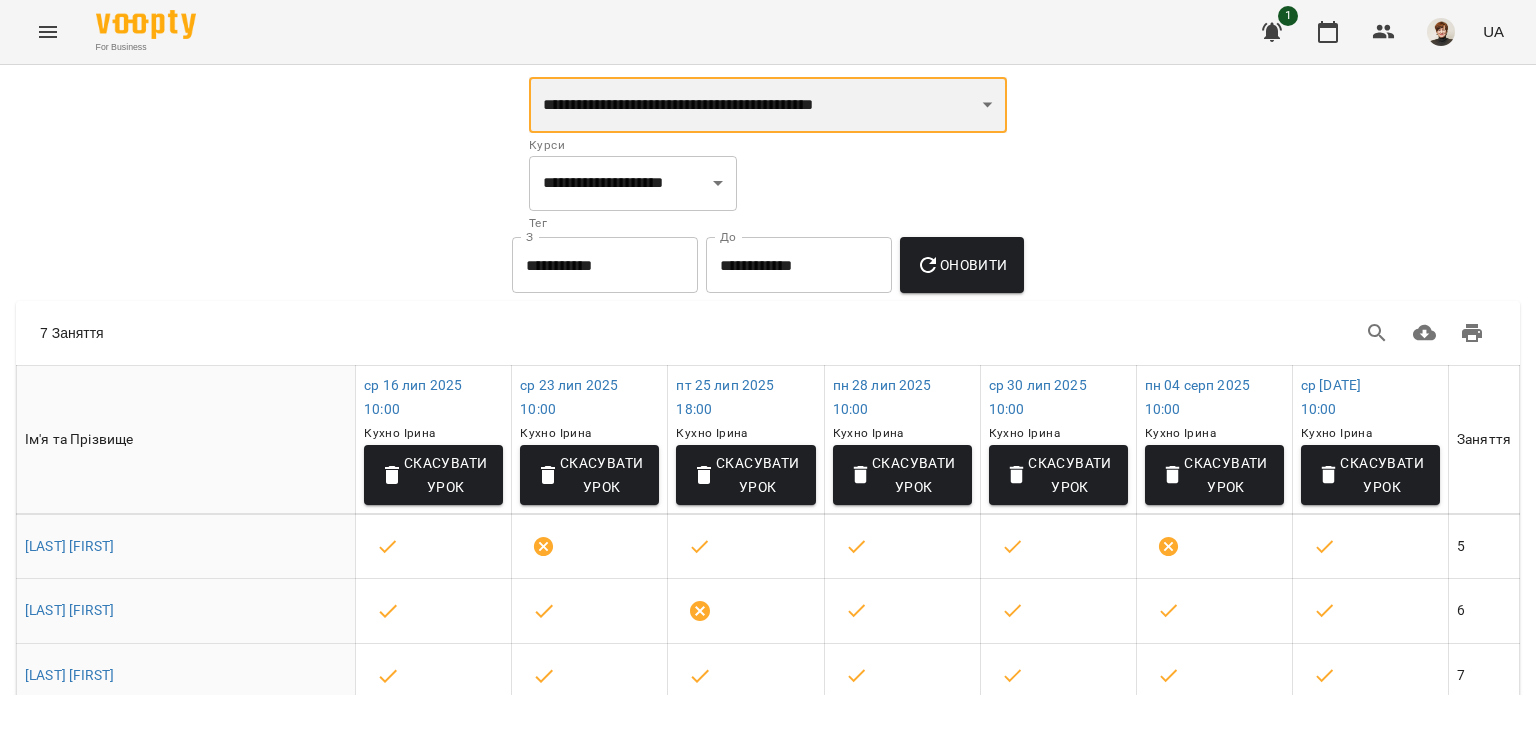 click on "**********" at bounding box center [768, 105] 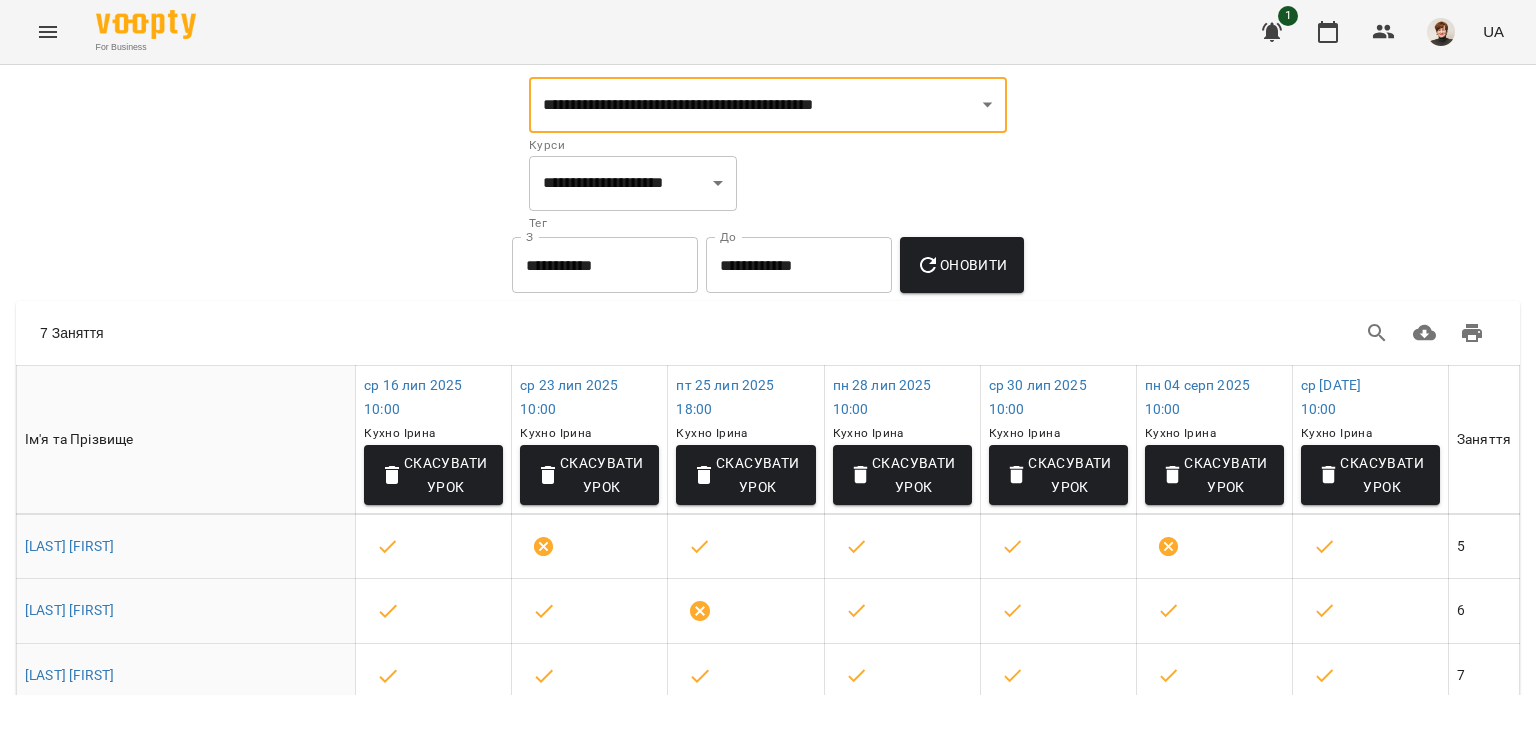 click on "Оновити" at bounding box center [961, 265] 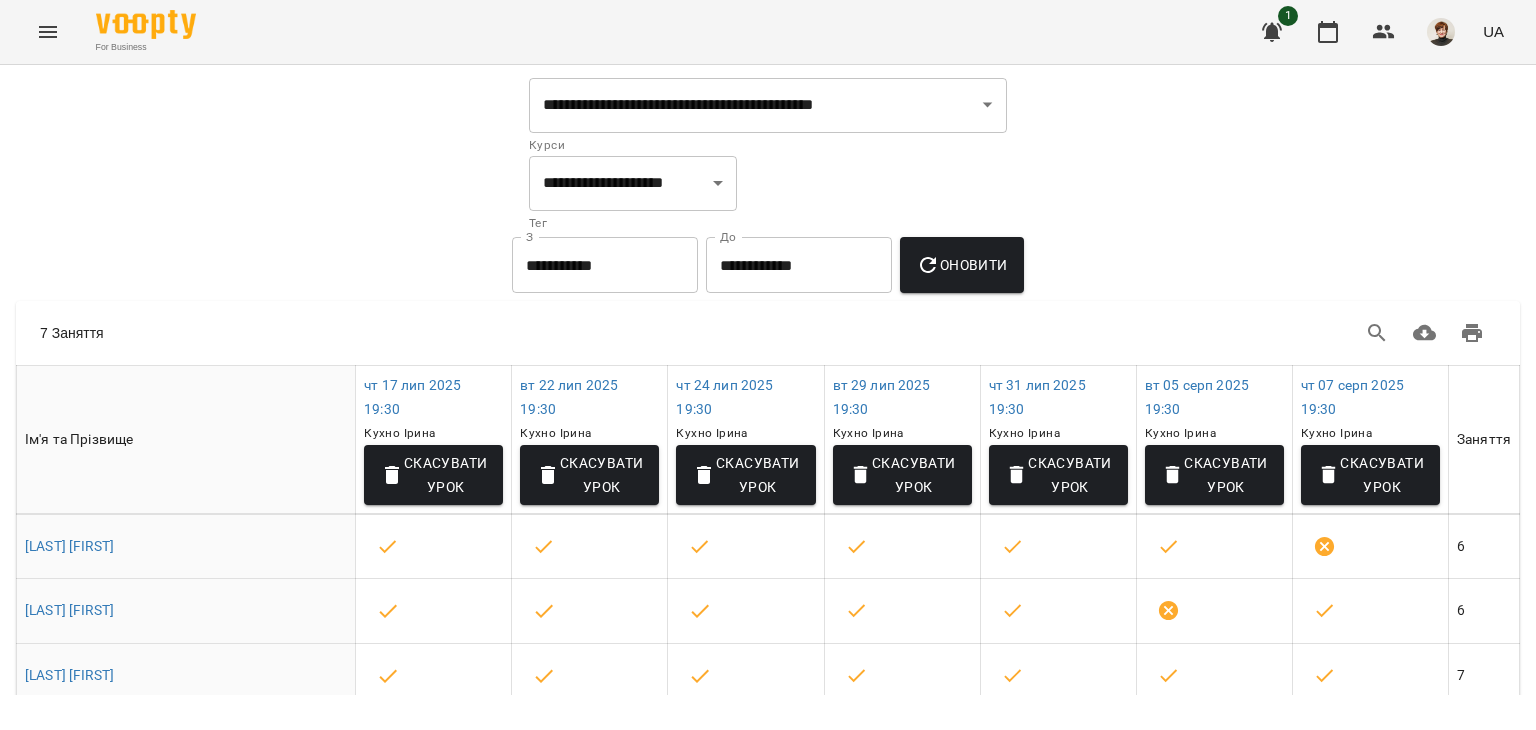 scroll, scrollTop: 328, scrollLeft: 0, axis: vertical 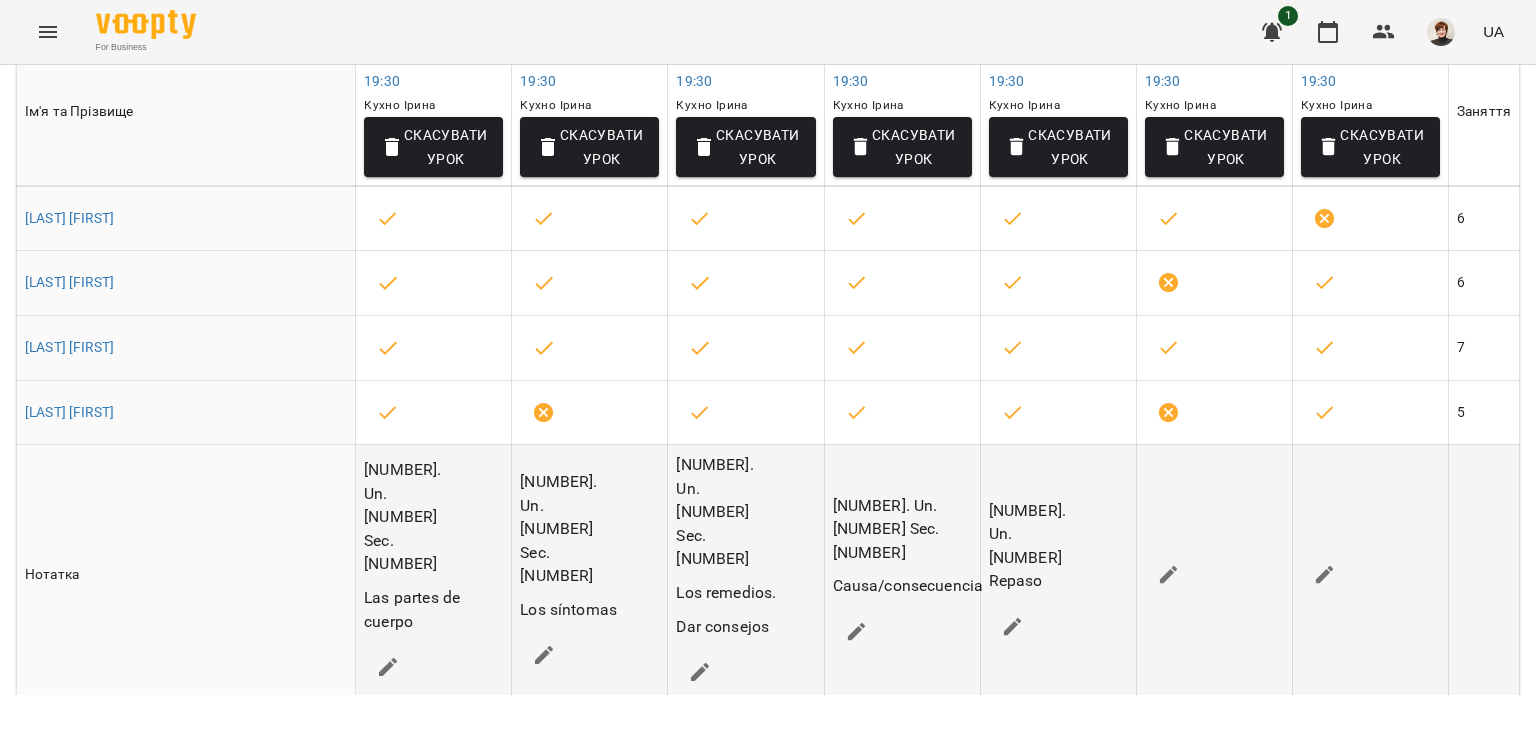 click 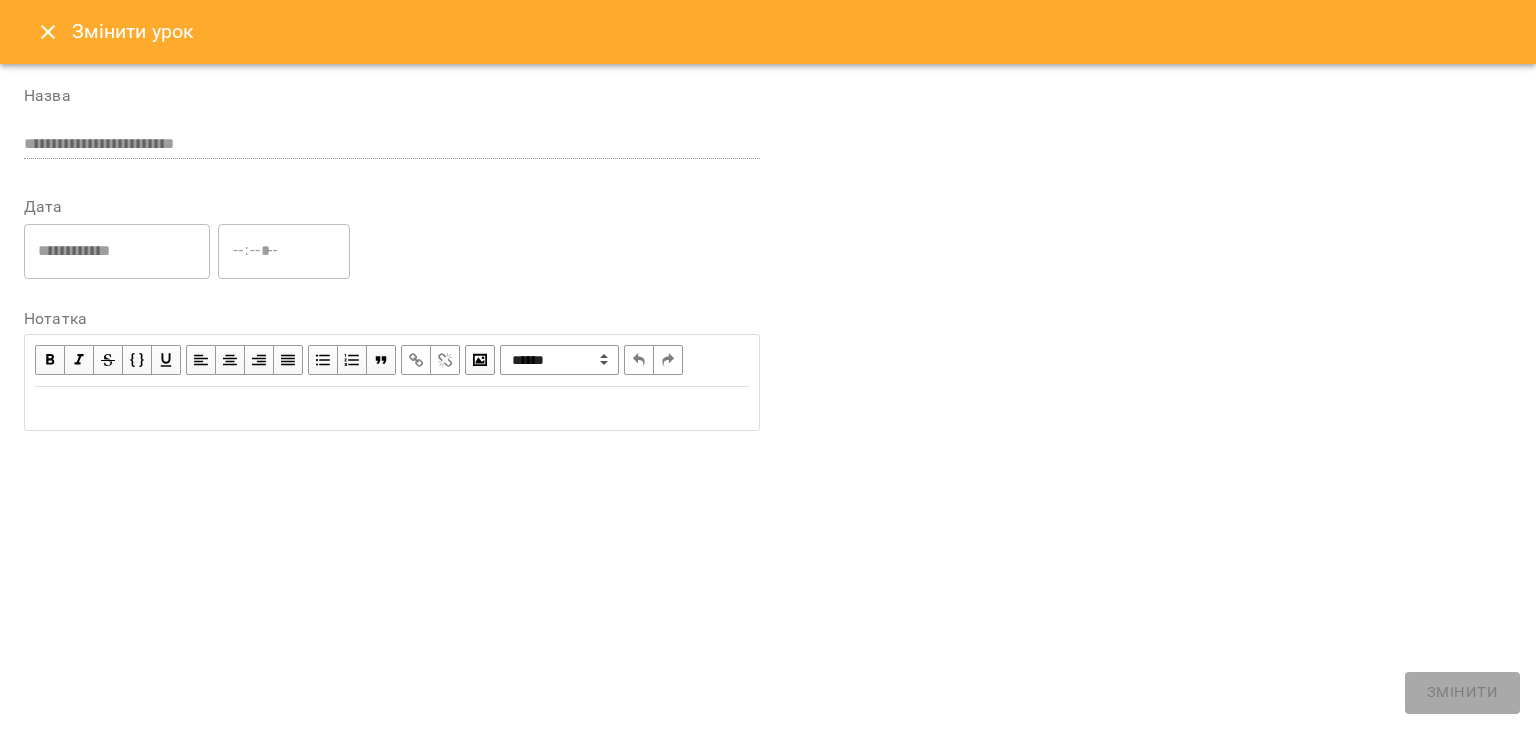 click at bounding box center [392, 408] 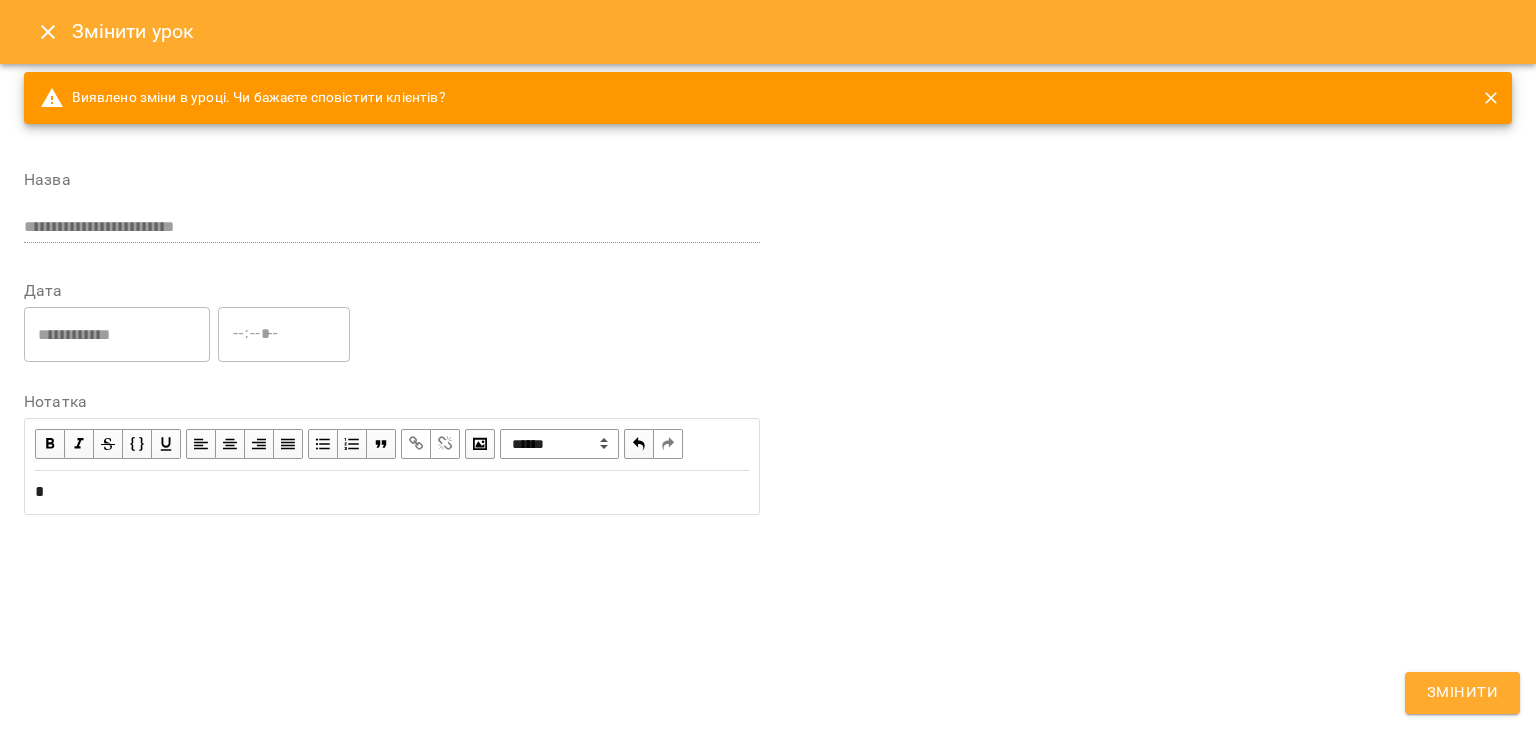 type 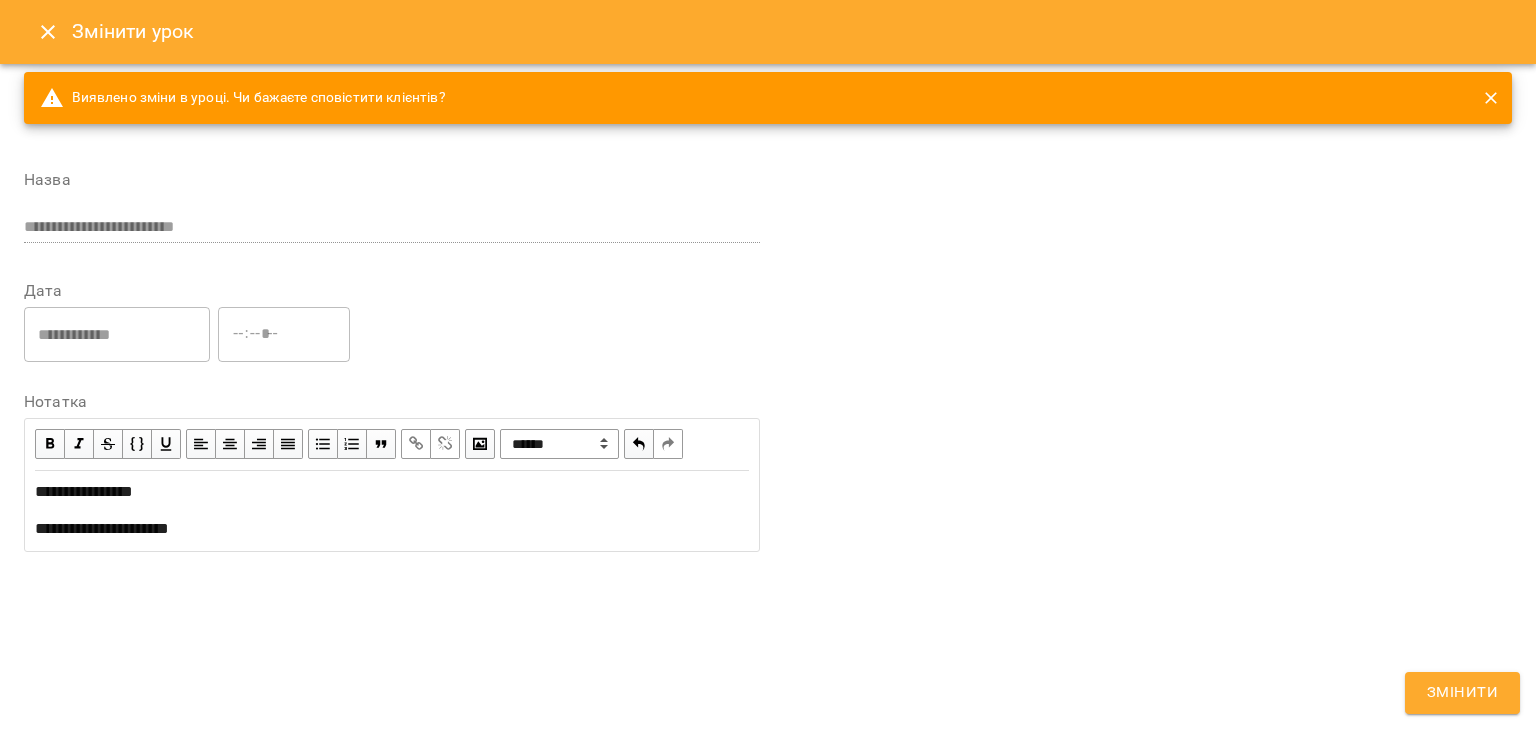 click on "Змінити" at bounding box center (1462, 693) 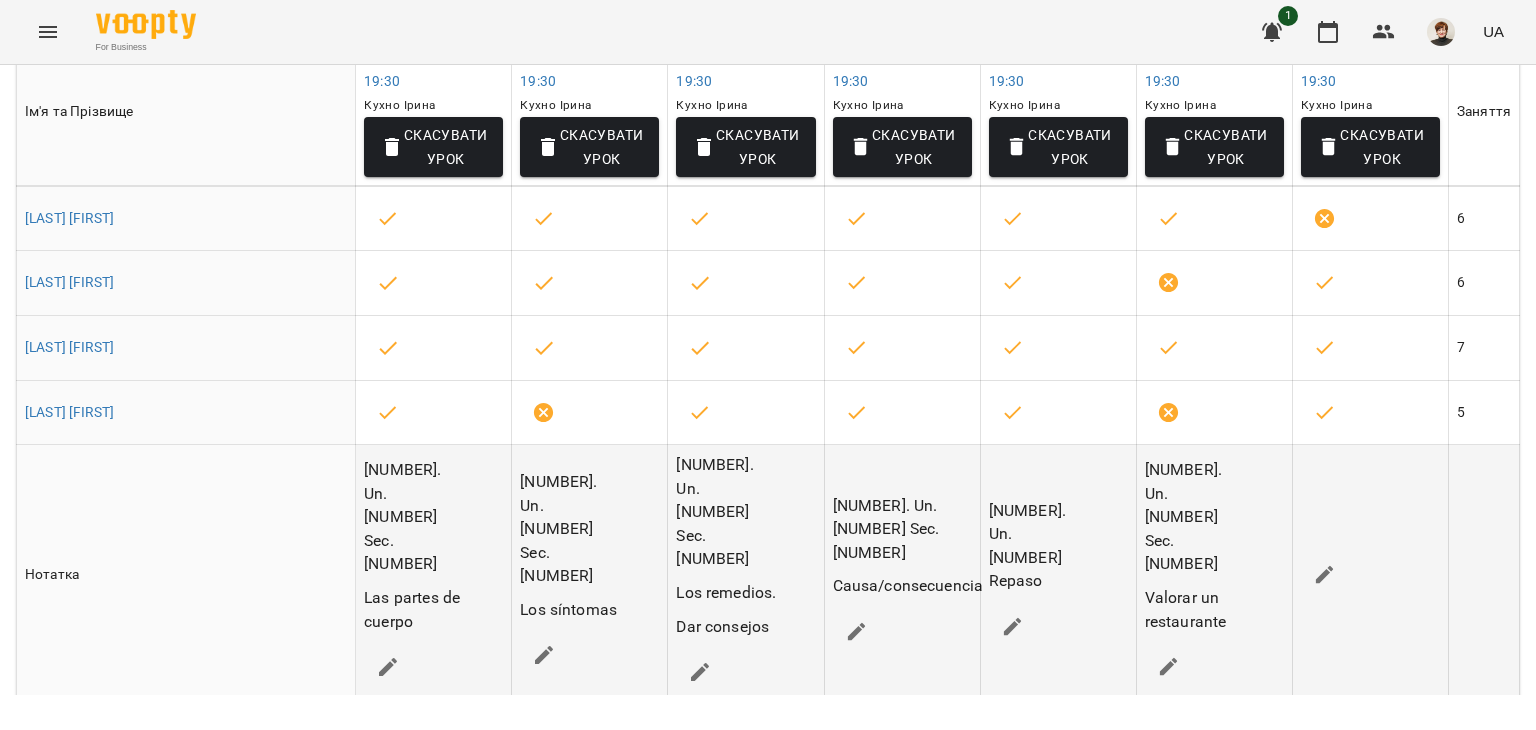 click 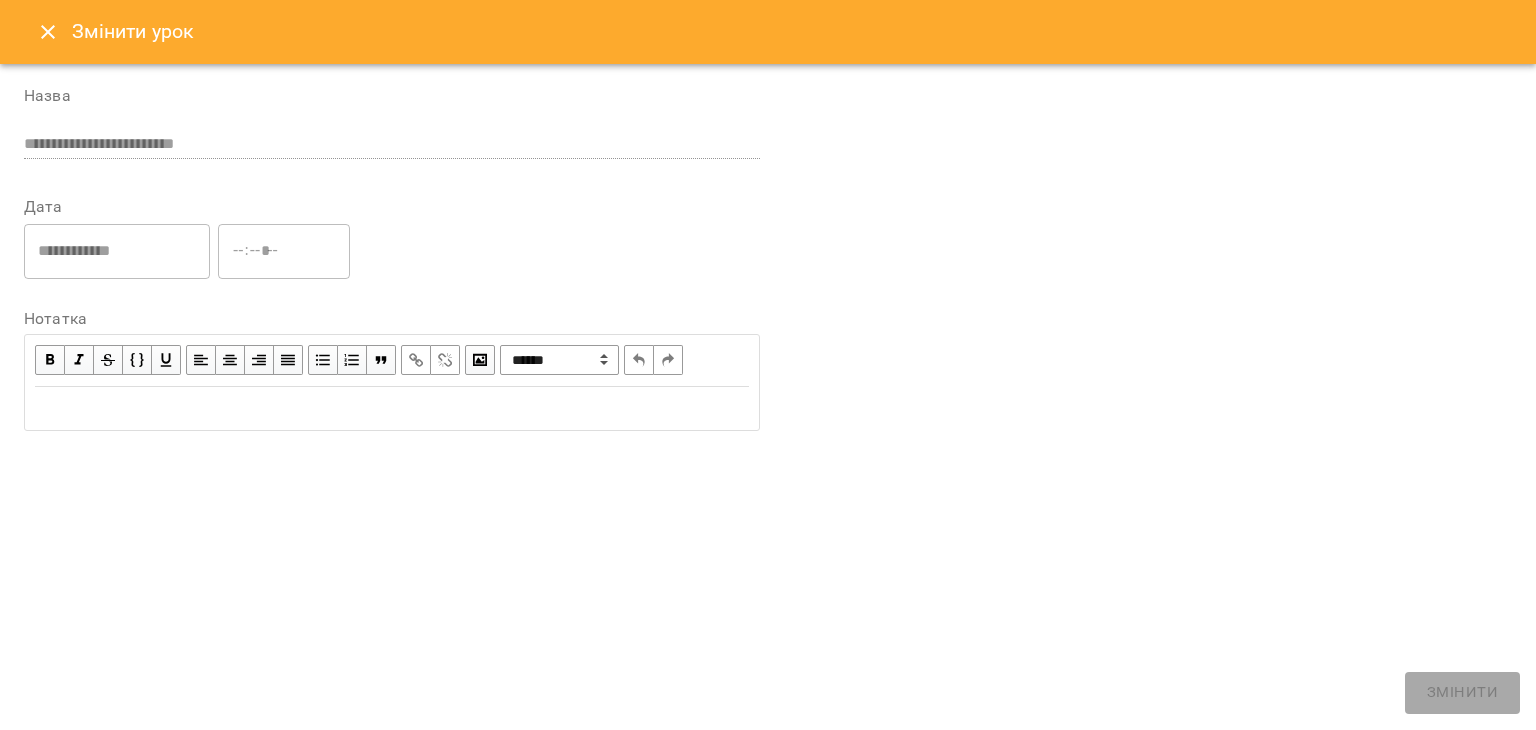 click at bounding box center (392, 408) 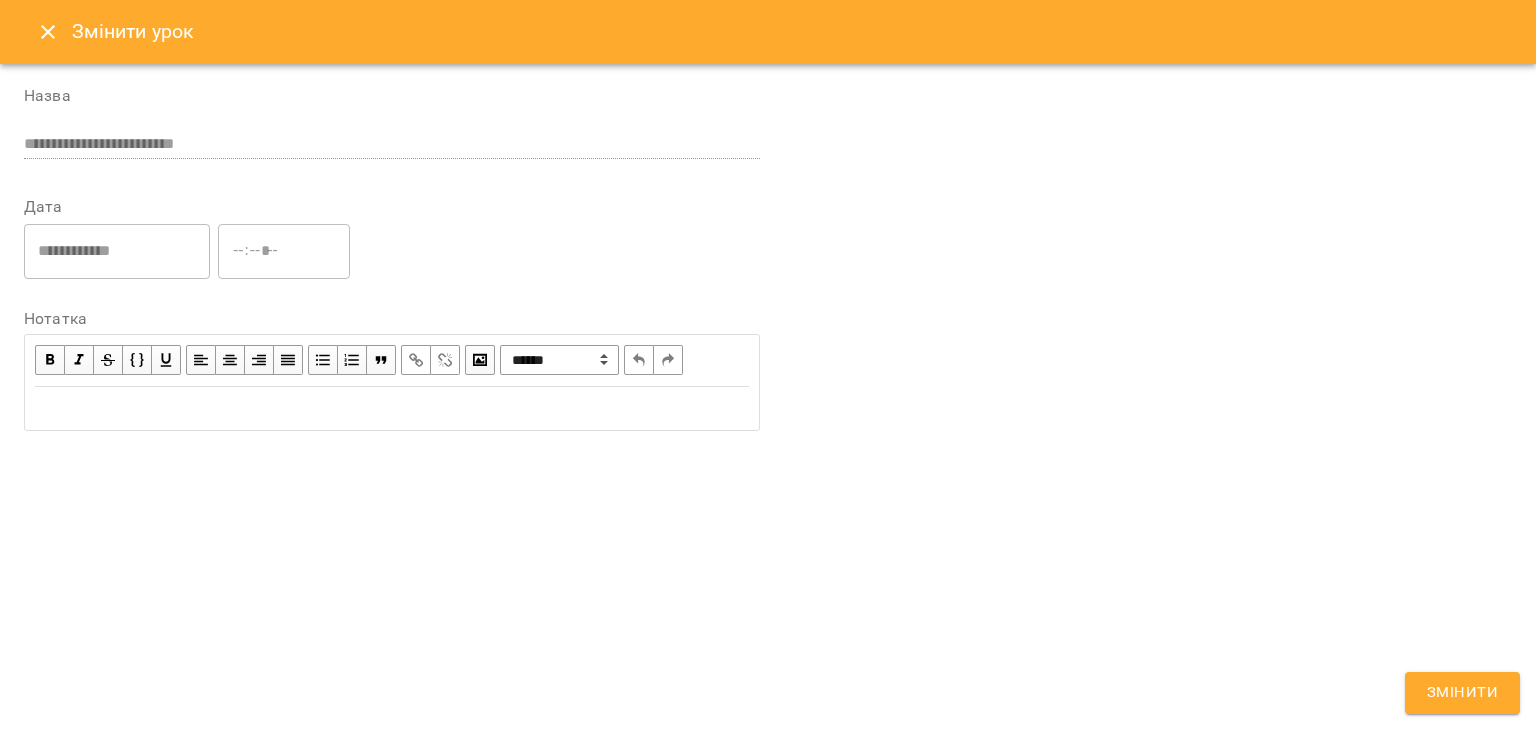 type 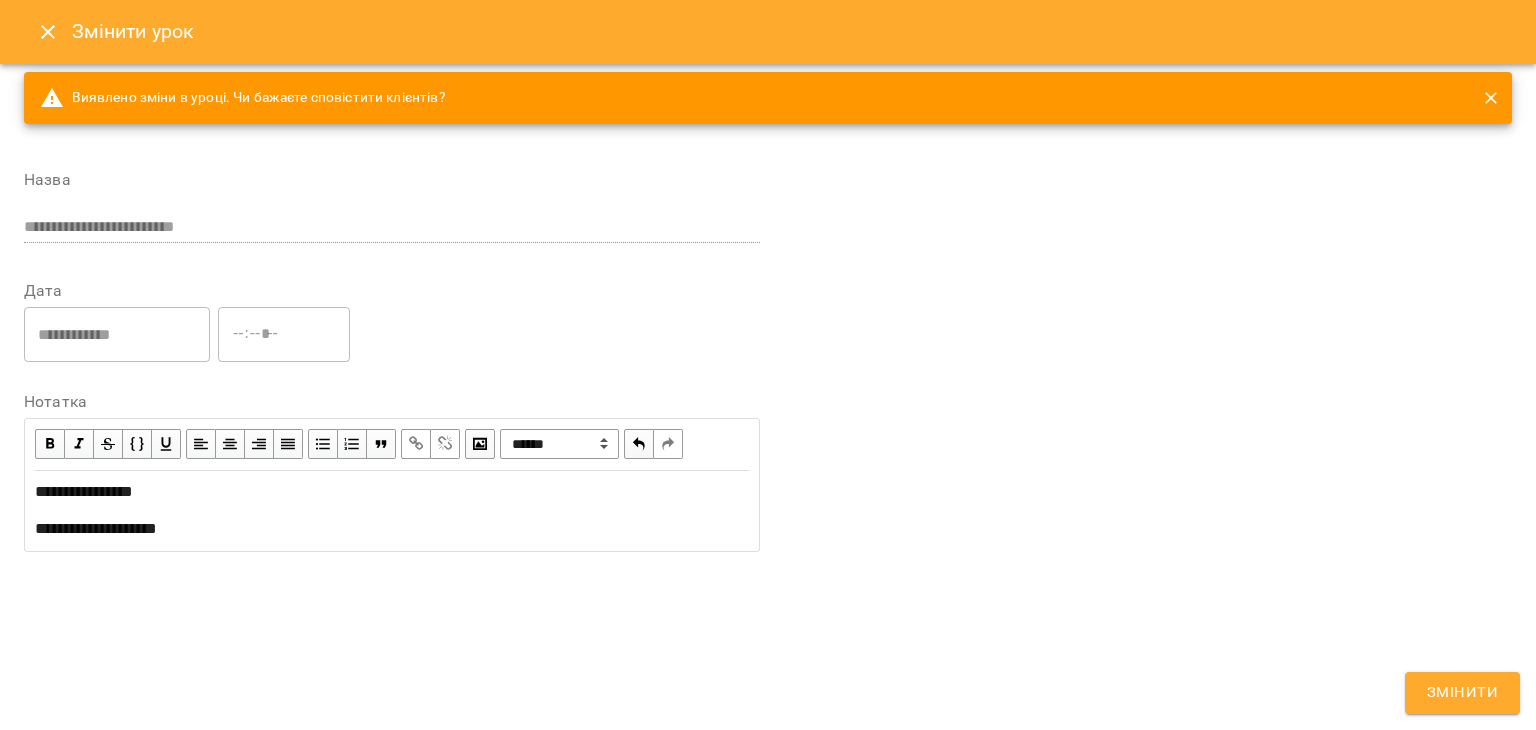 click on "Змінити" at bounding box center (1462, 693) 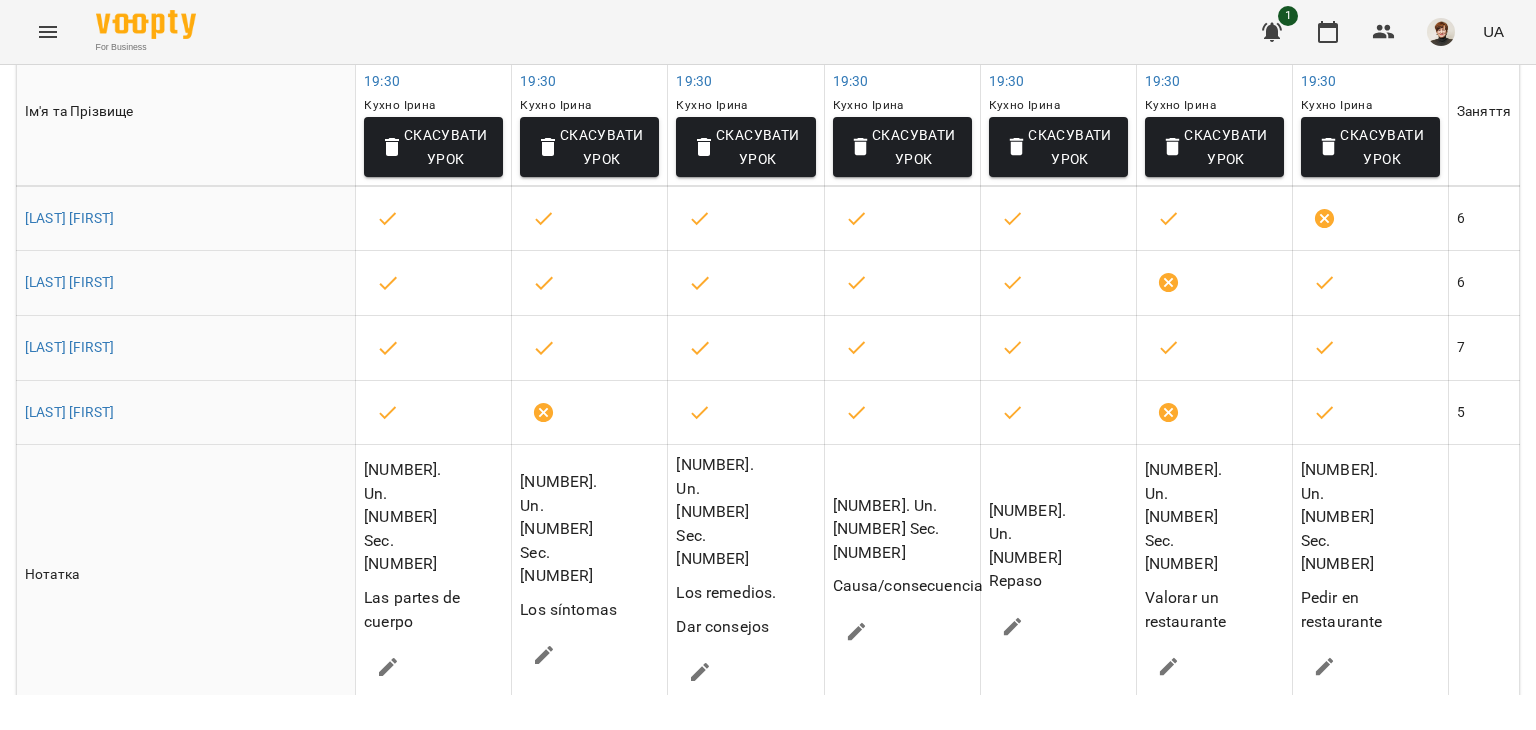 scroll, scrollTop: 0, scrollLeft: 0, axis: both 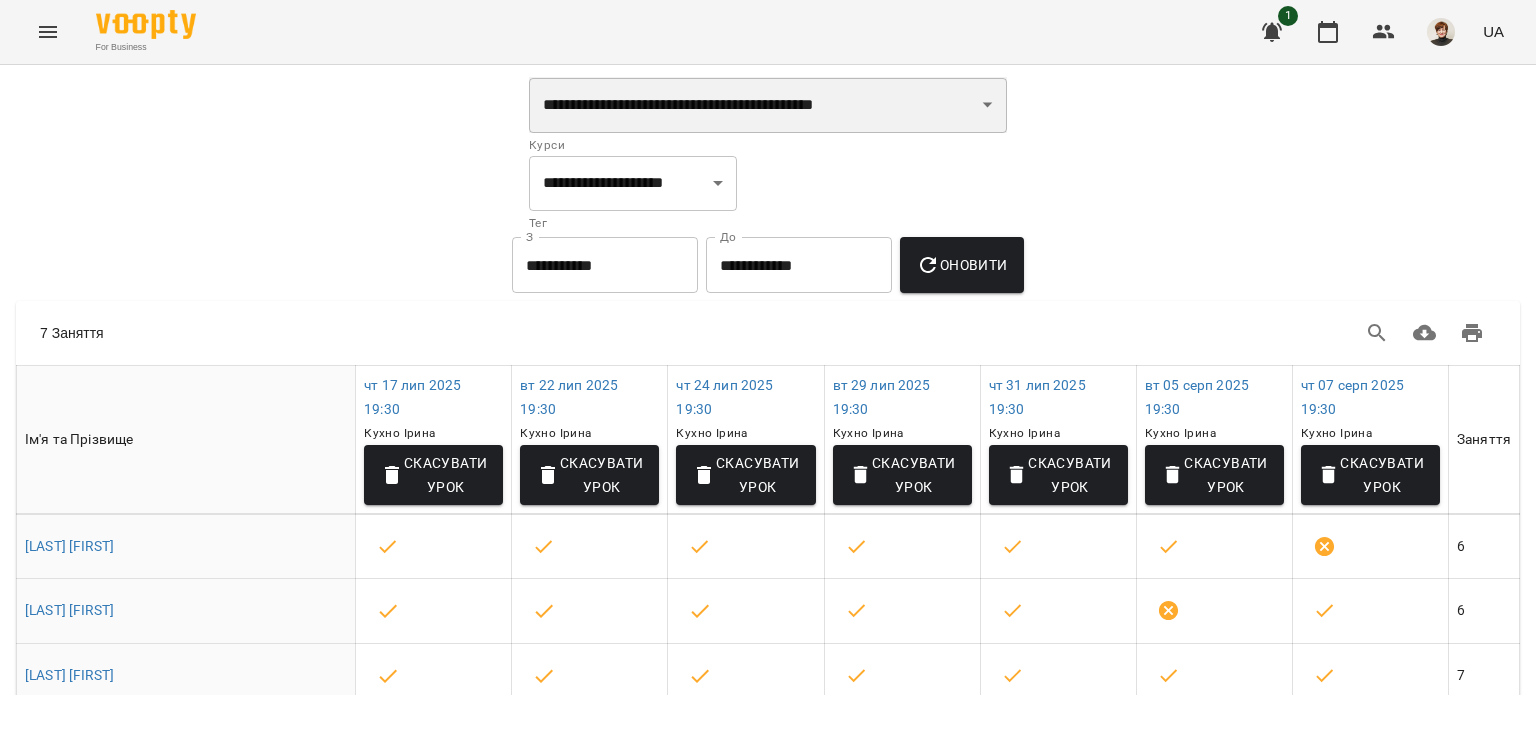 click on "**********" at bounding box center (768, 105) 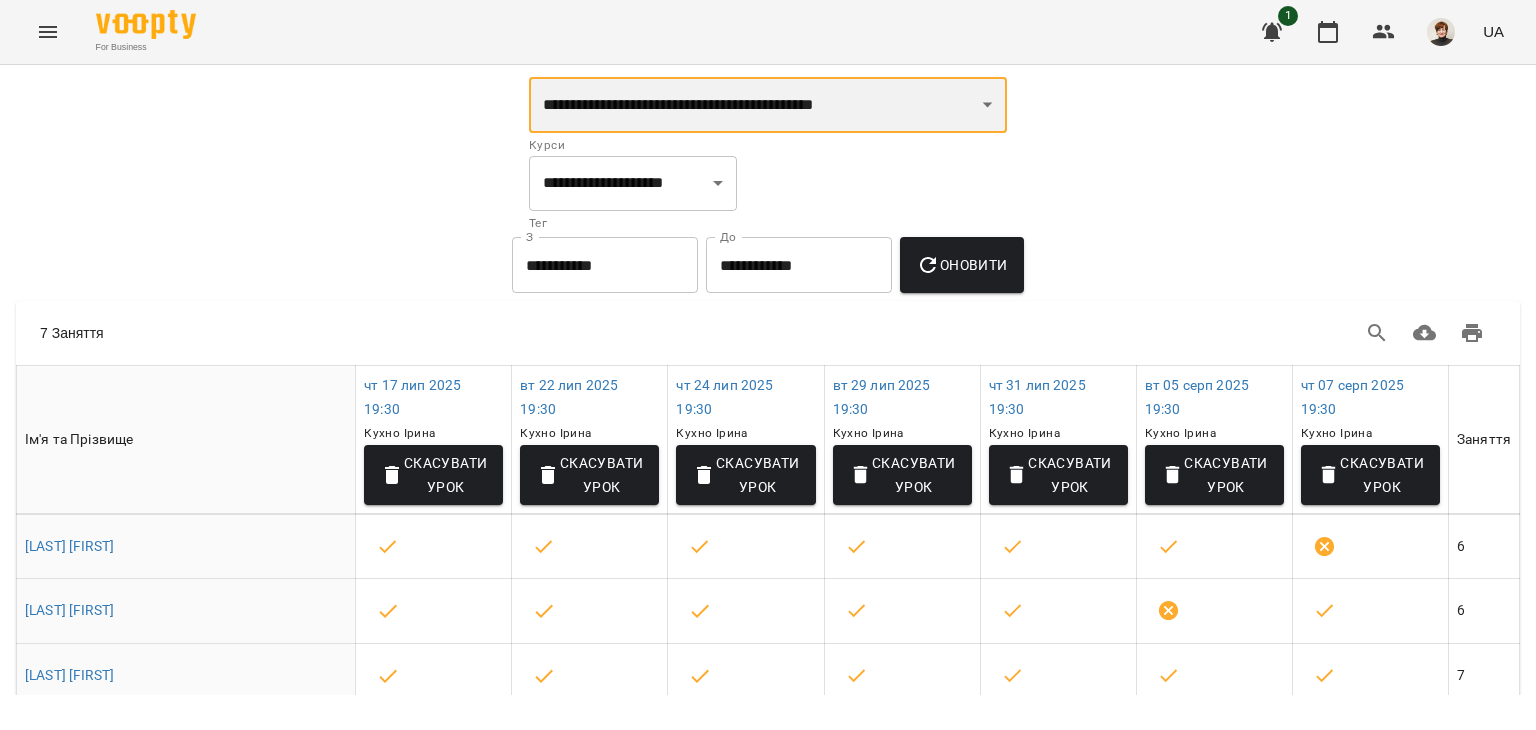 select on "**********" 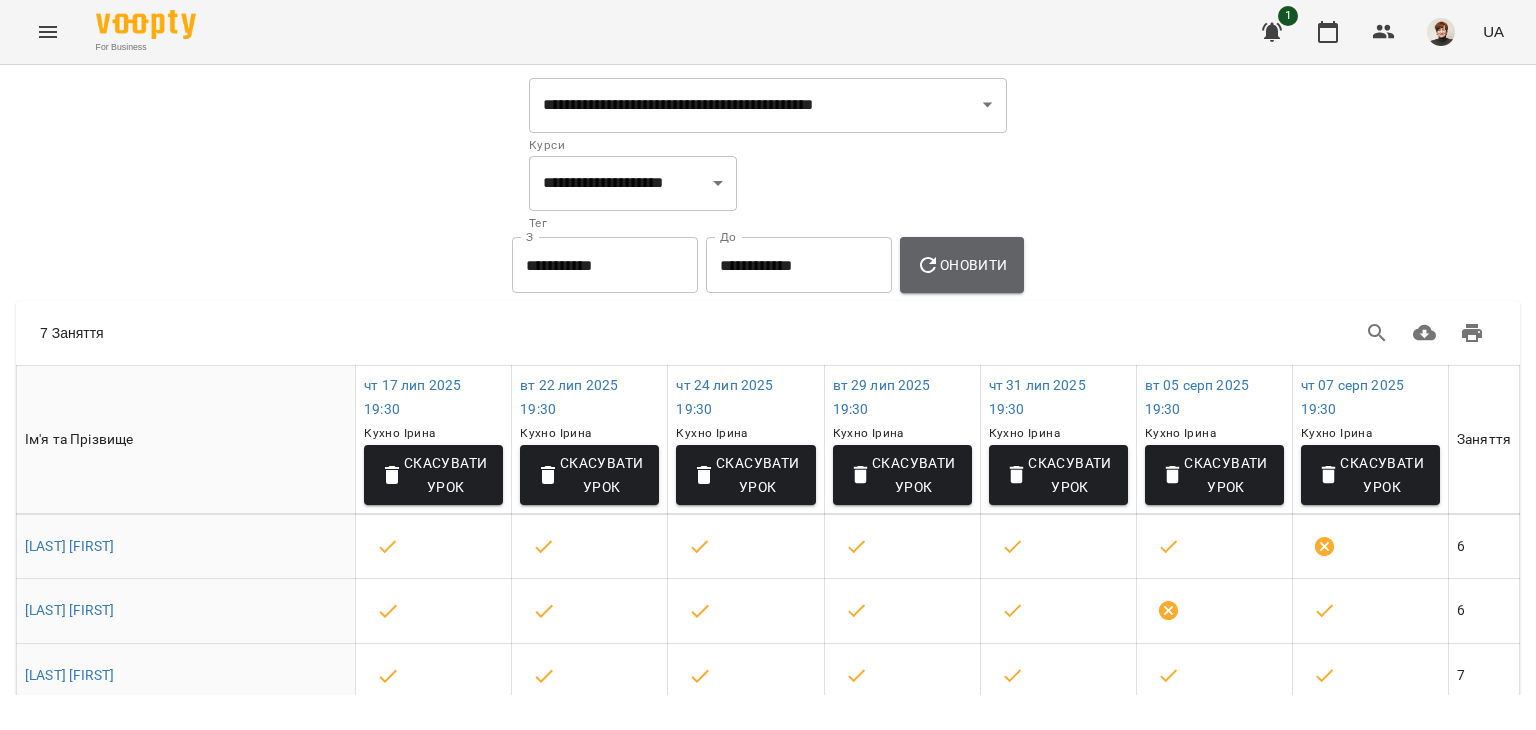 click on "Оновити" at bounding box center (961, 265) 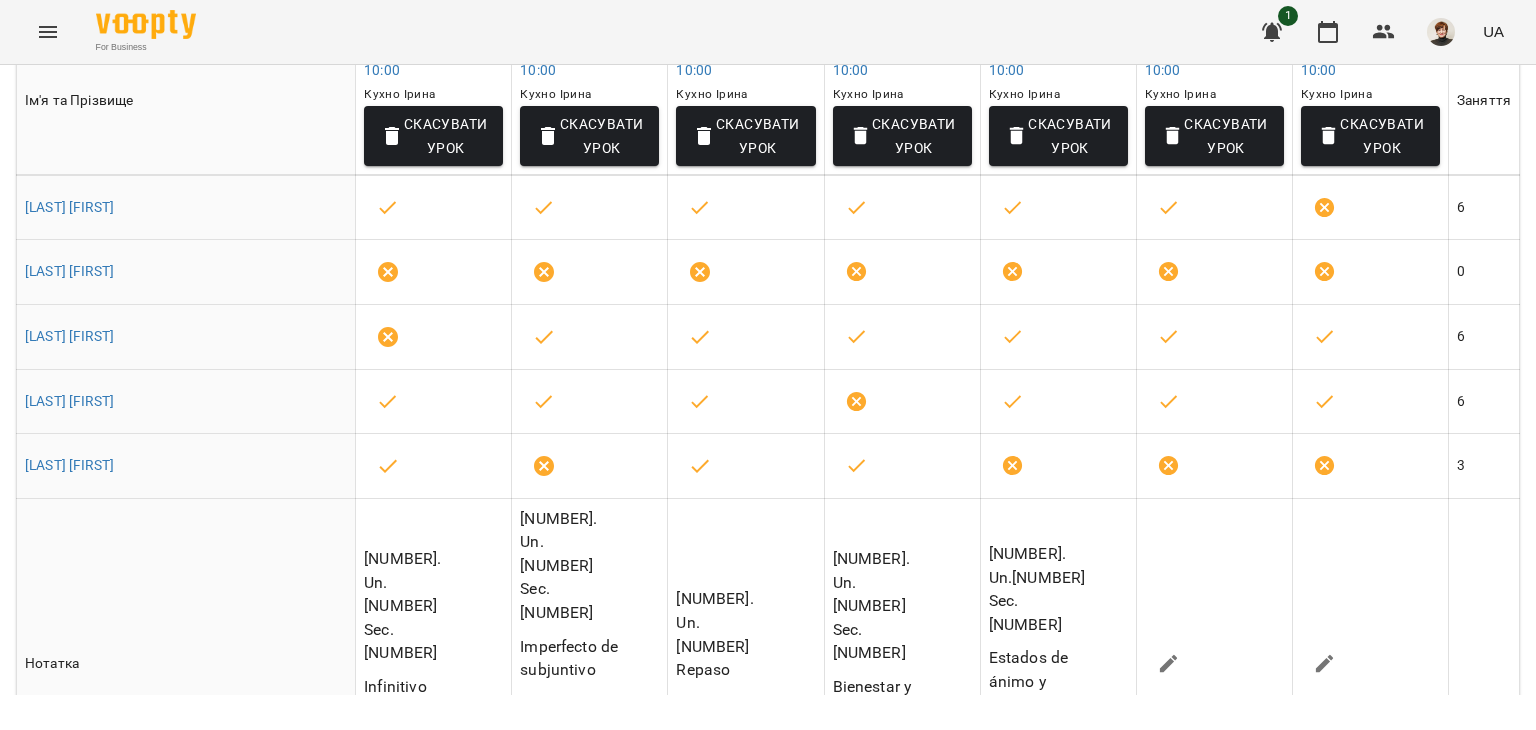 scroll, scrollTop: 439, scrollLeft: 0, axis: vertical 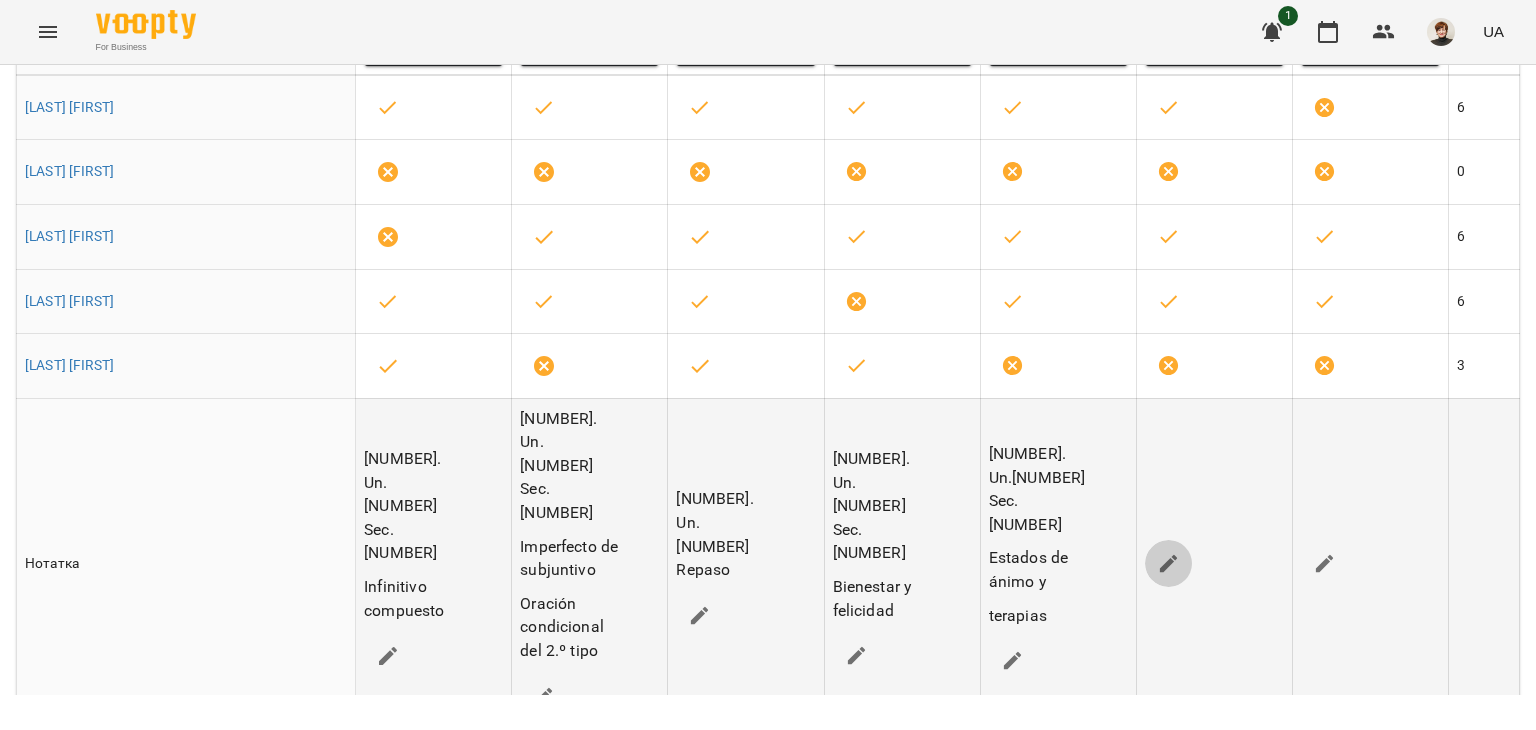 click 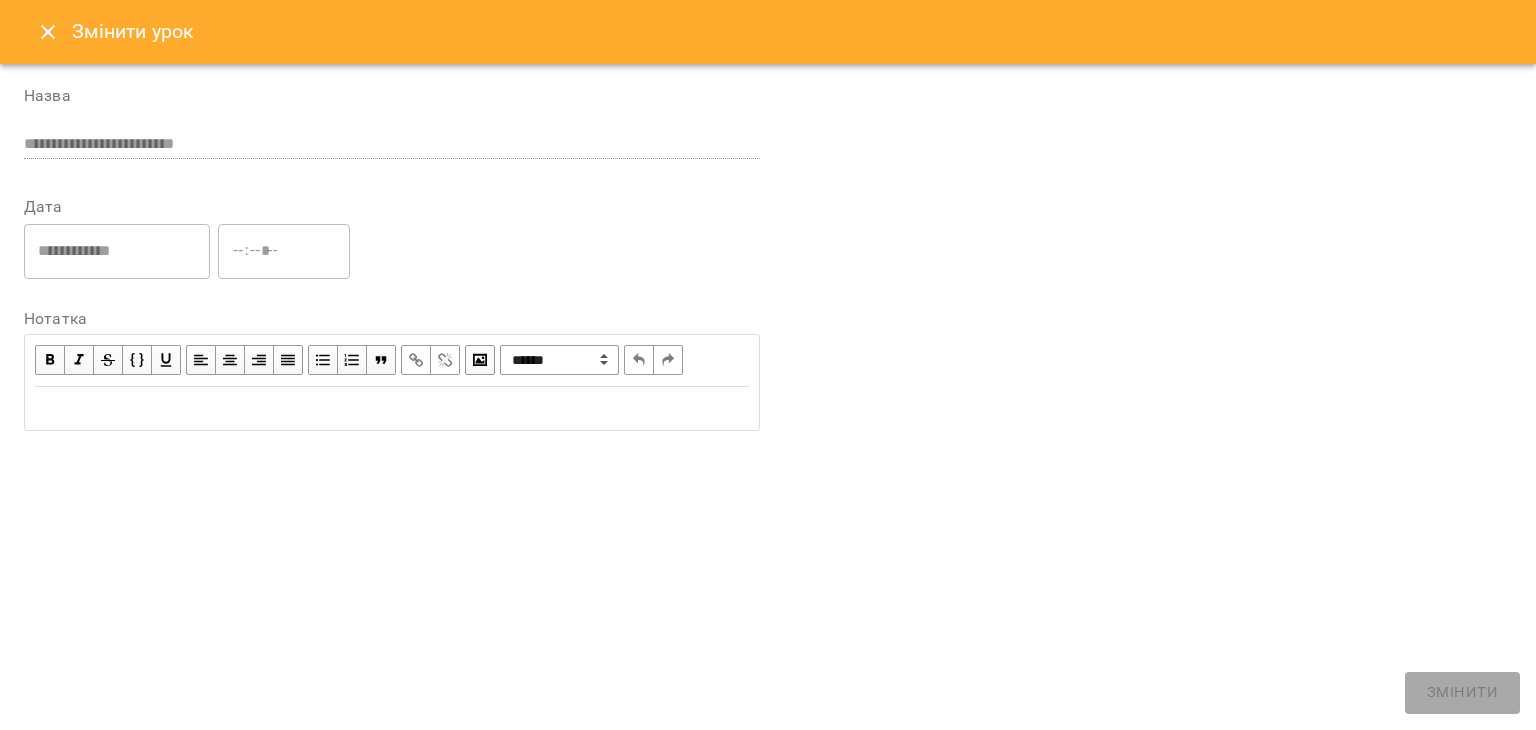 click at bounding box center (392, 408) 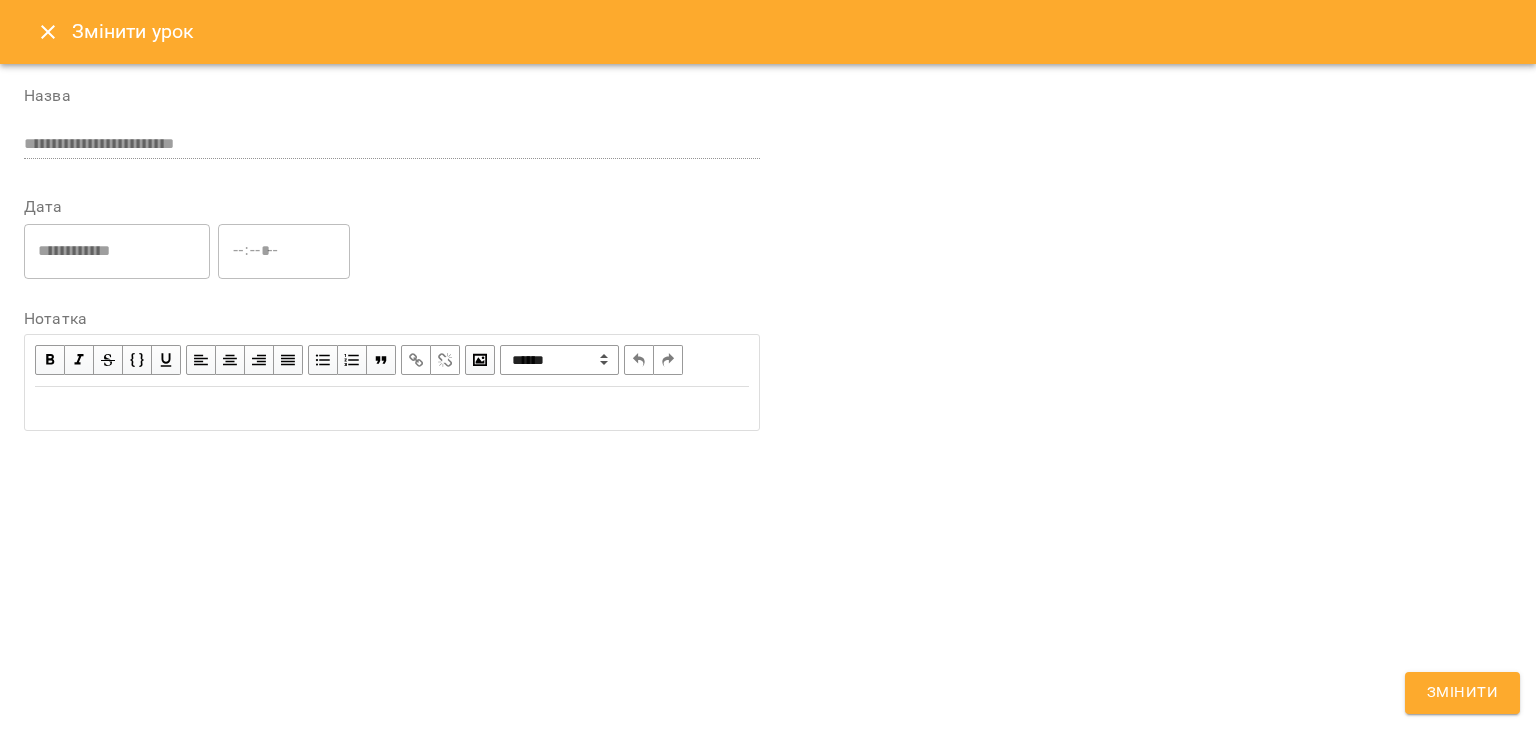type 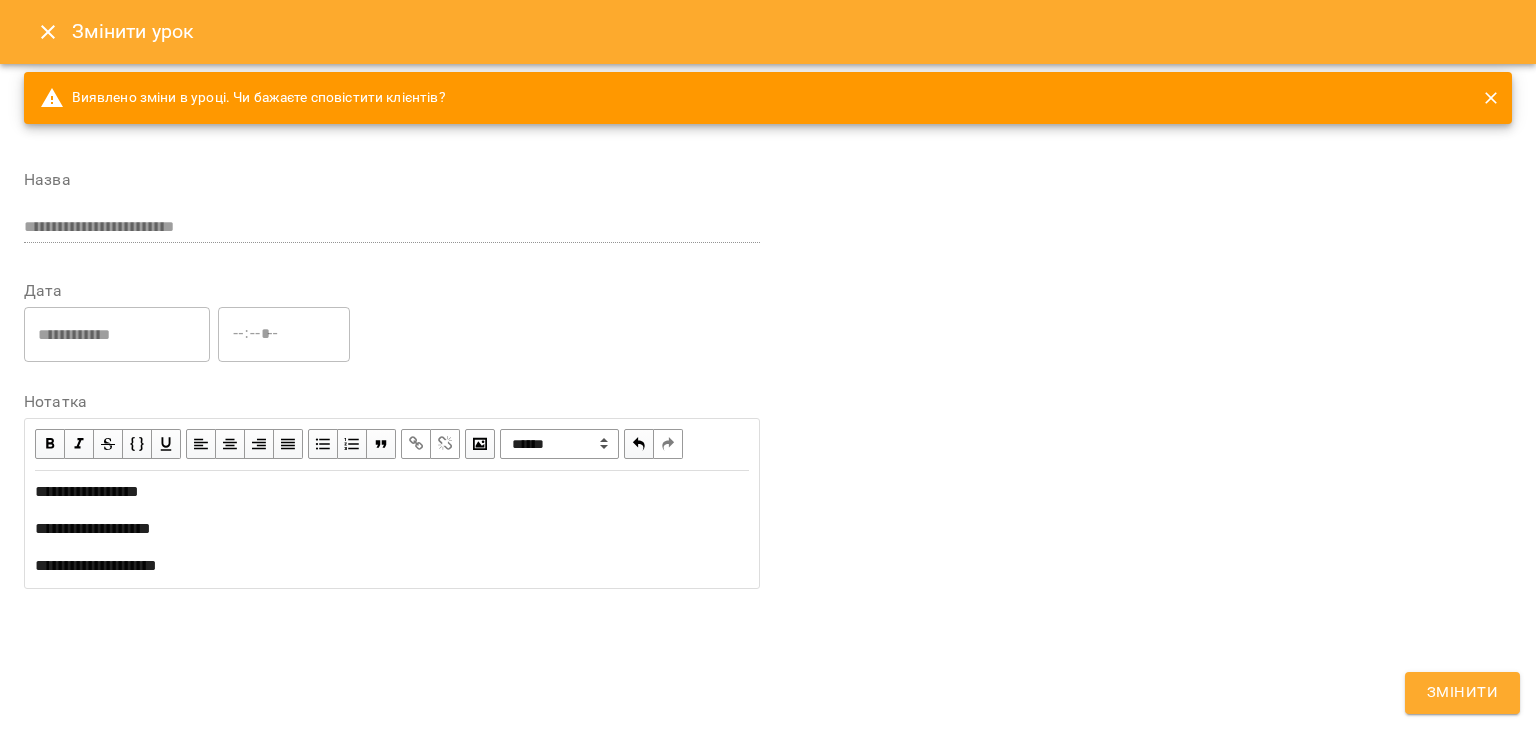 click on "Змінити" at bounding box center [1462, 693] 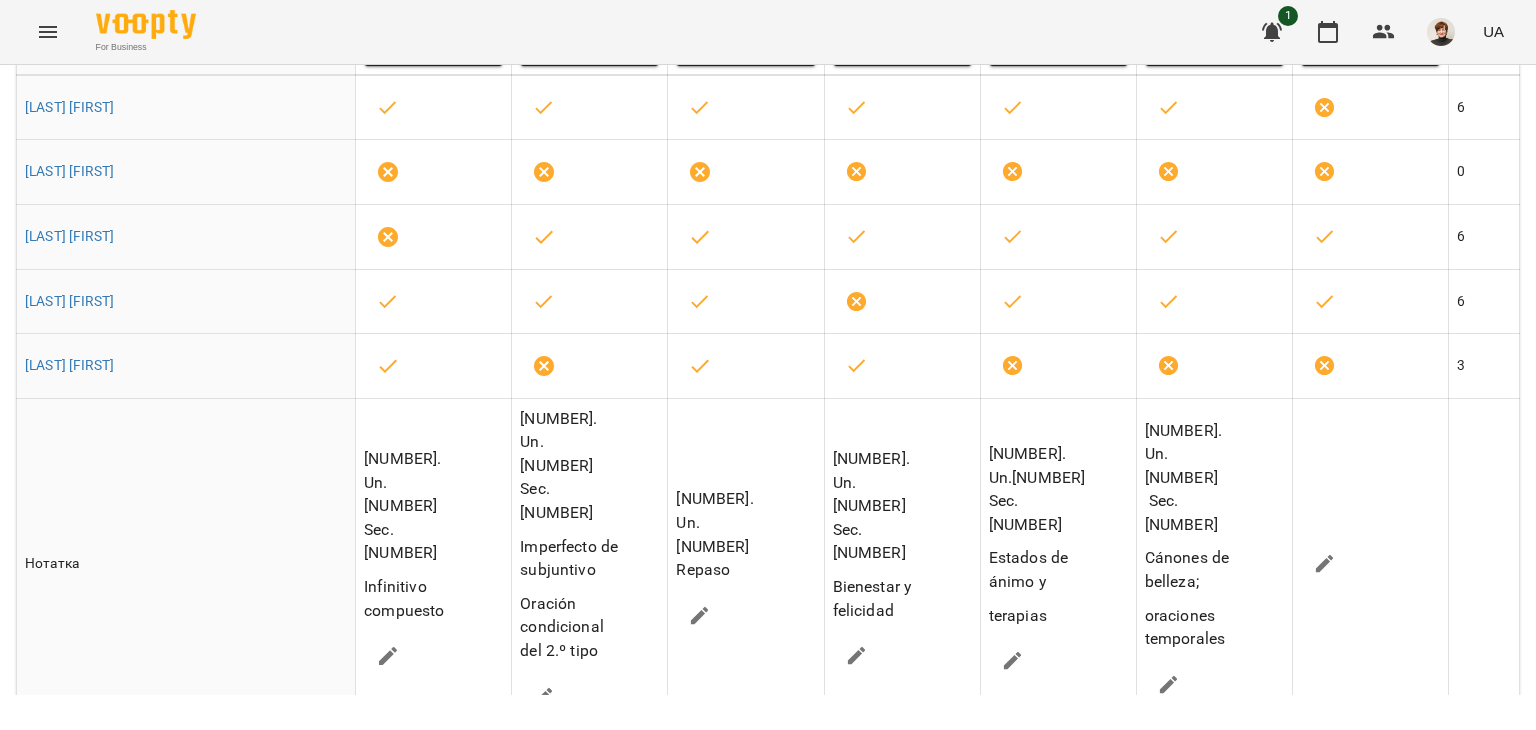 scroll, scrollTop: 0, scrollLeft: 0, axis: both 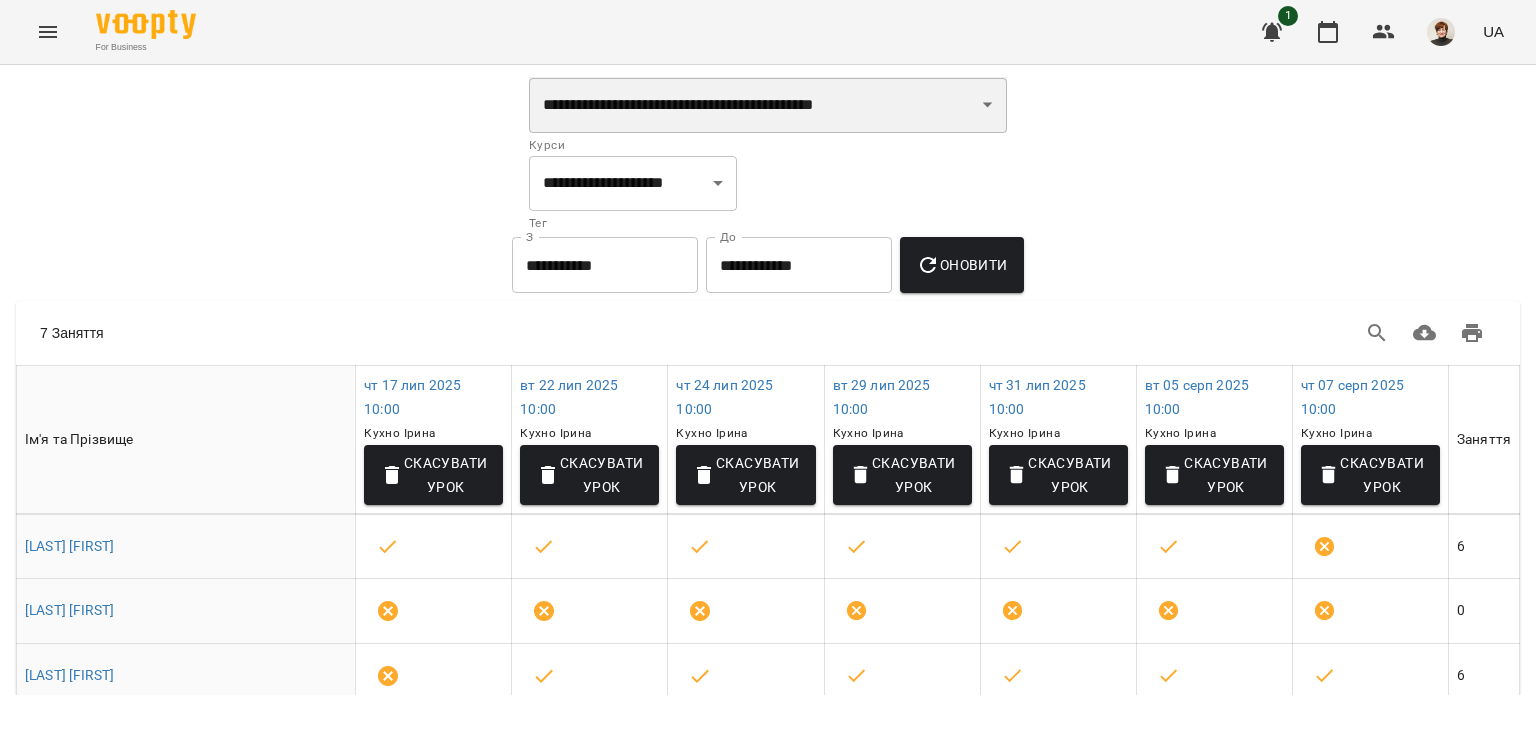 click on "**********" at bounding box center [768, 105] 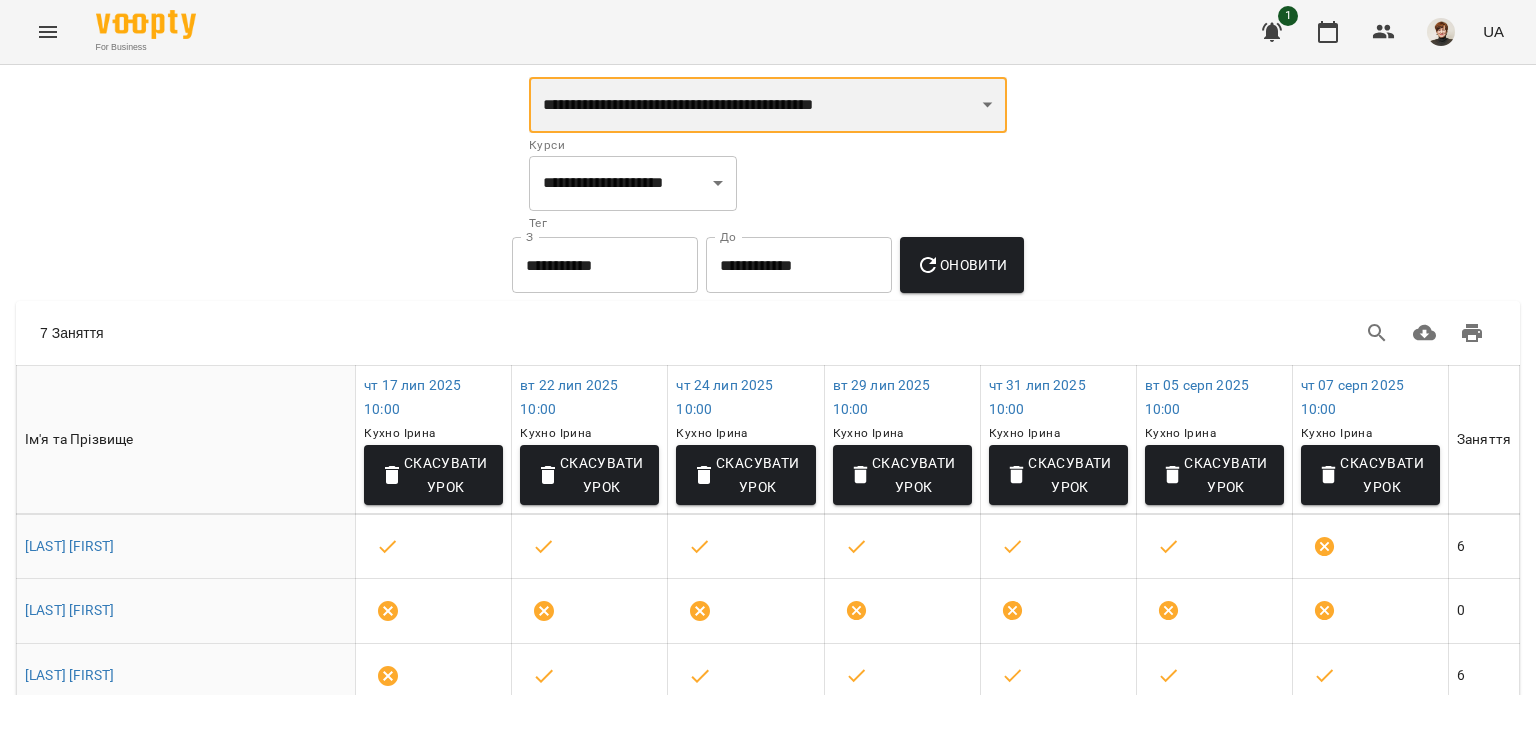 select on "**********" 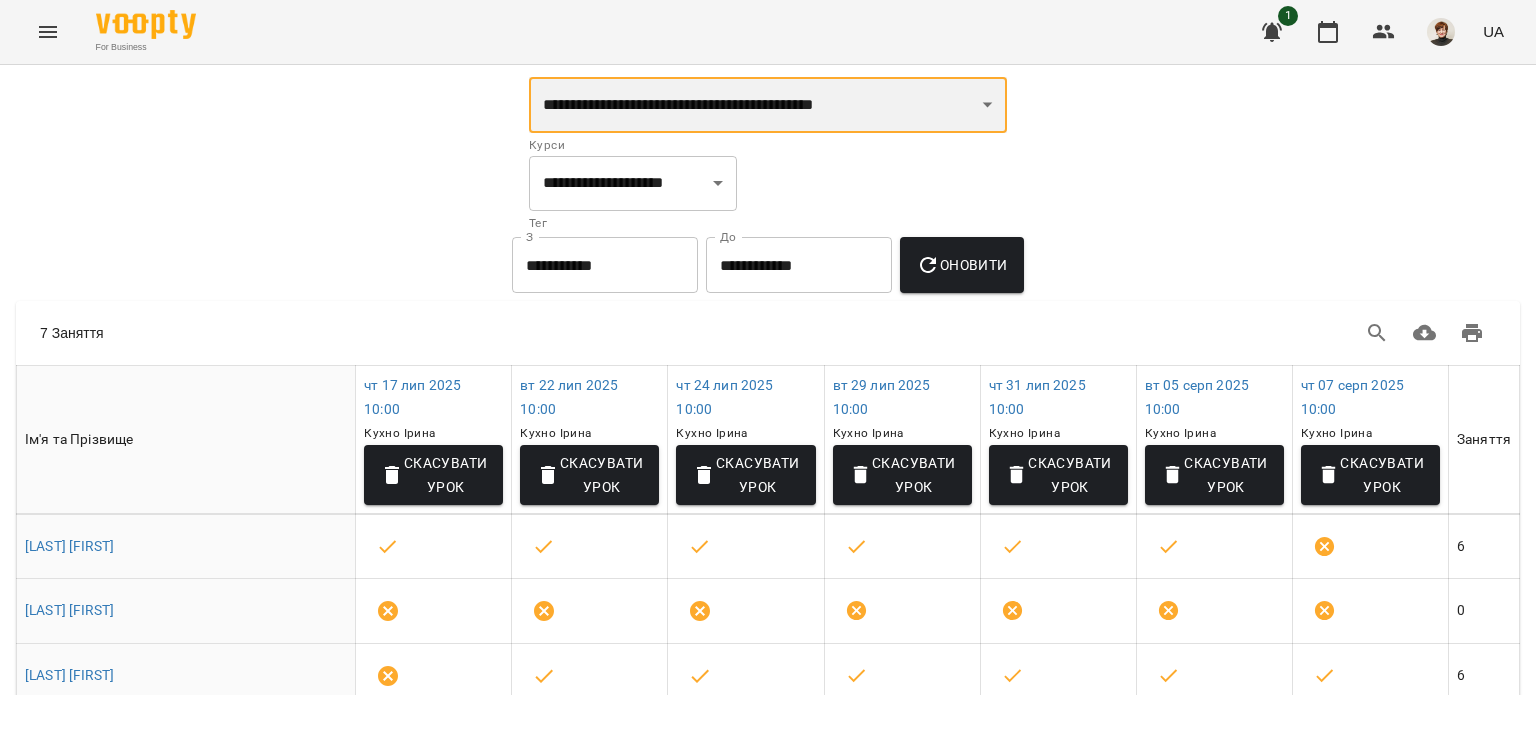 select on "**********" 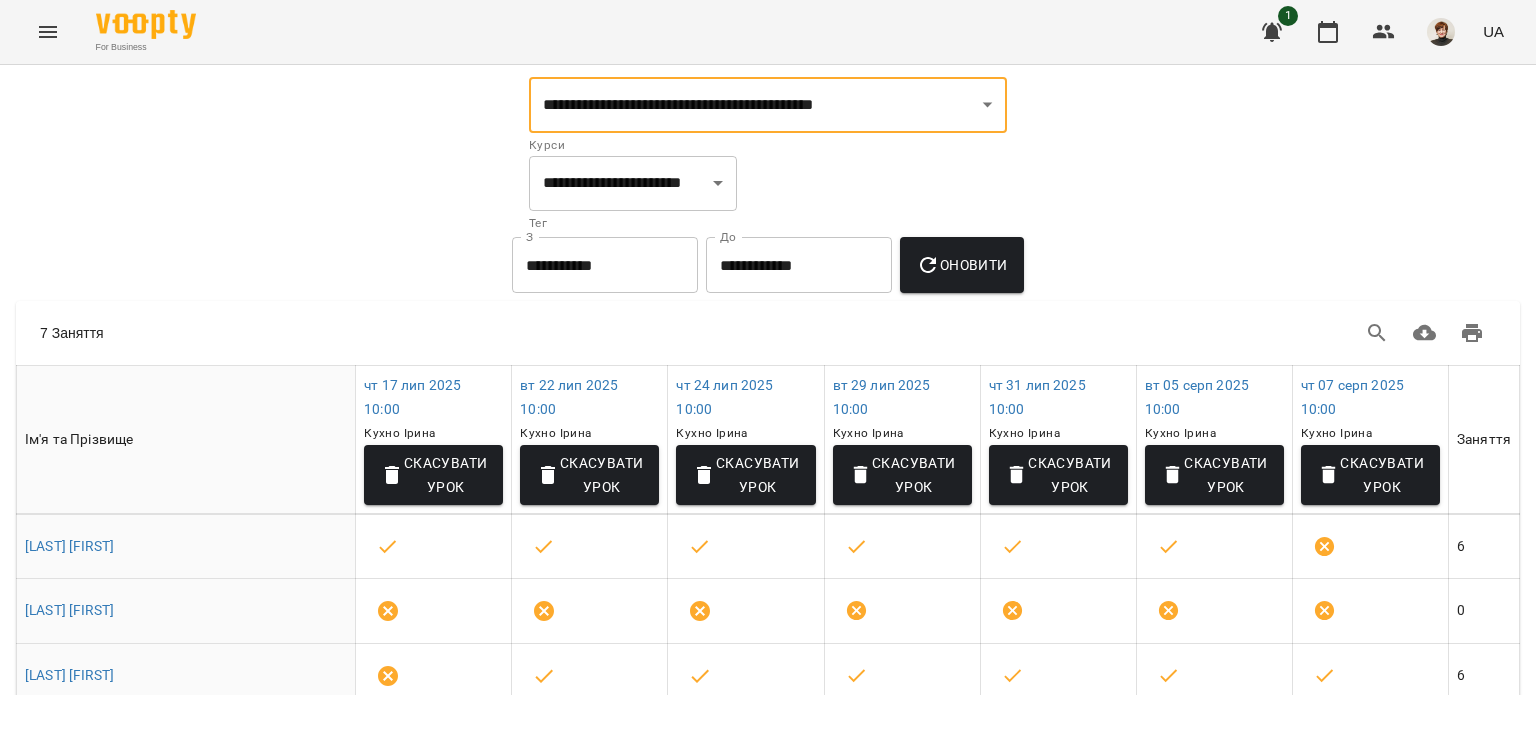 click on "Оновити" at bounding box center [961, 265] 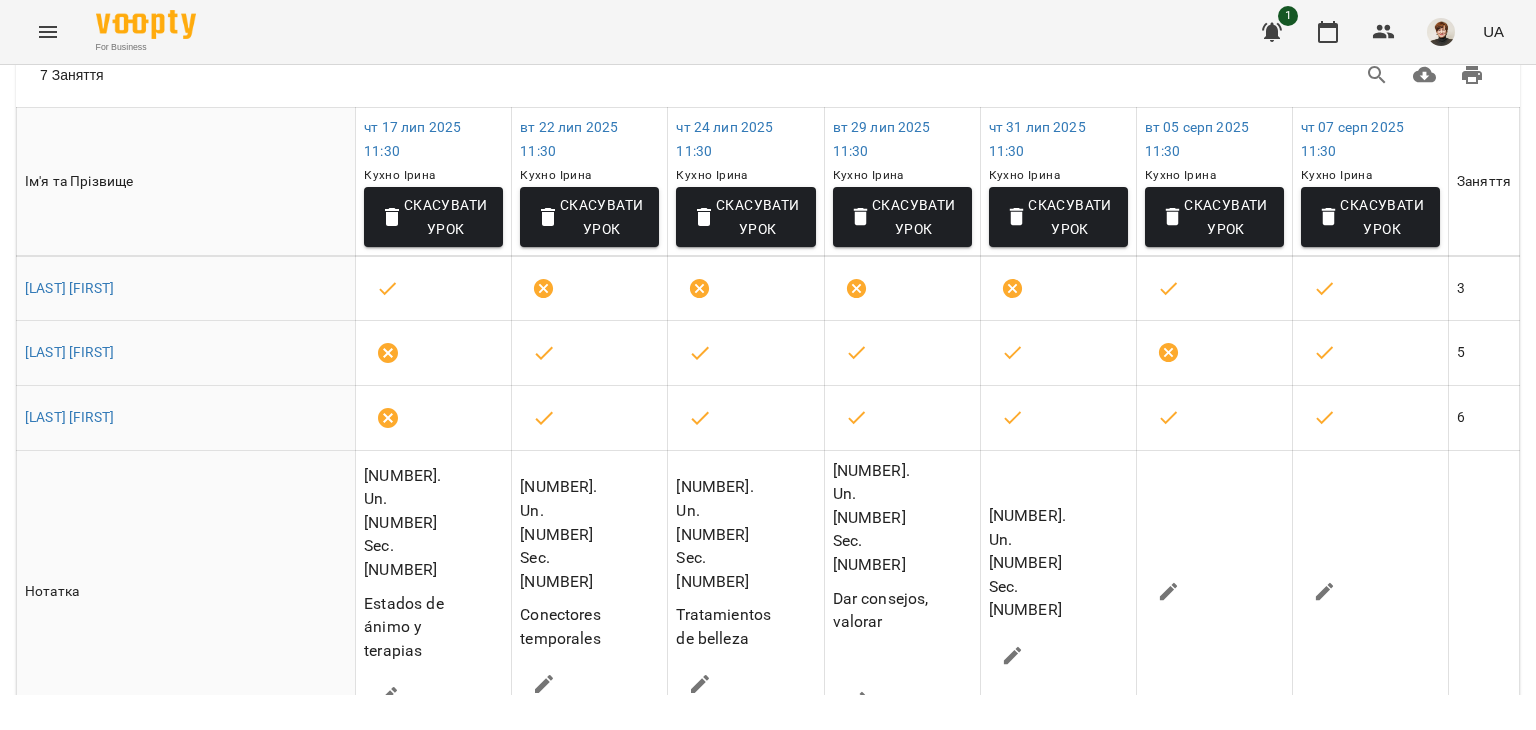 scroll, scrollTop: 263, scrollLeft: 0, axis: vertical 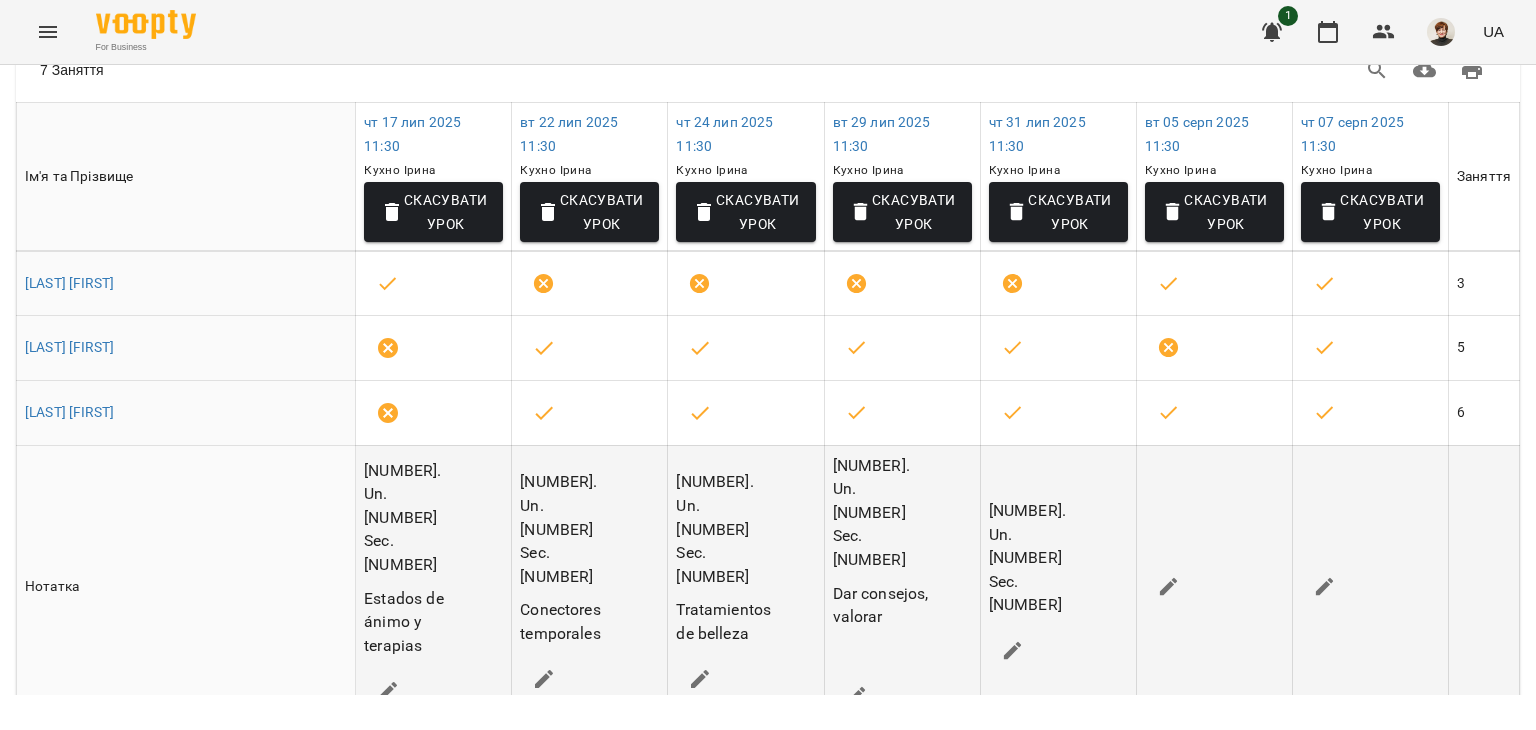 click 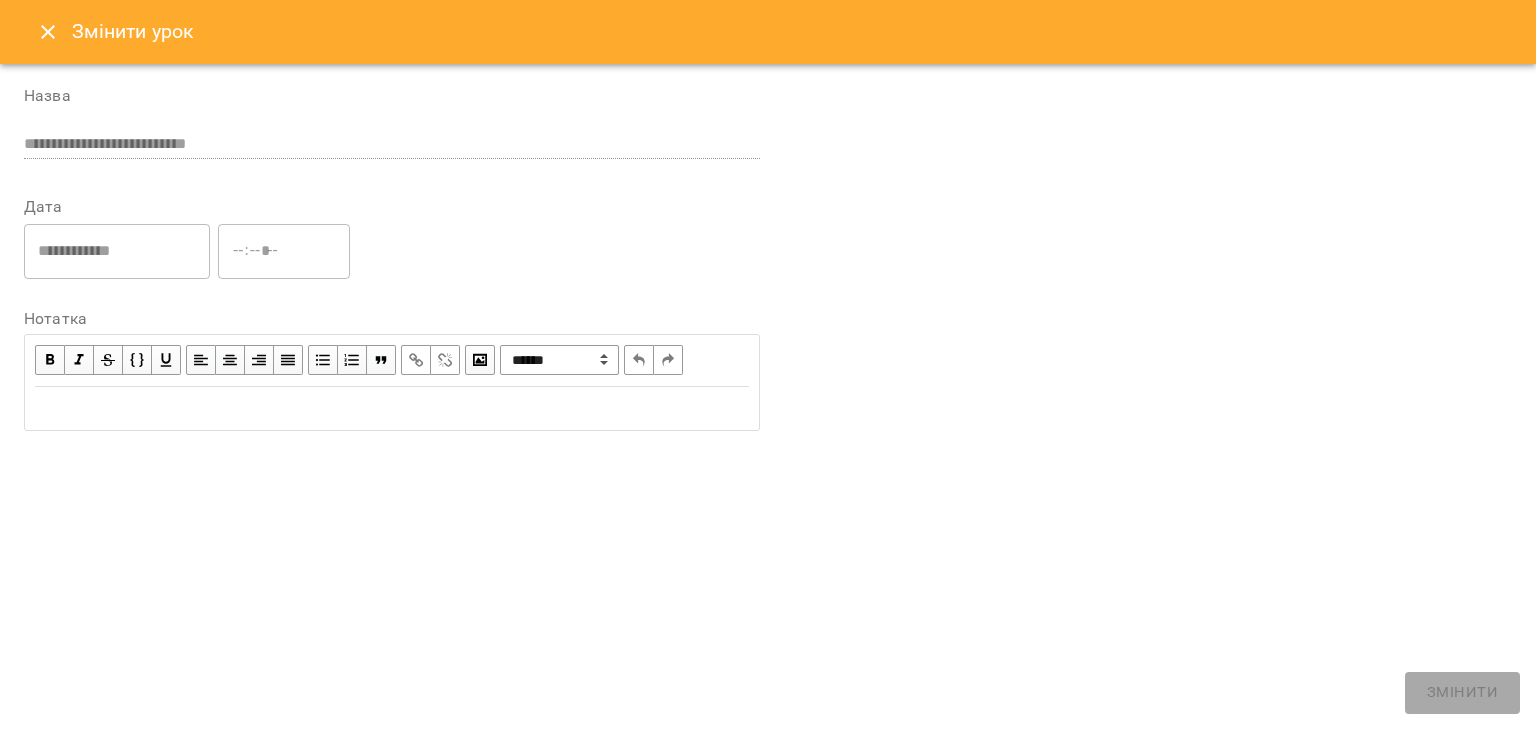 click at bounding box center (392, 408) 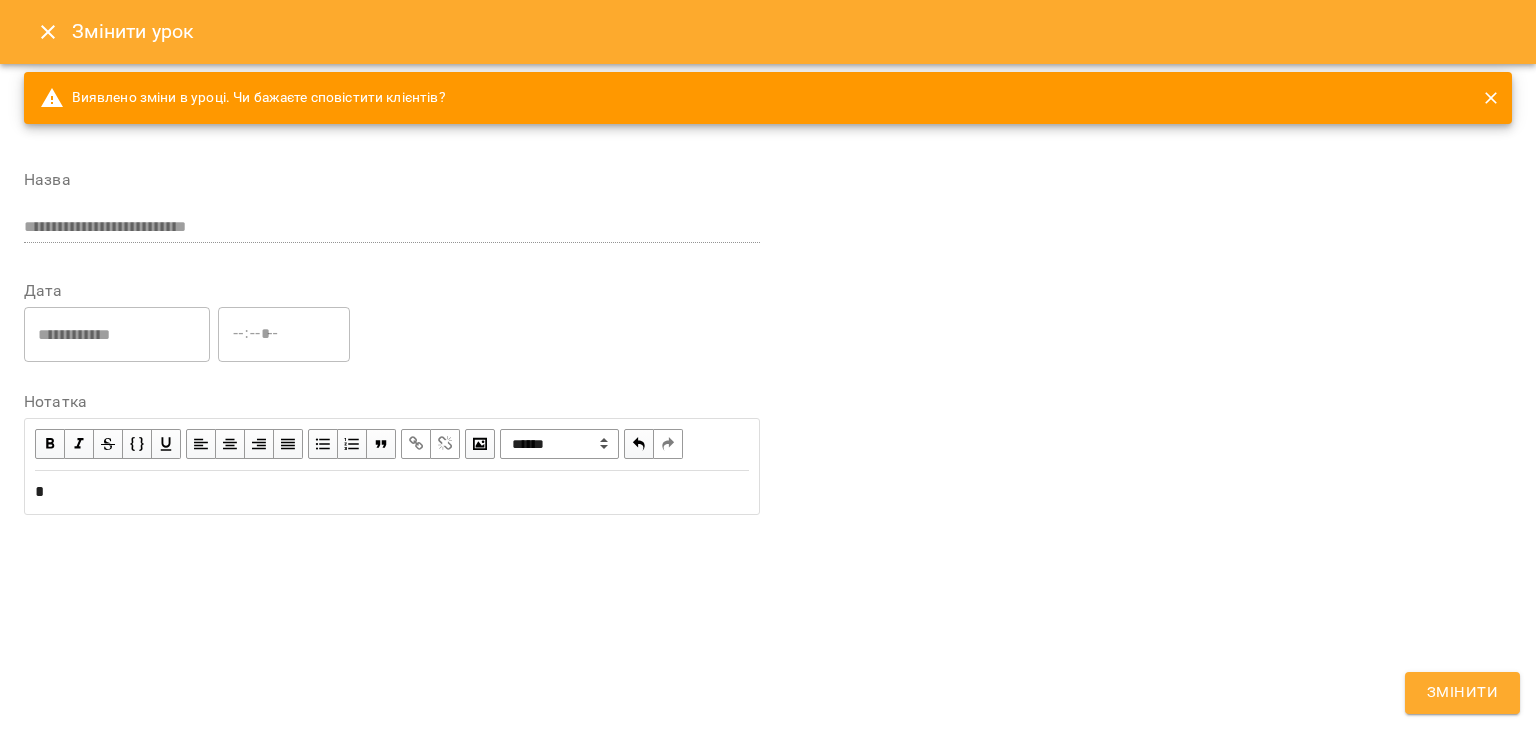 type 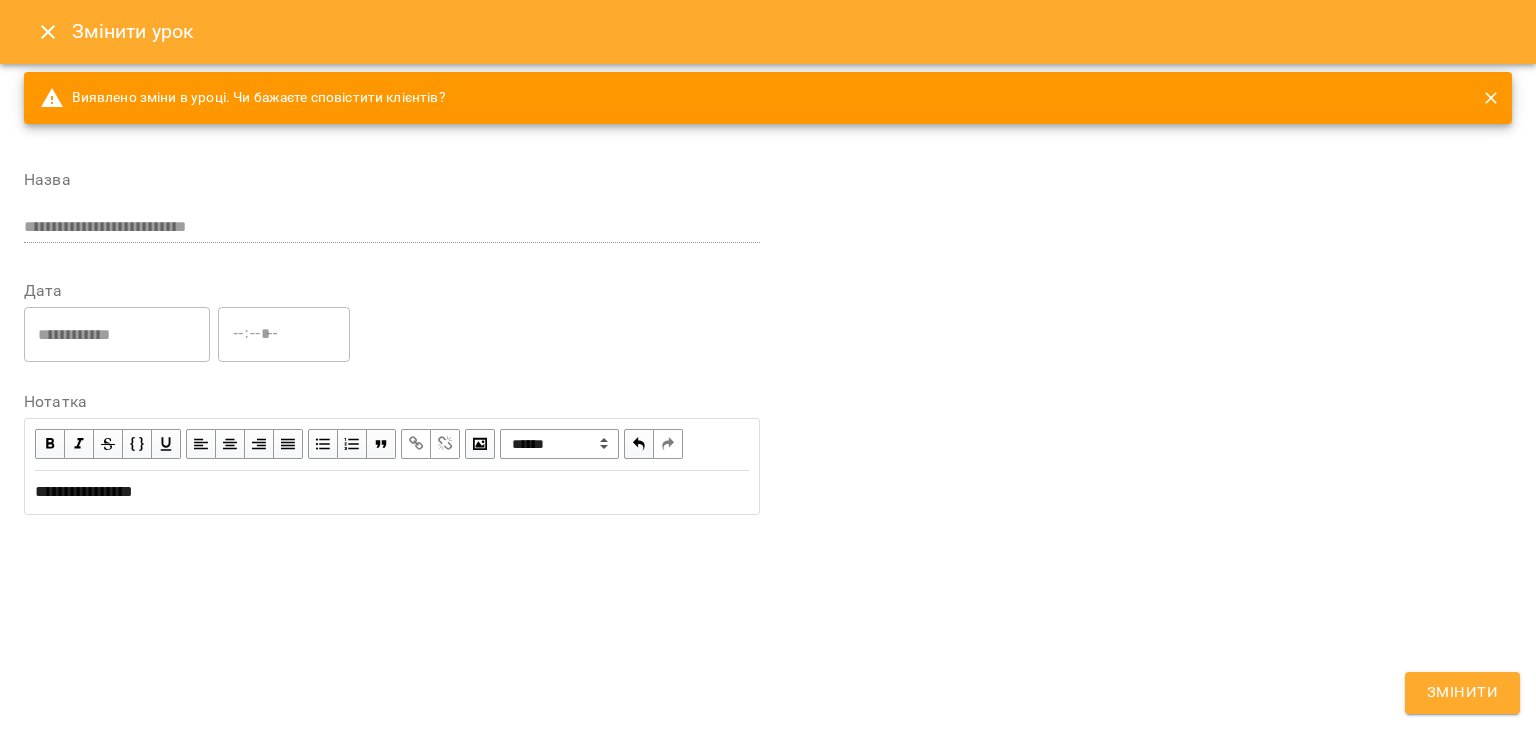 click on "Змінити" at bounding box center [1462, 693] 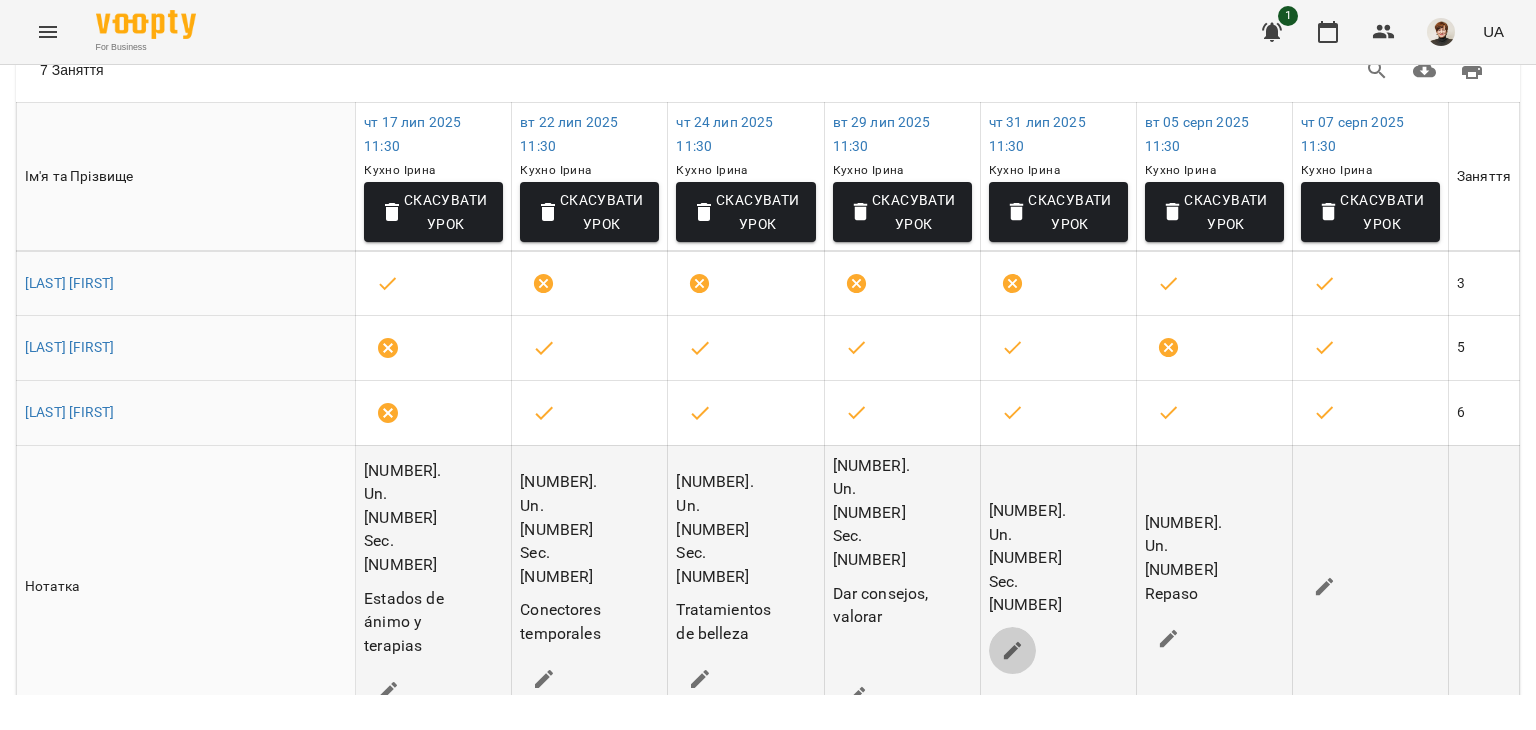click 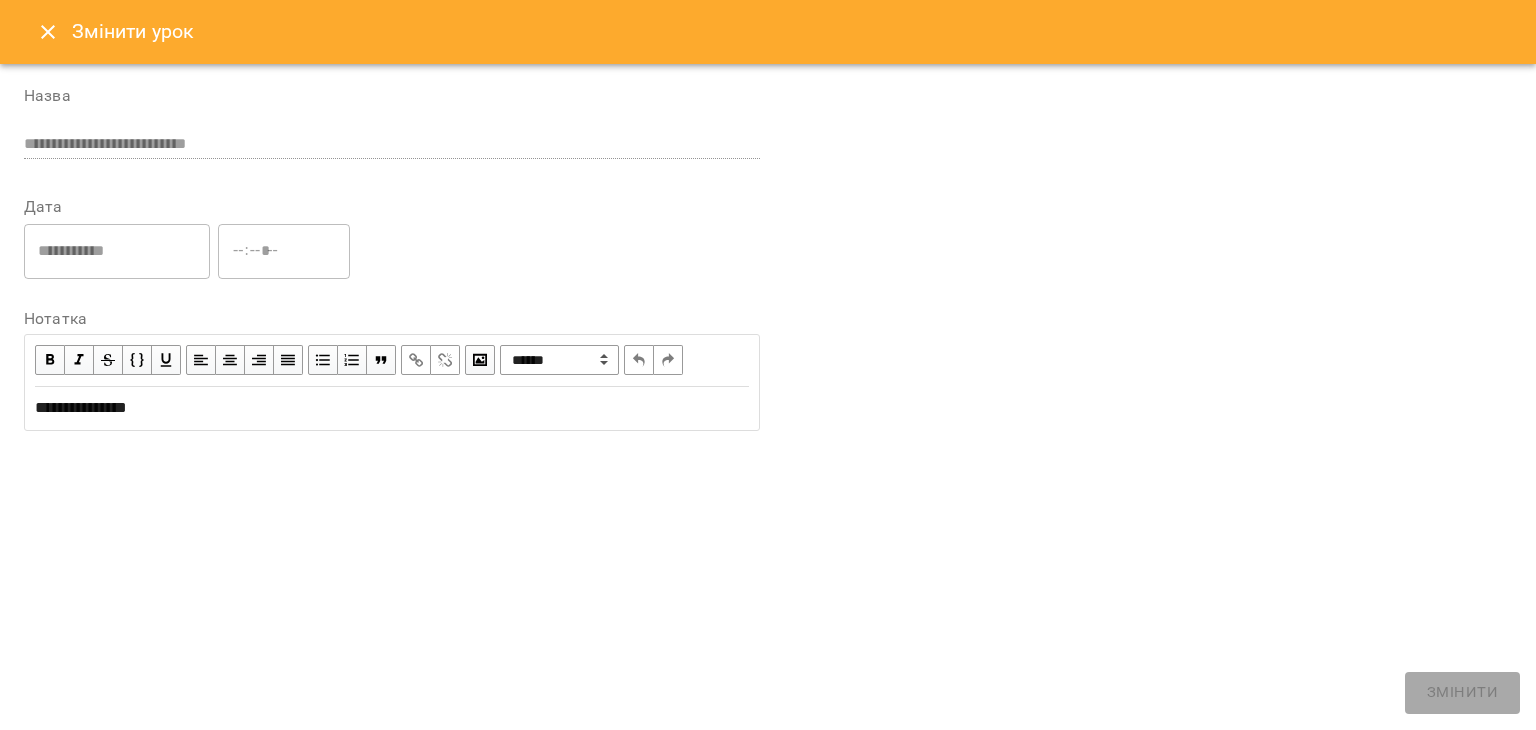 click on "**********" at bounding box center (81, 407) 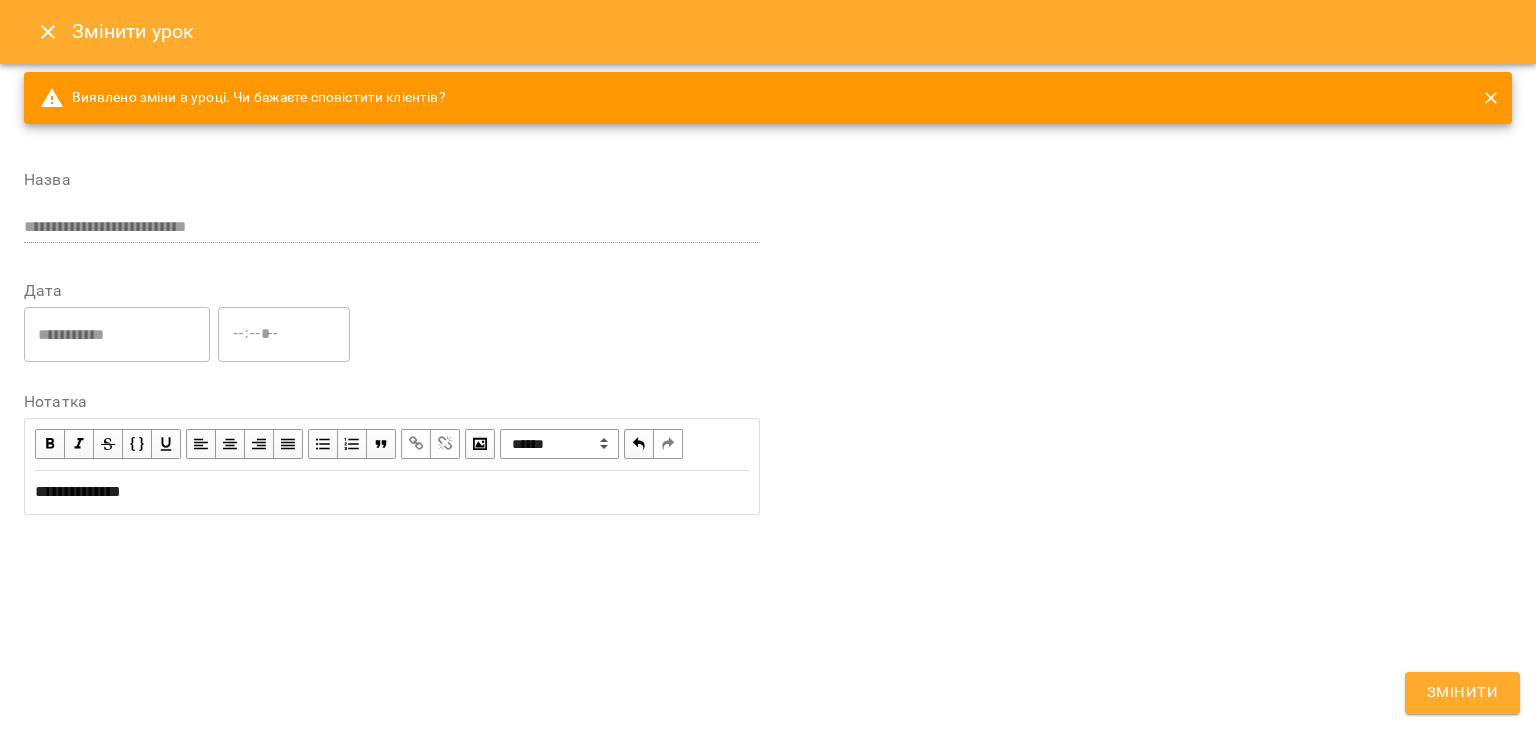type 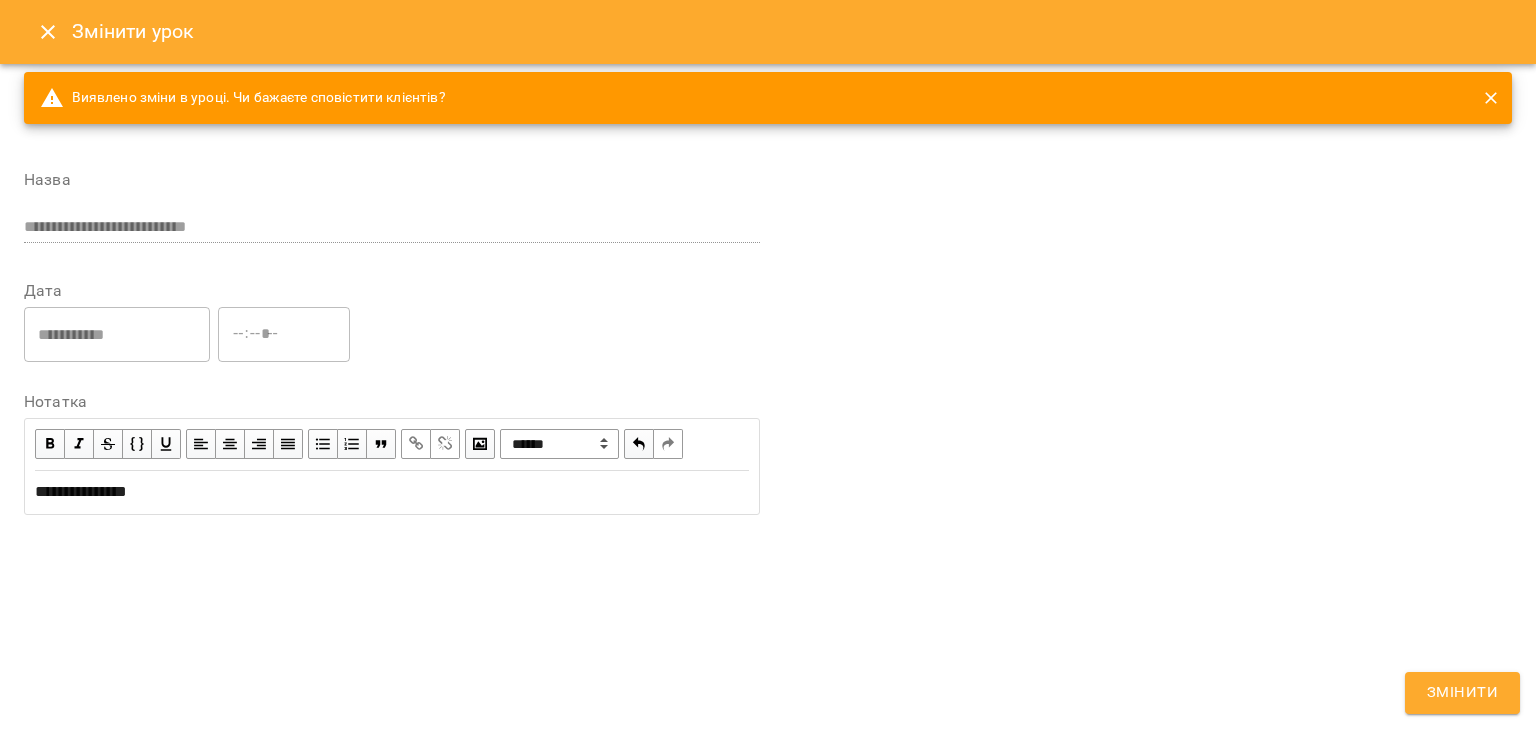 click on "Змінити" at bounding box center (1462, 693) 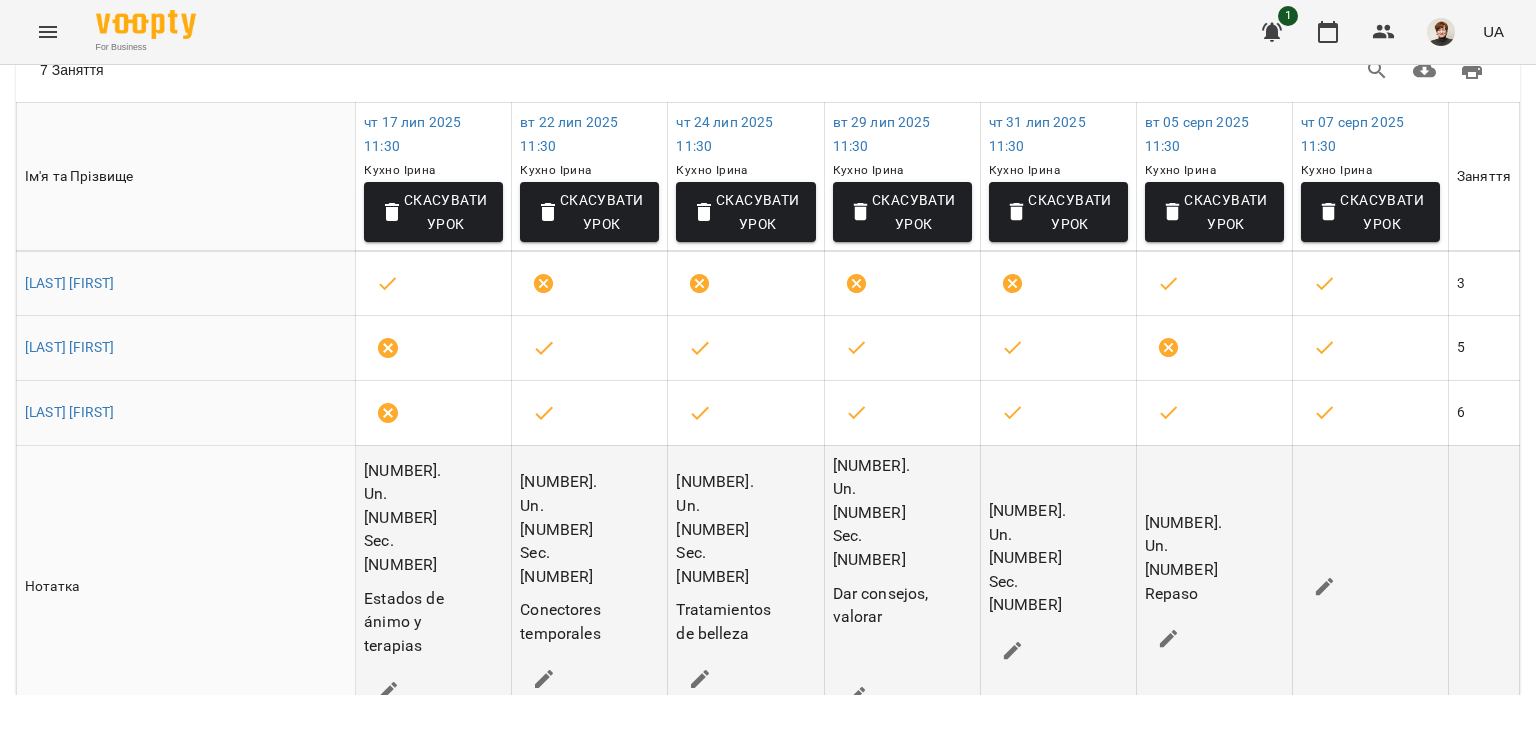 click 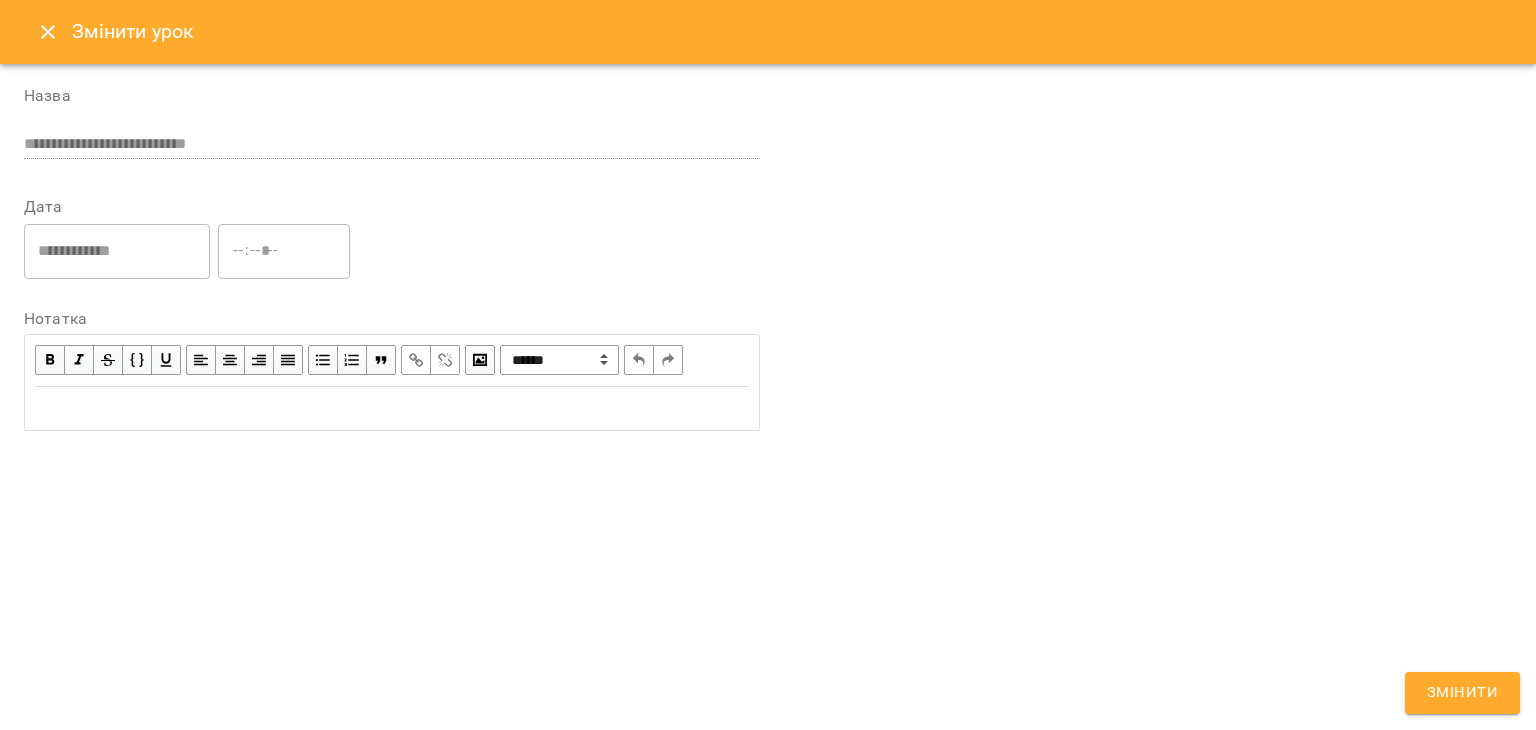 click at bounding box center [392, 408] 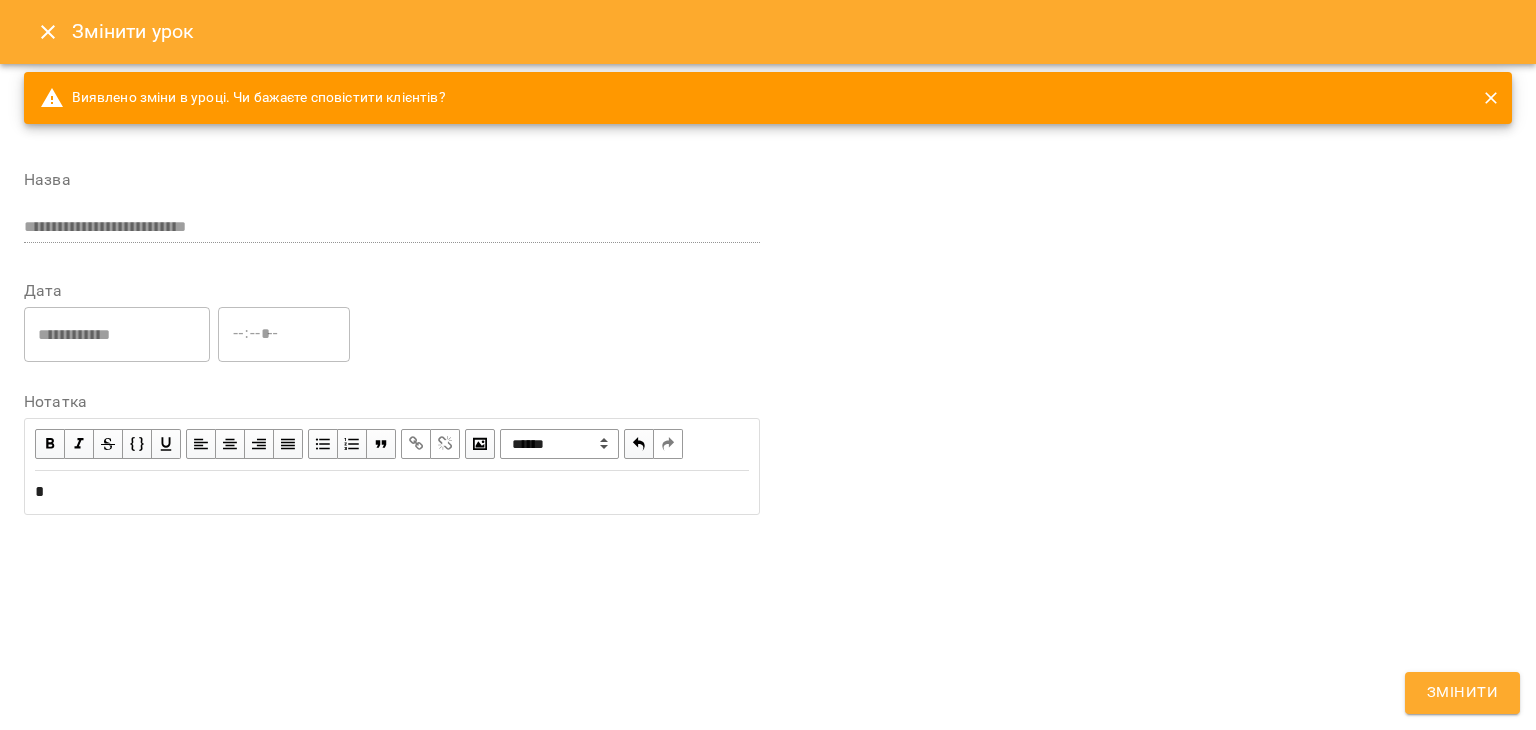type 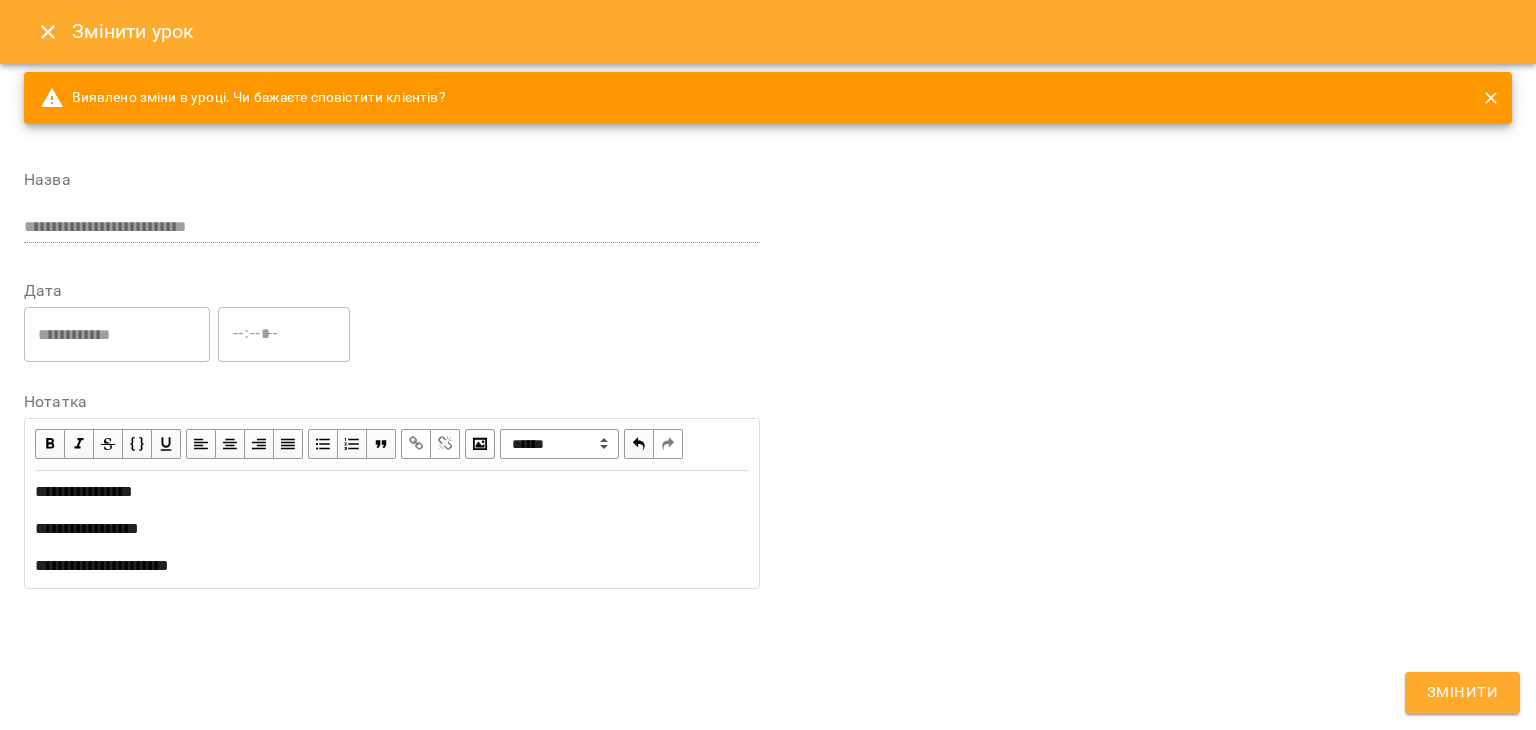 click on "Змінити" at bounding box center (1462, 693) 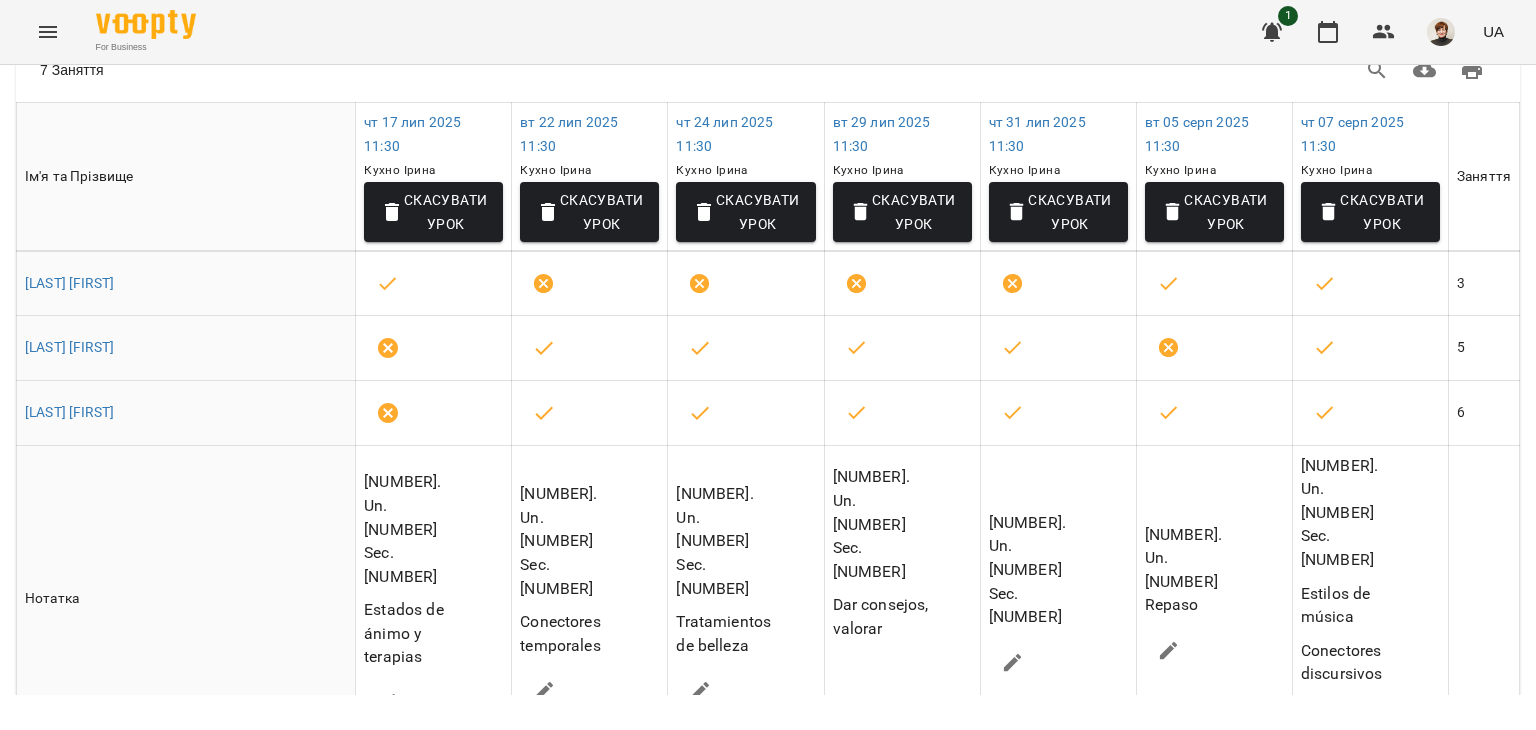 scroll, scrollTop: 0, scrollLeft: 0, axis: both 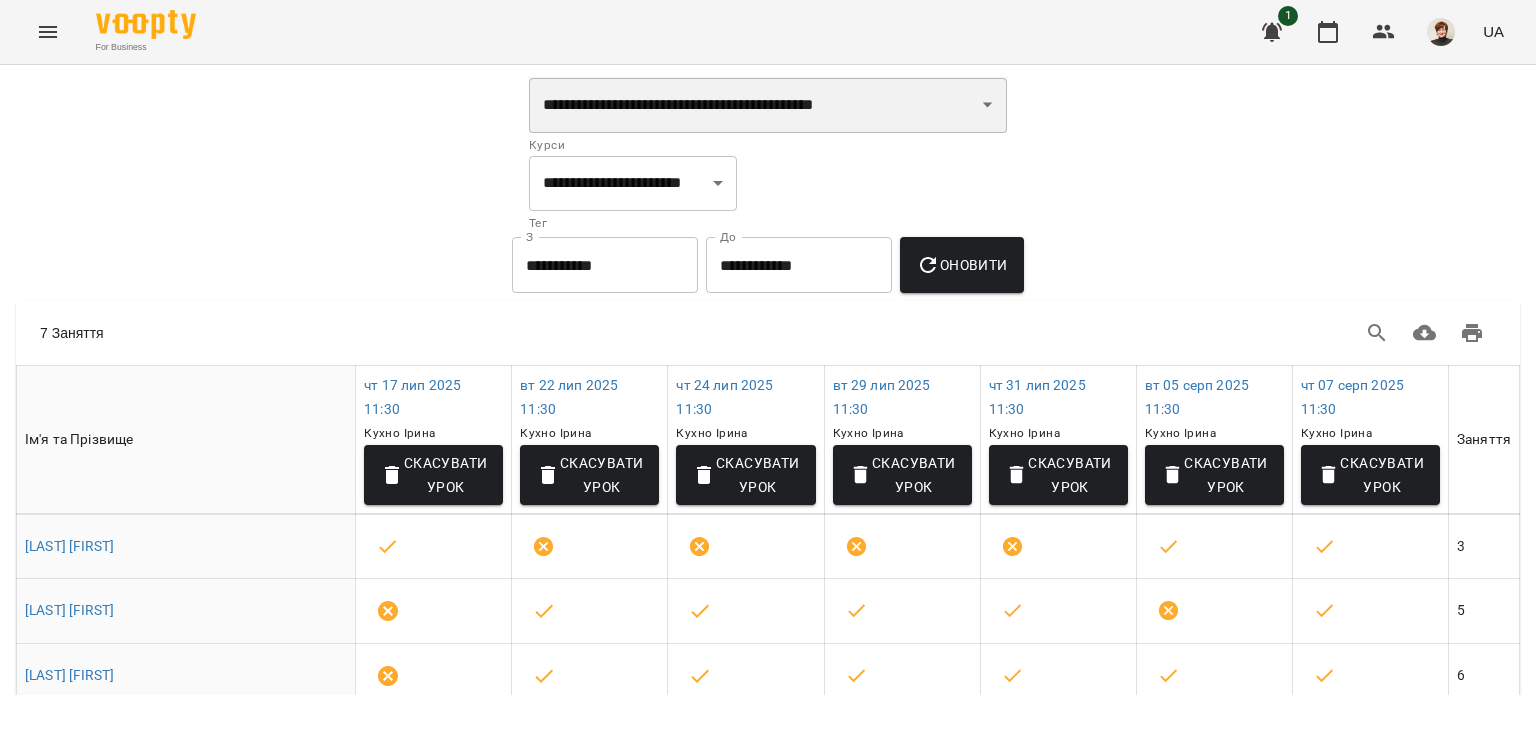 click on "**********" at bounding box center [768, 105] 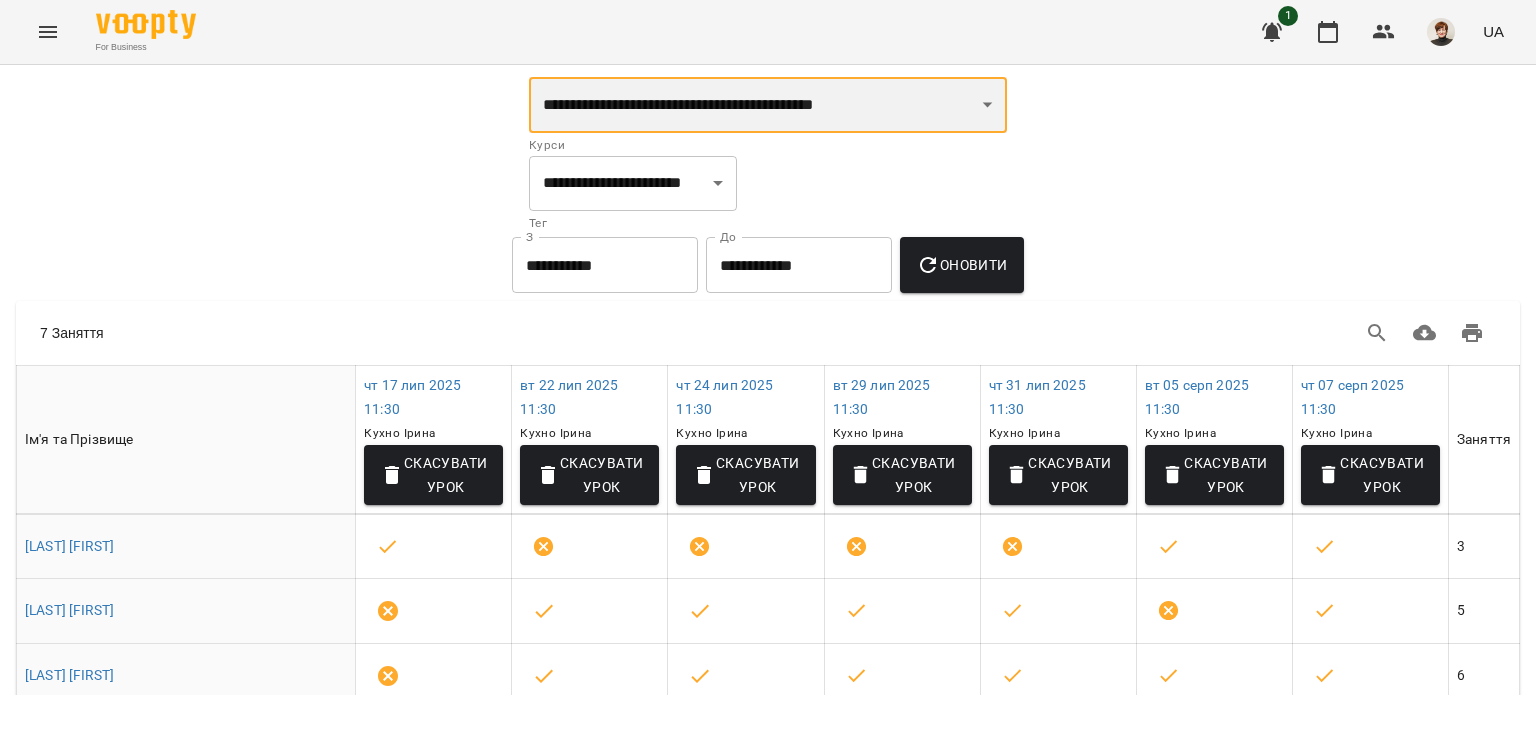 select on "**********" 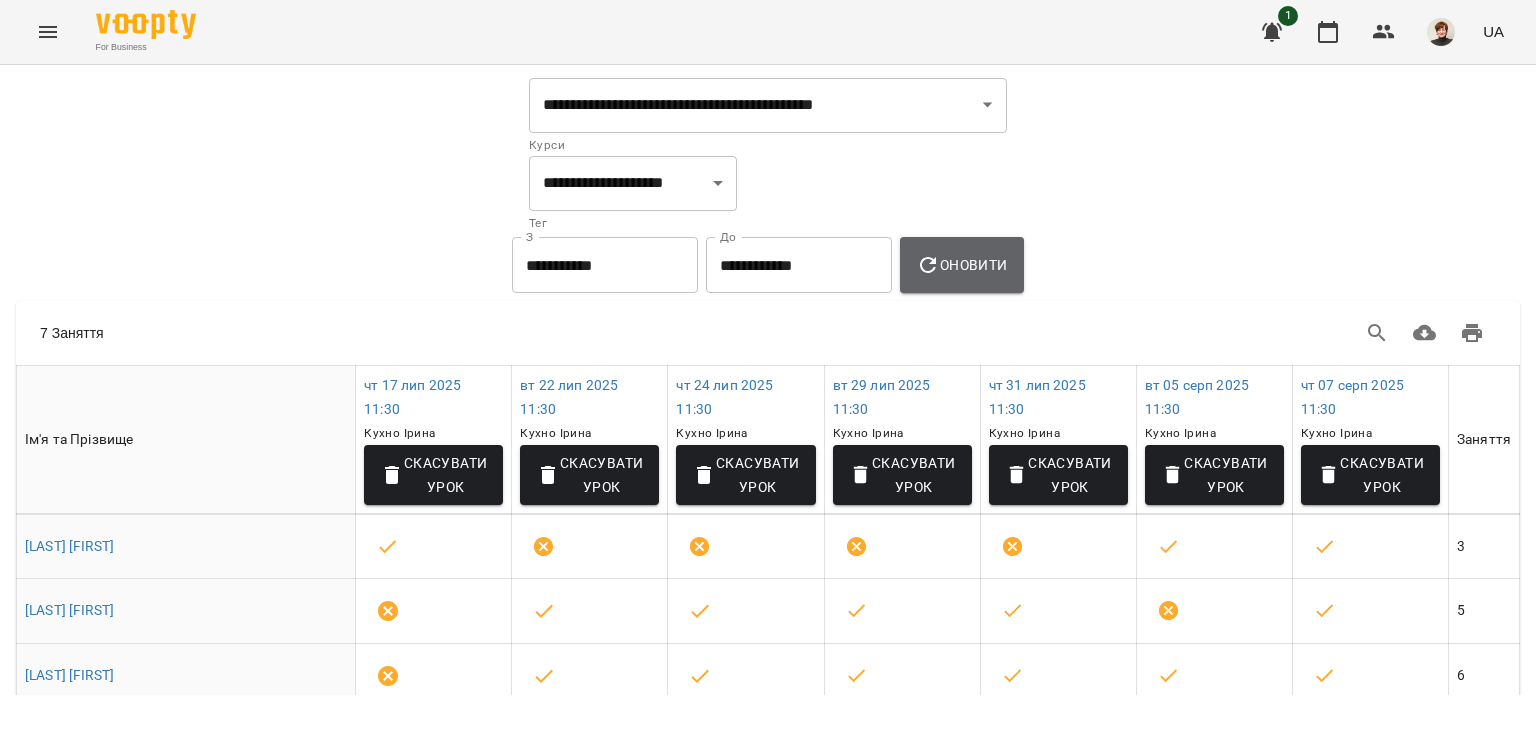 click on "Оновити" at bounding box center (961, 265) 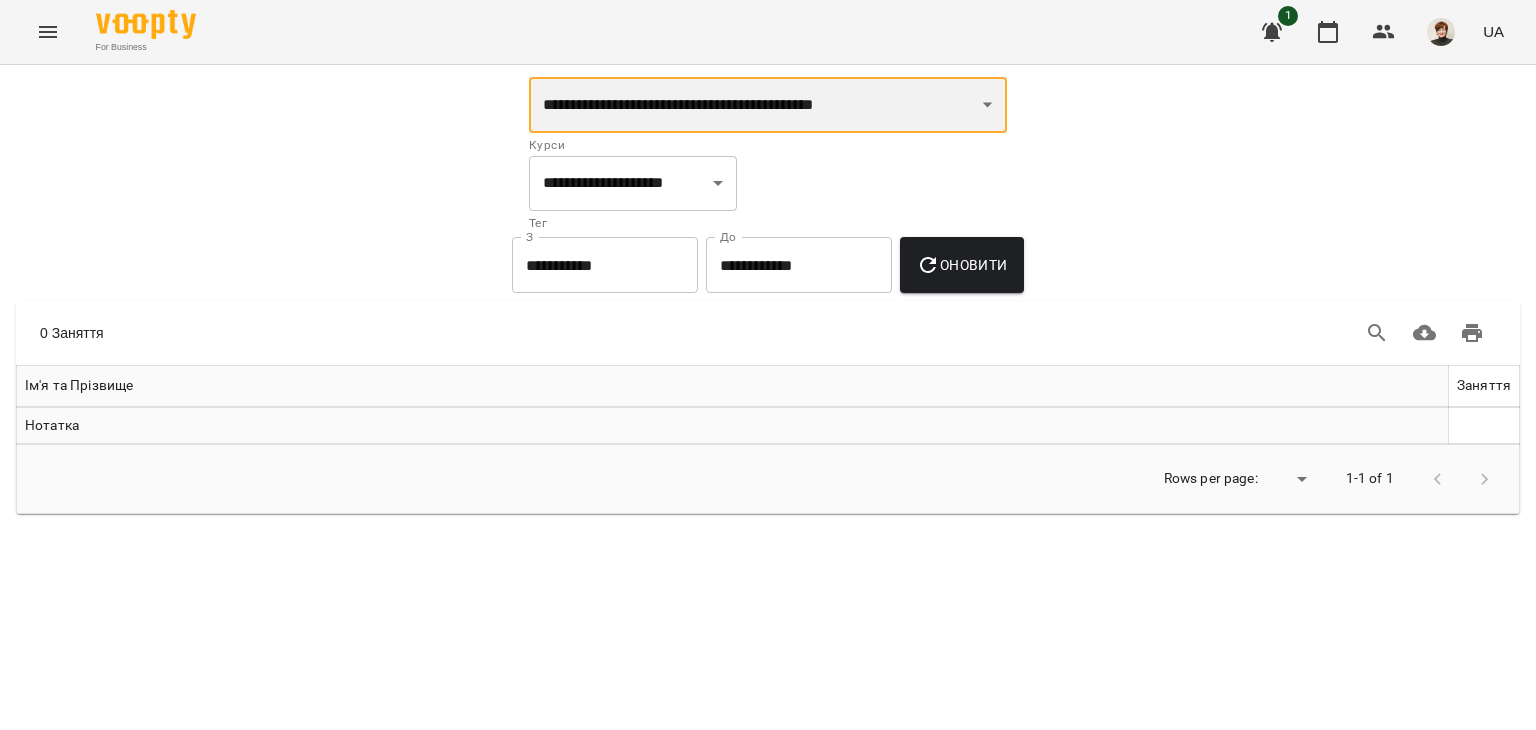click on "**********" at bounding box center (768, 105) 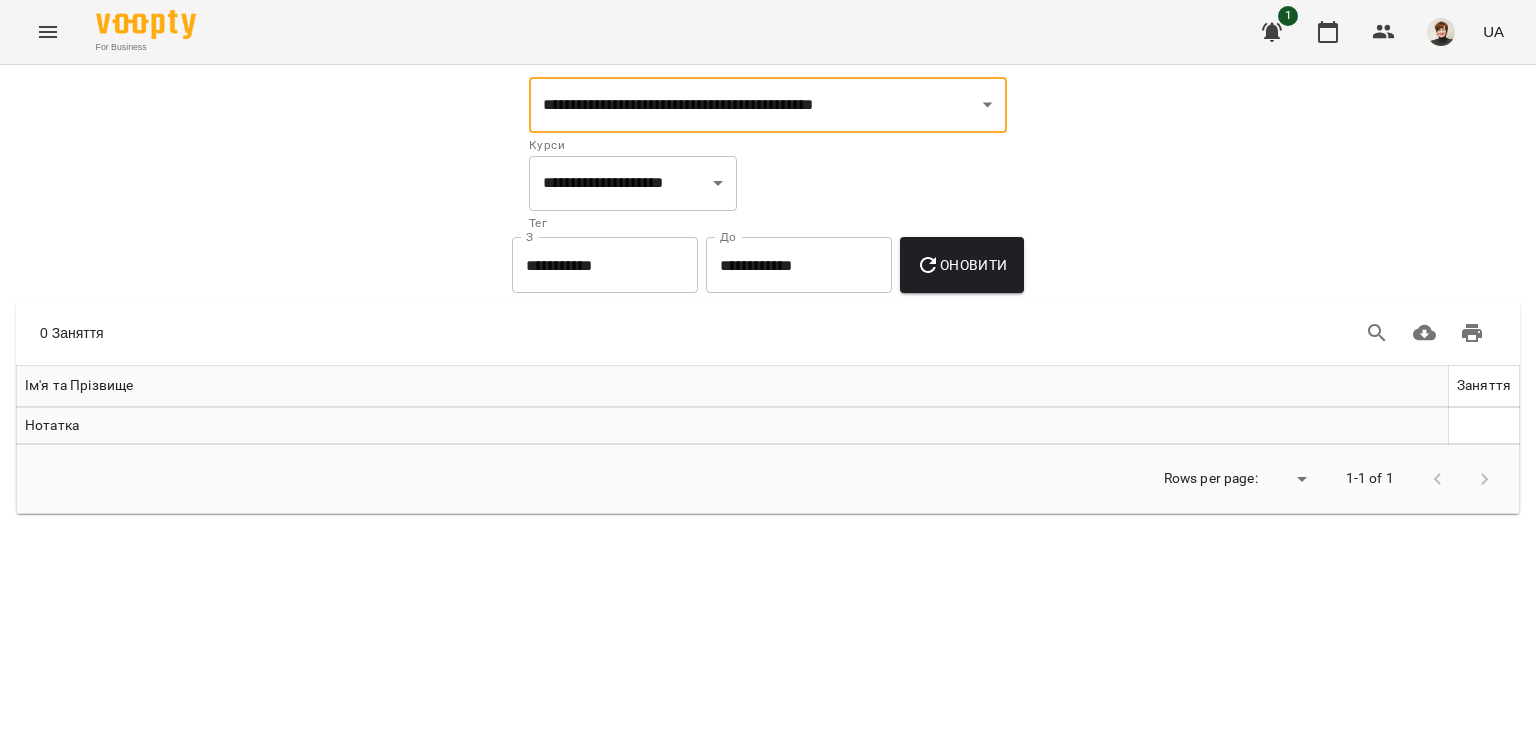 click on "Оновити" at bounding box center [961, 265] 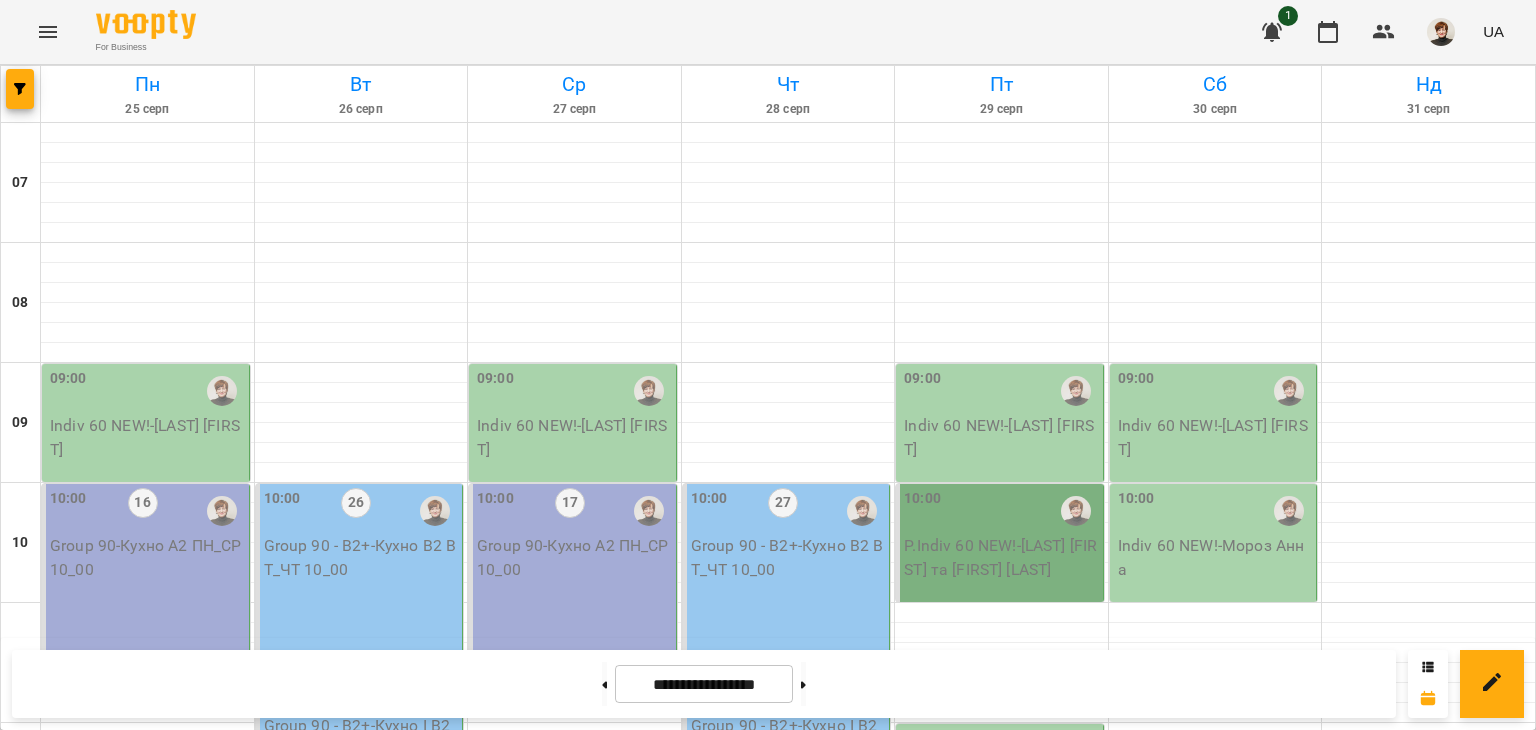 scroll, scrollTop: 0, scrollLeft: 0, axis: both 